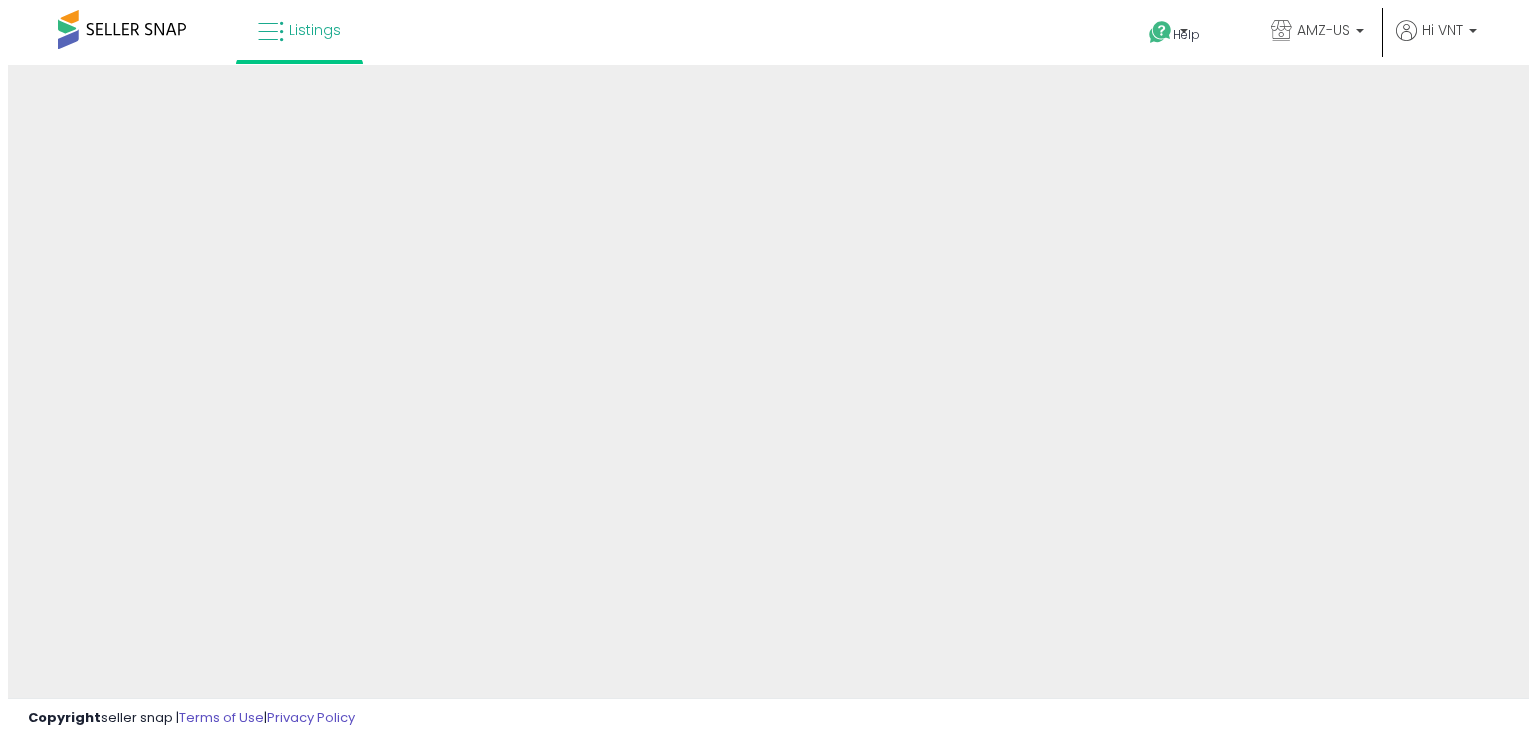 scroll, scrollTop: 0, scrollLeft: 0, axis: both 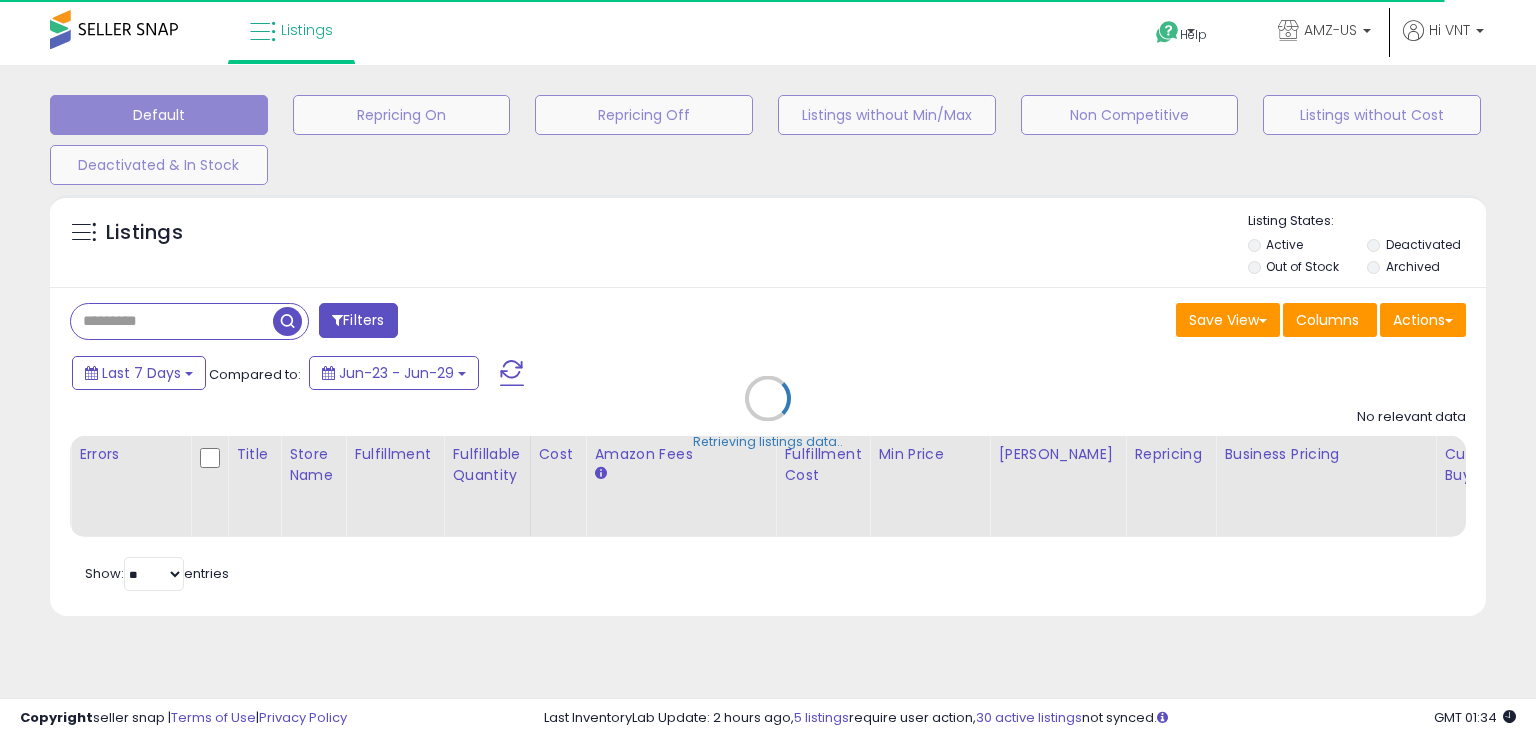 click on "Retrieving listings data.." at bounding box center [768, 413] 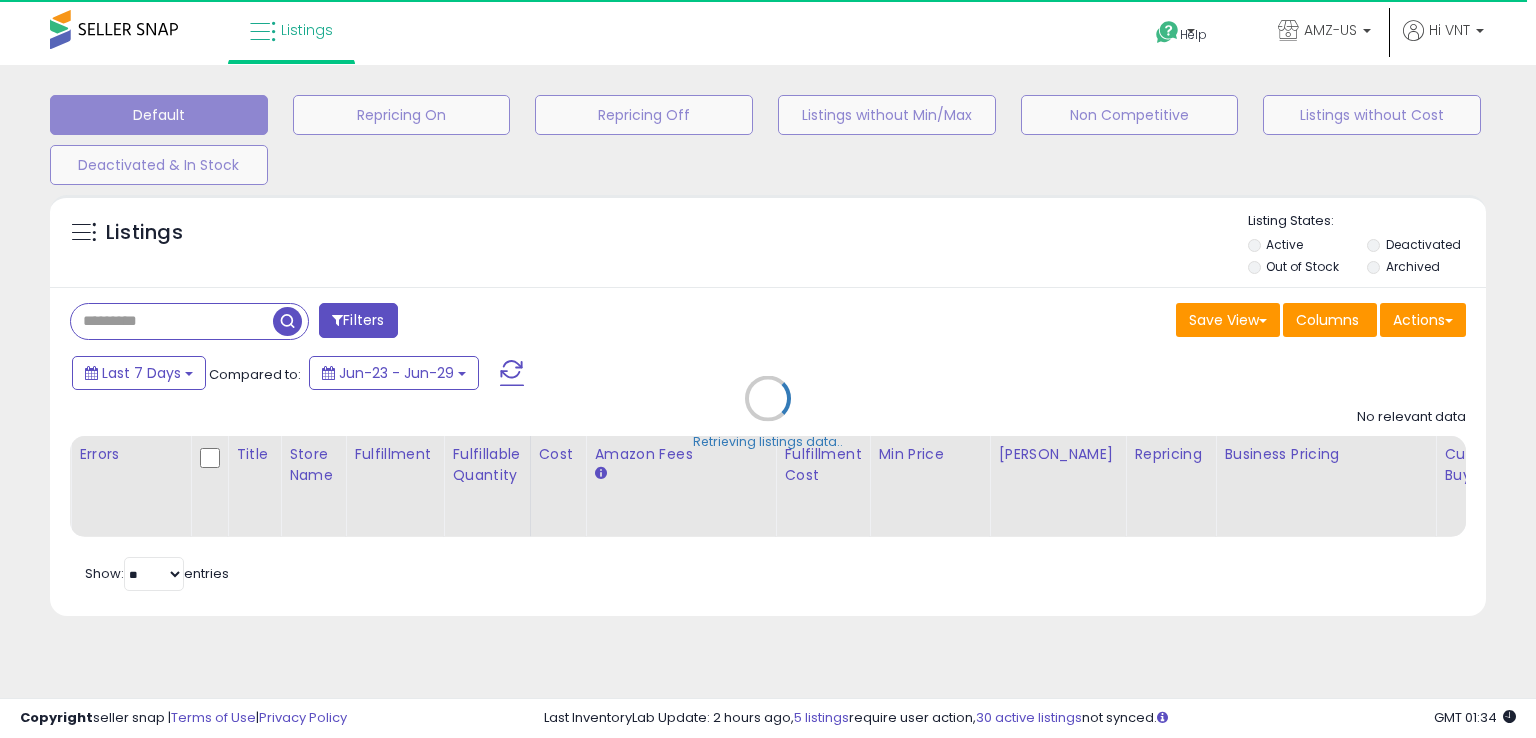 select on "*" 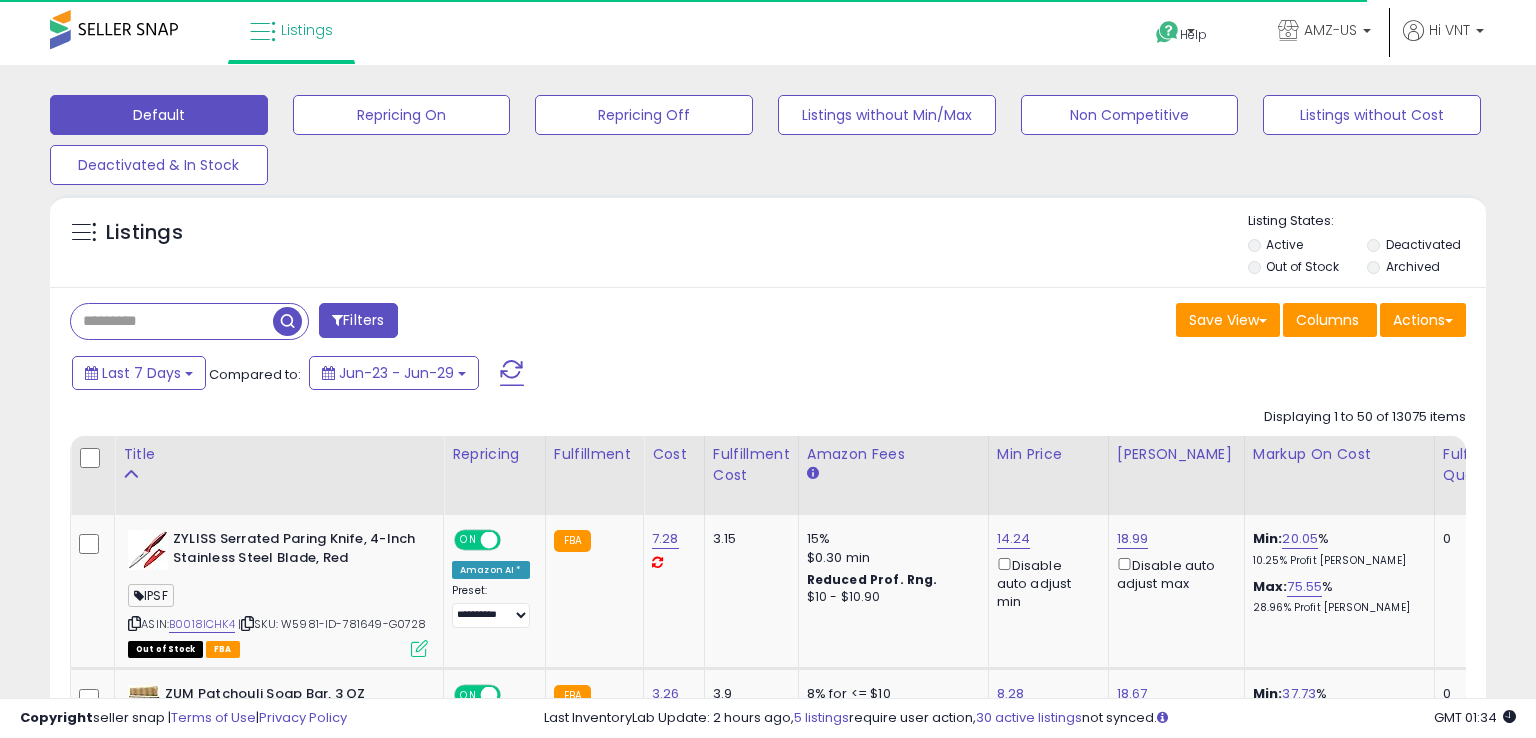 select on "**" 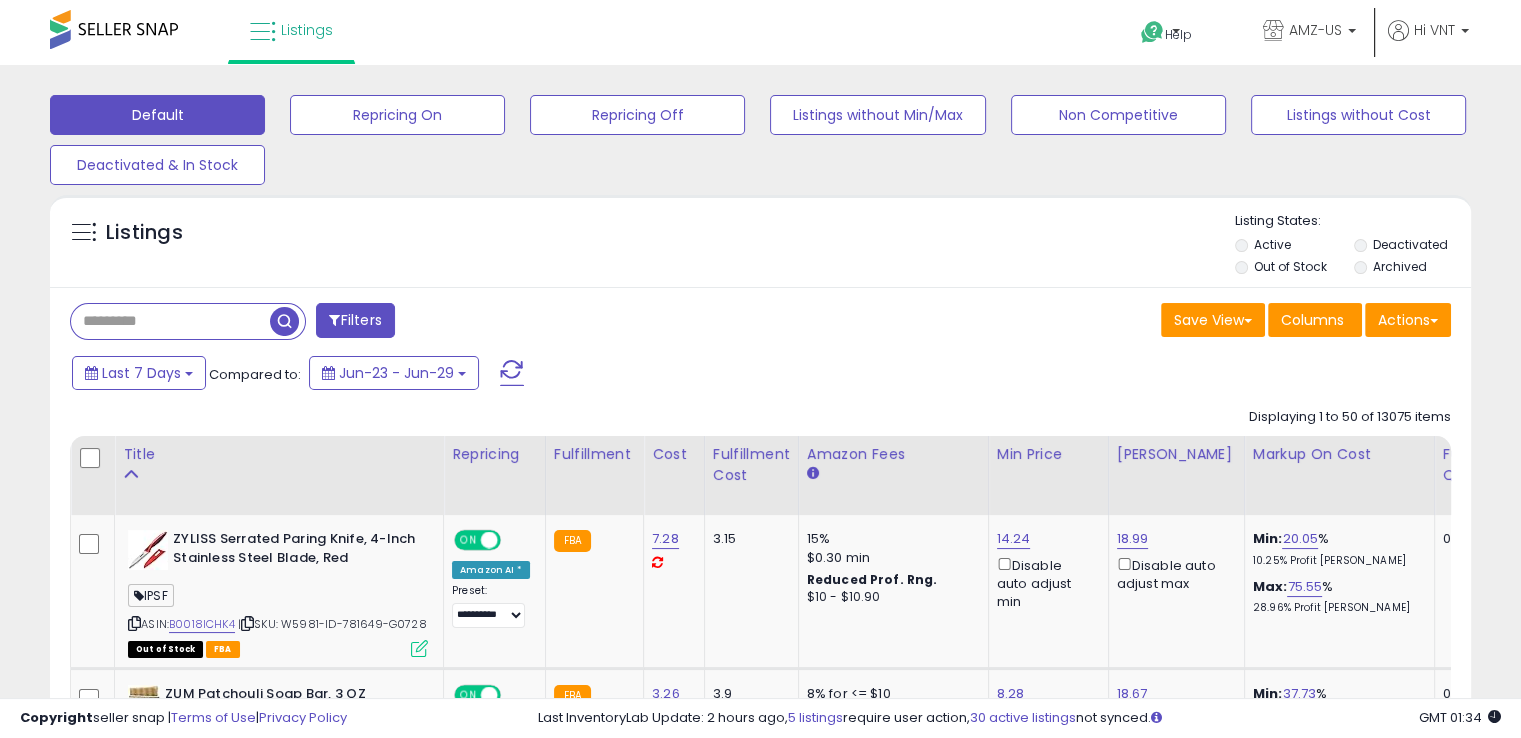 click on "Filters" at bounding box center (355, 320) 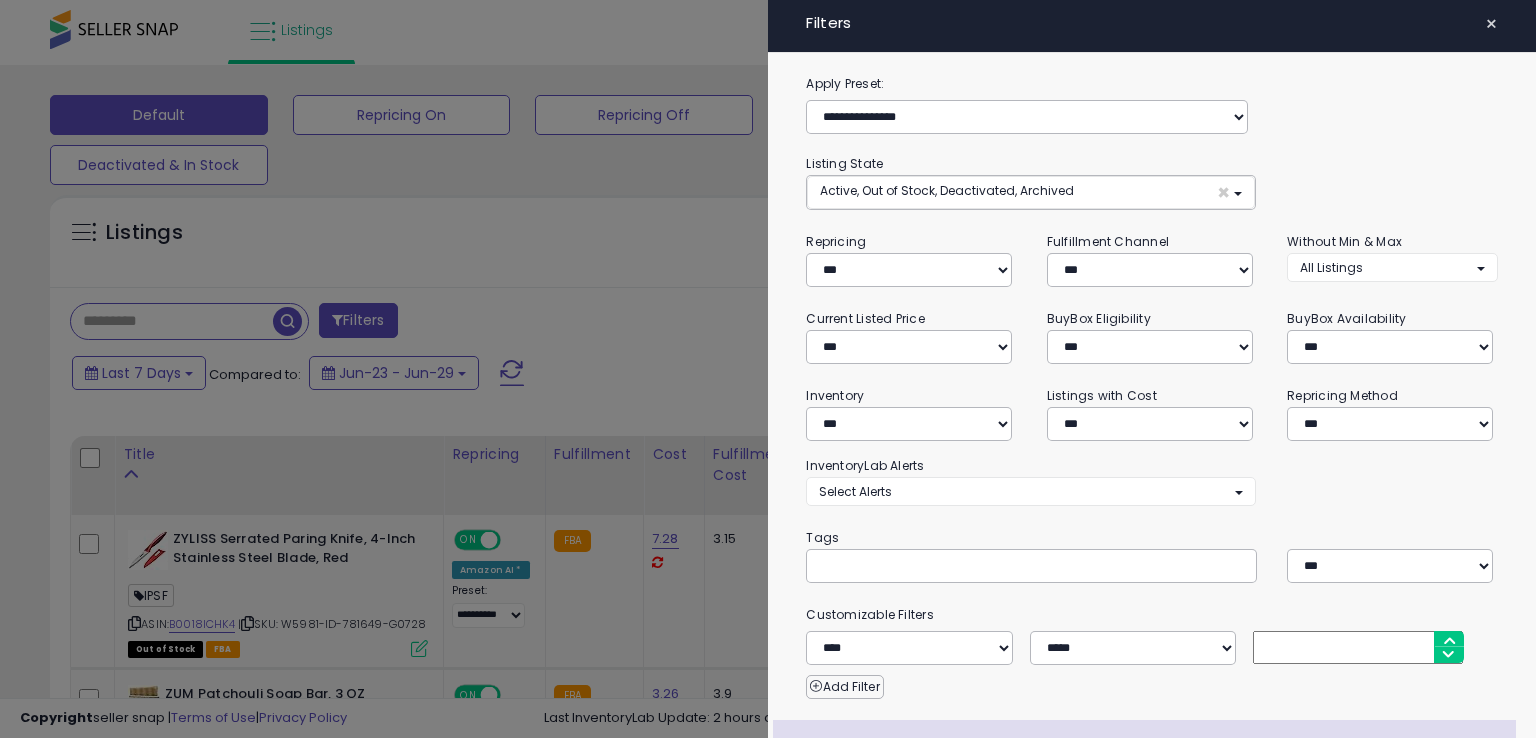 click on "Tags" at bounding box center [1151, 538] 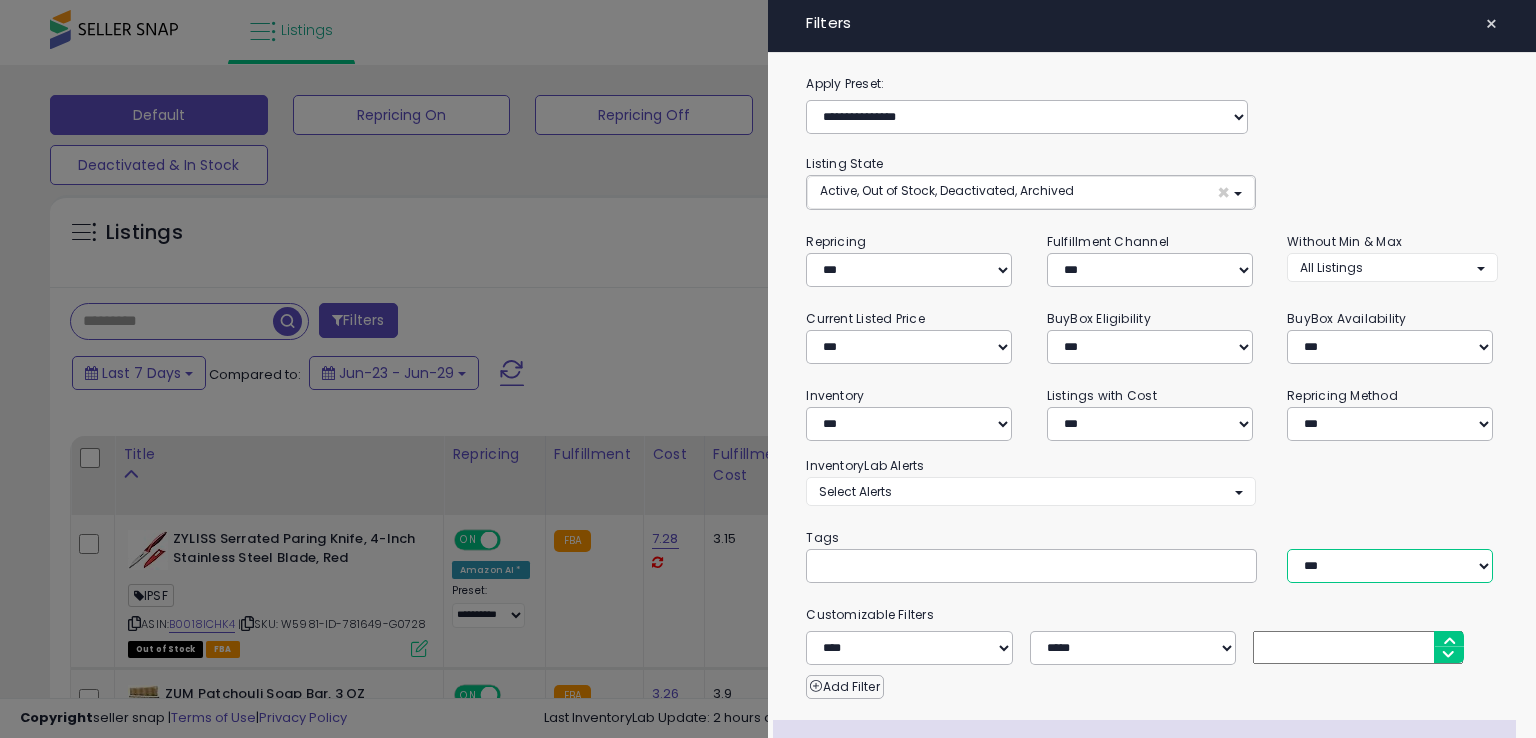 click on "***
***
****" at bounding box center (1390, 566) 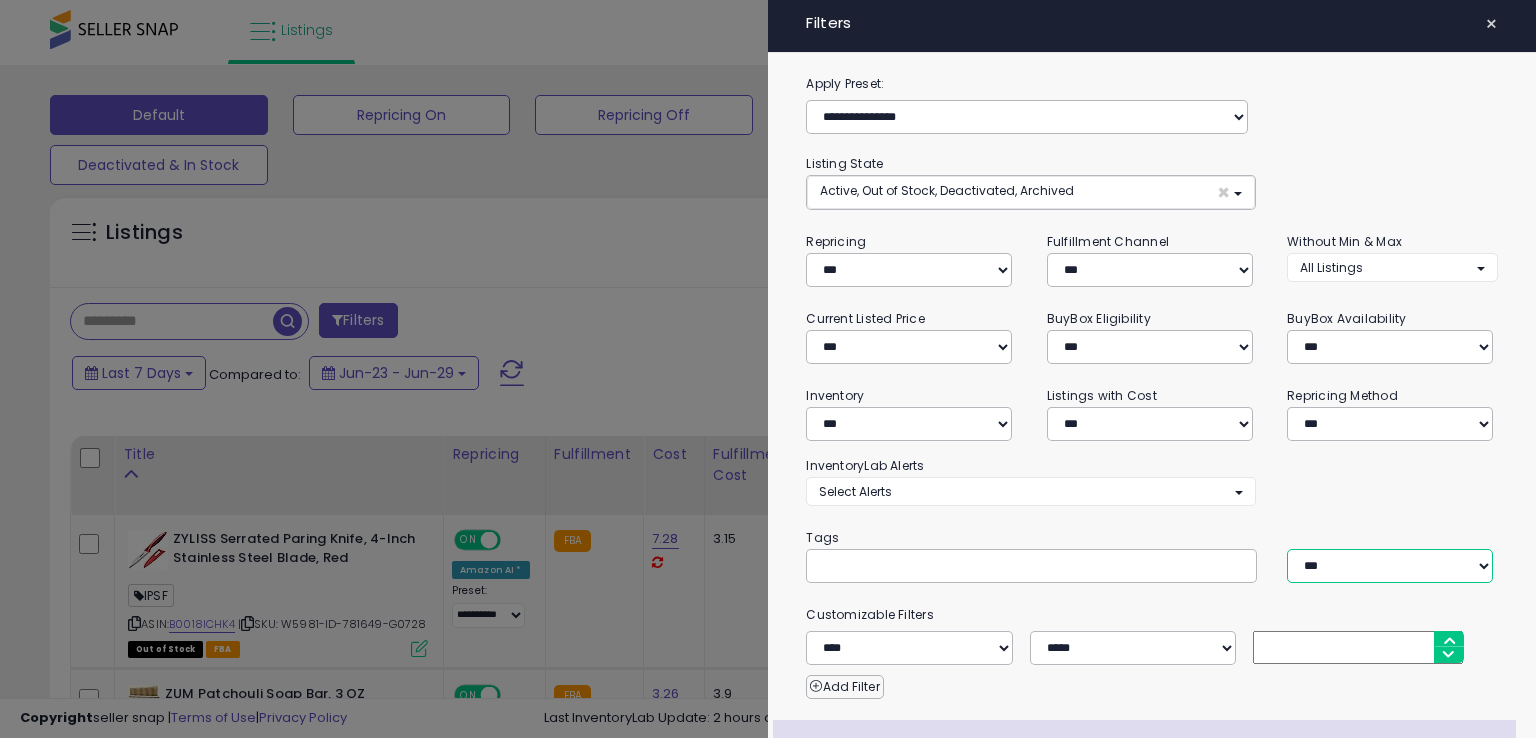select on "***" 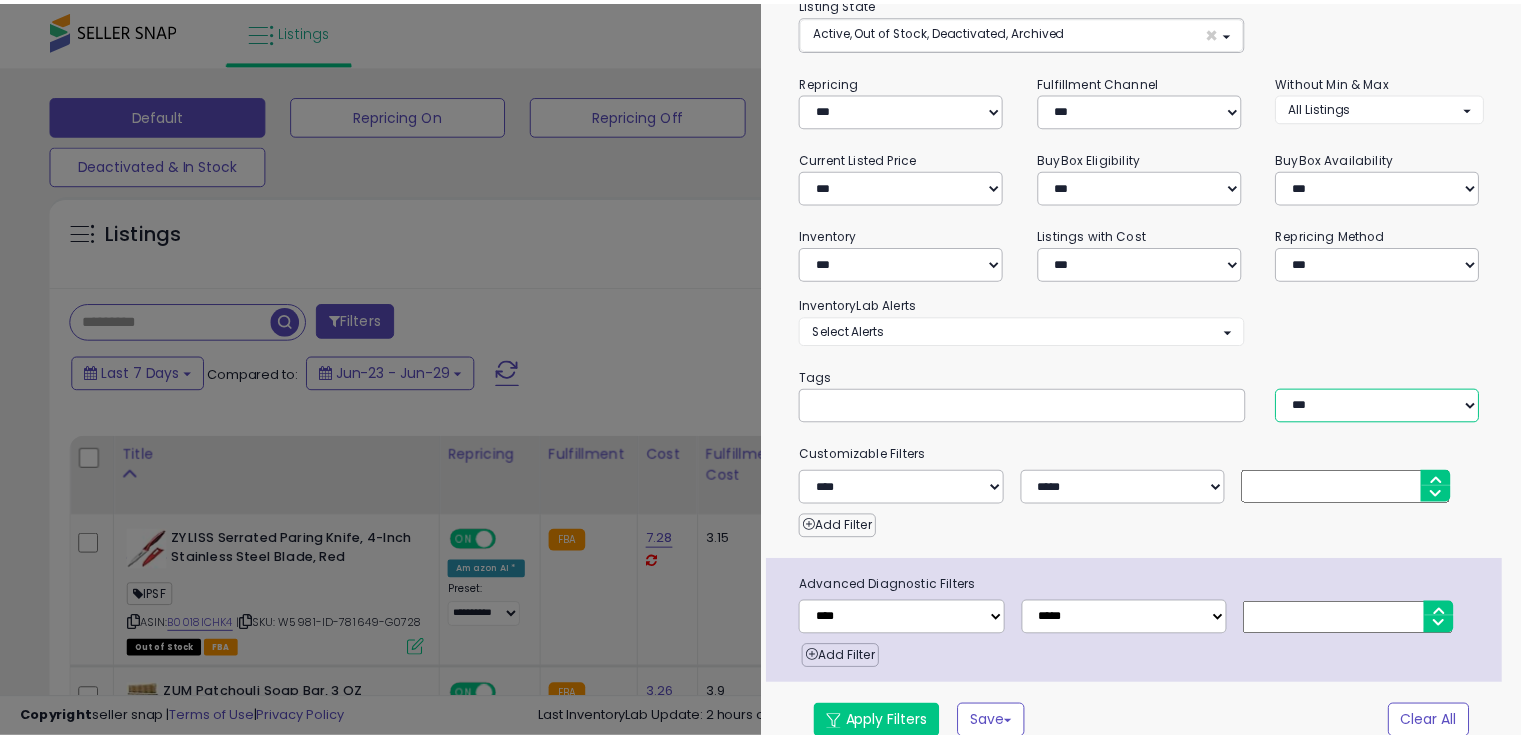 scroll, scrollTop: 176, scrollLeft: 0, axis: vertical 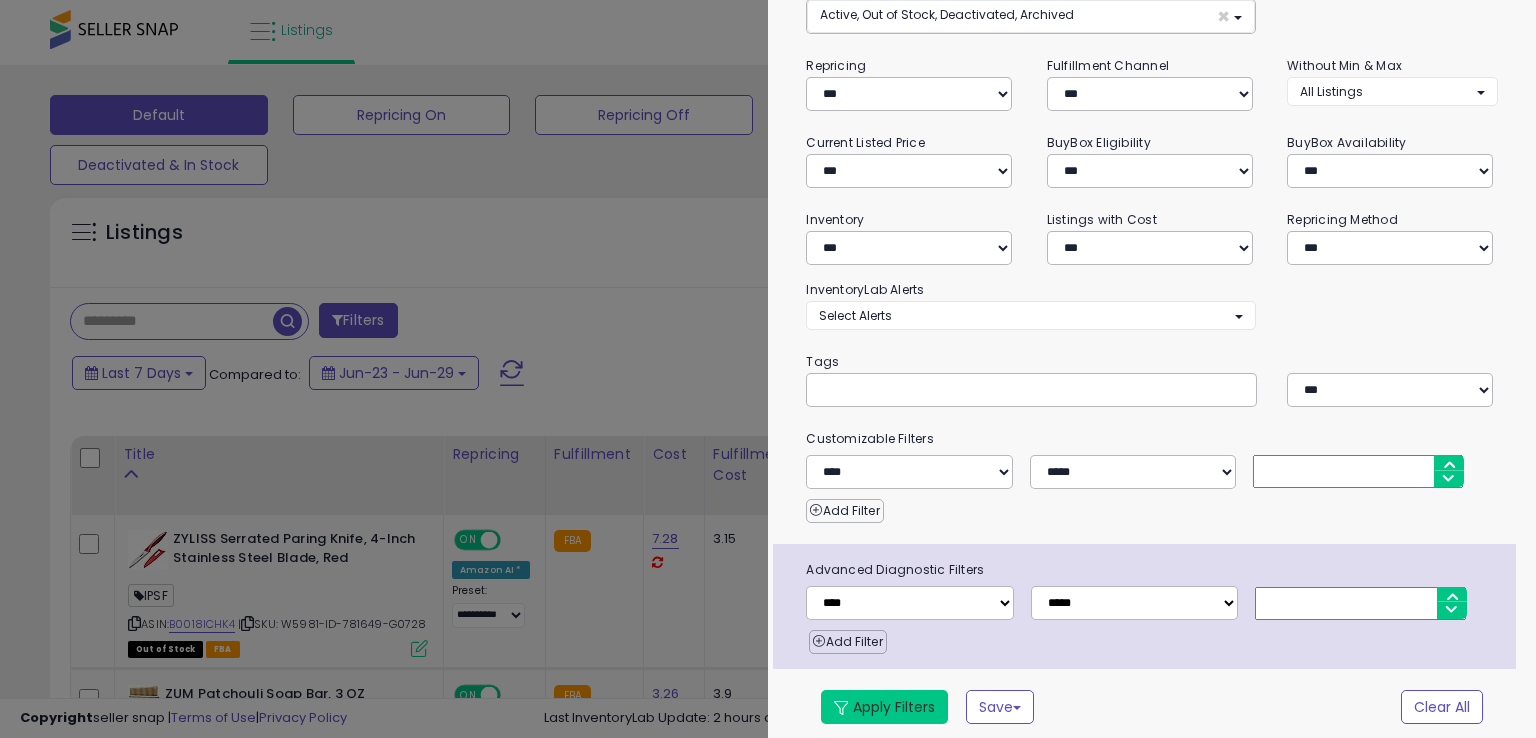 drag, startPoint x: 942, startPoint y: 707, endPoint x: 894, endPoint y: 665, distance: 63.780876 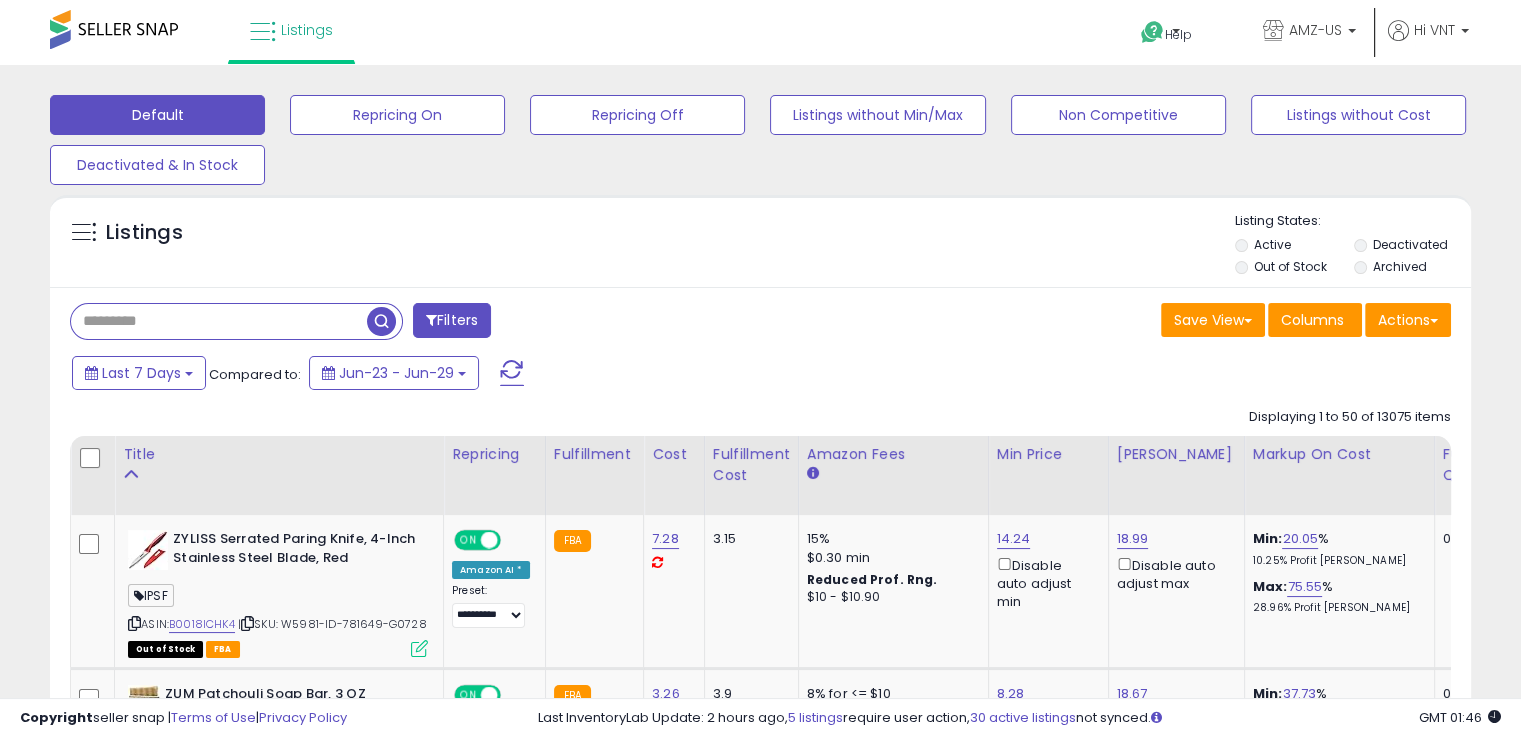 drag, startPoint x: 229, startPoint y: 324, endPoint x: 268, endPoint y: 267, distance: 69.065186 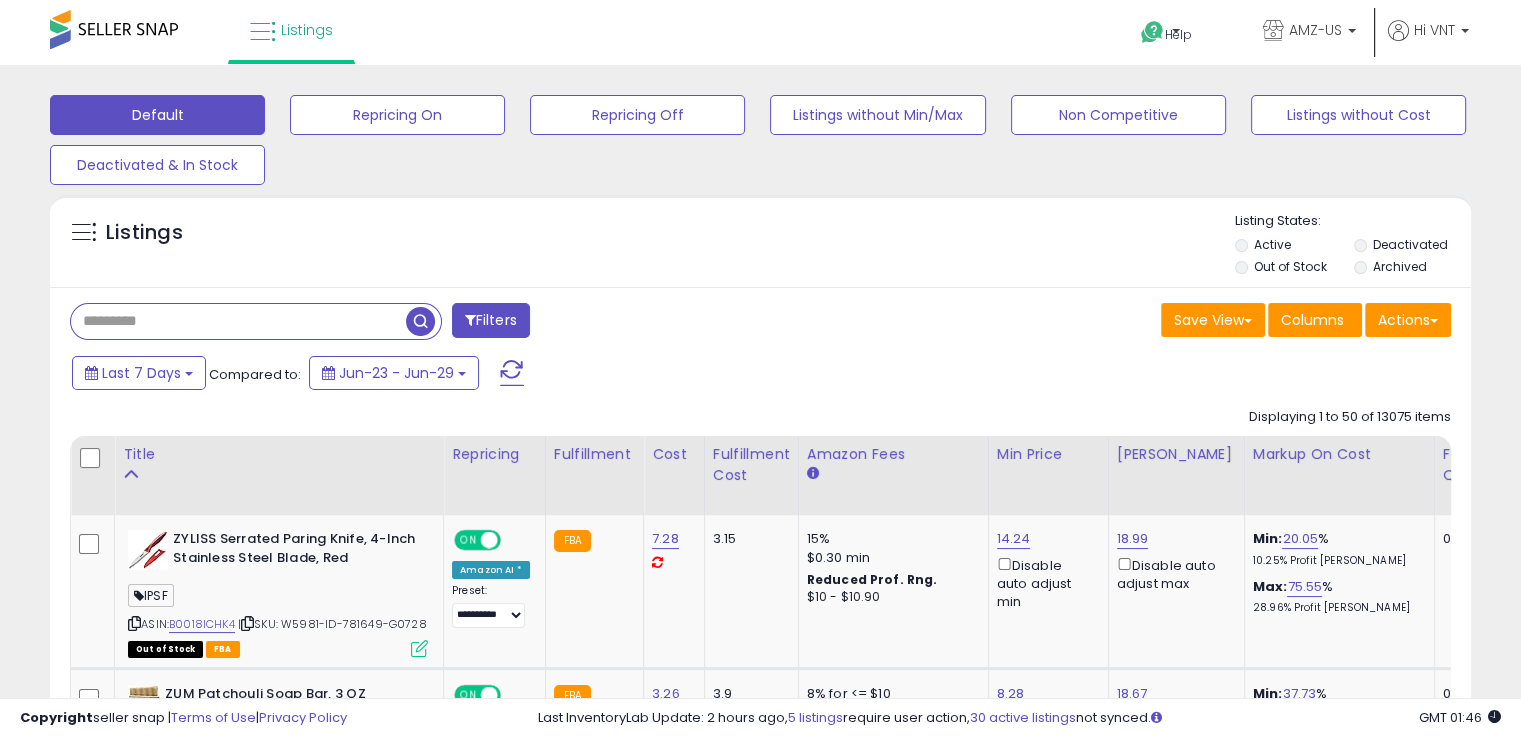 paste on "**********" 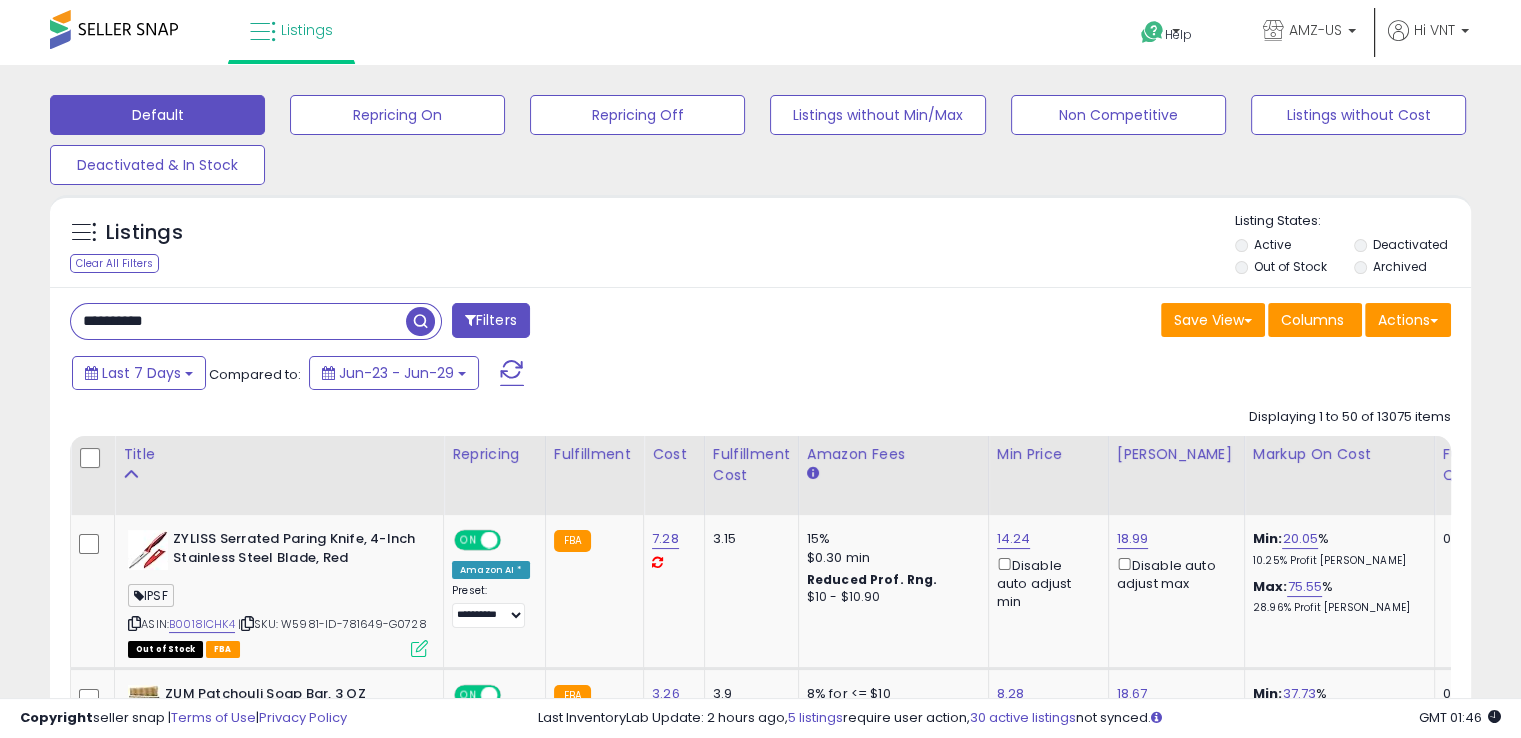 type on "**********" 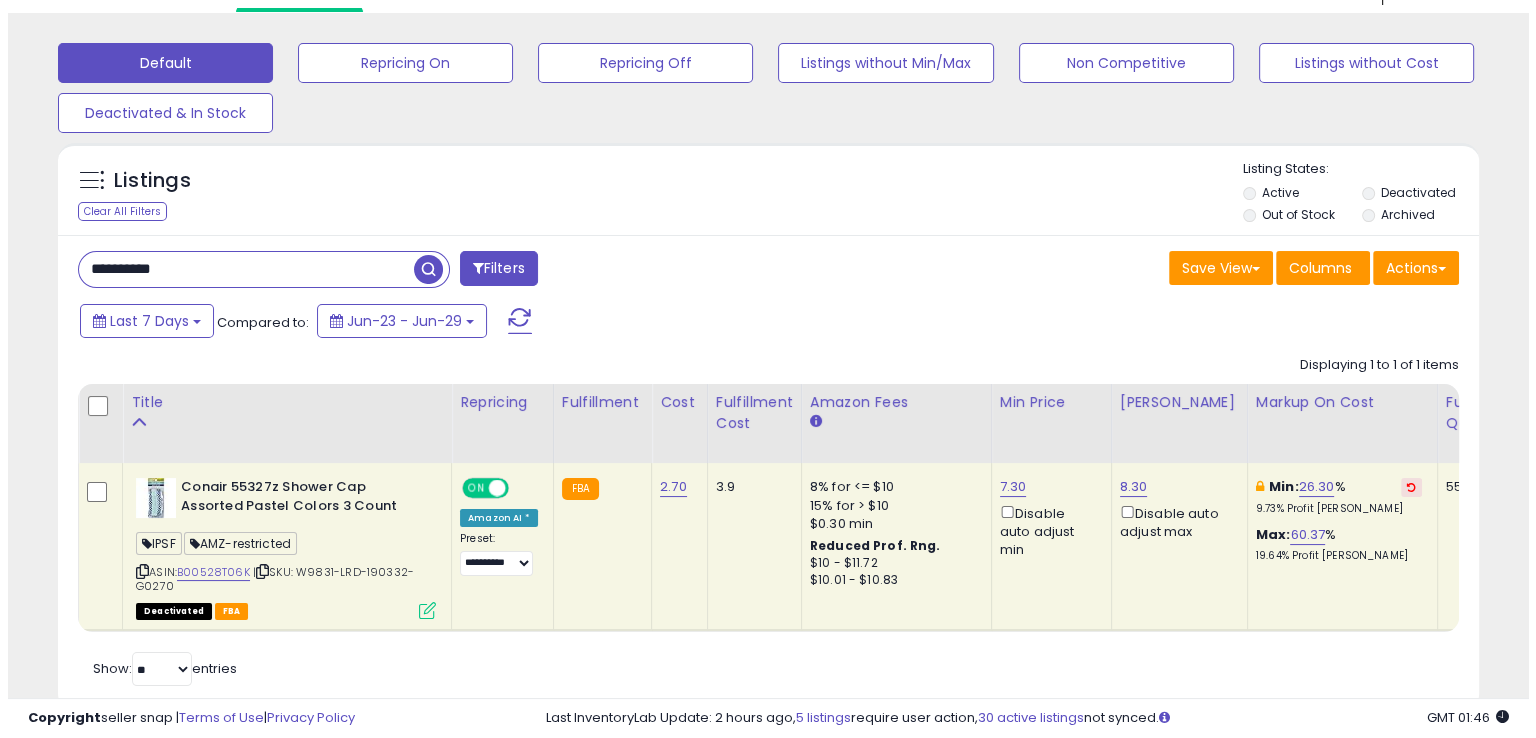 scroll, scrollTop: 100, scrollLeft: 0, axis: vertical 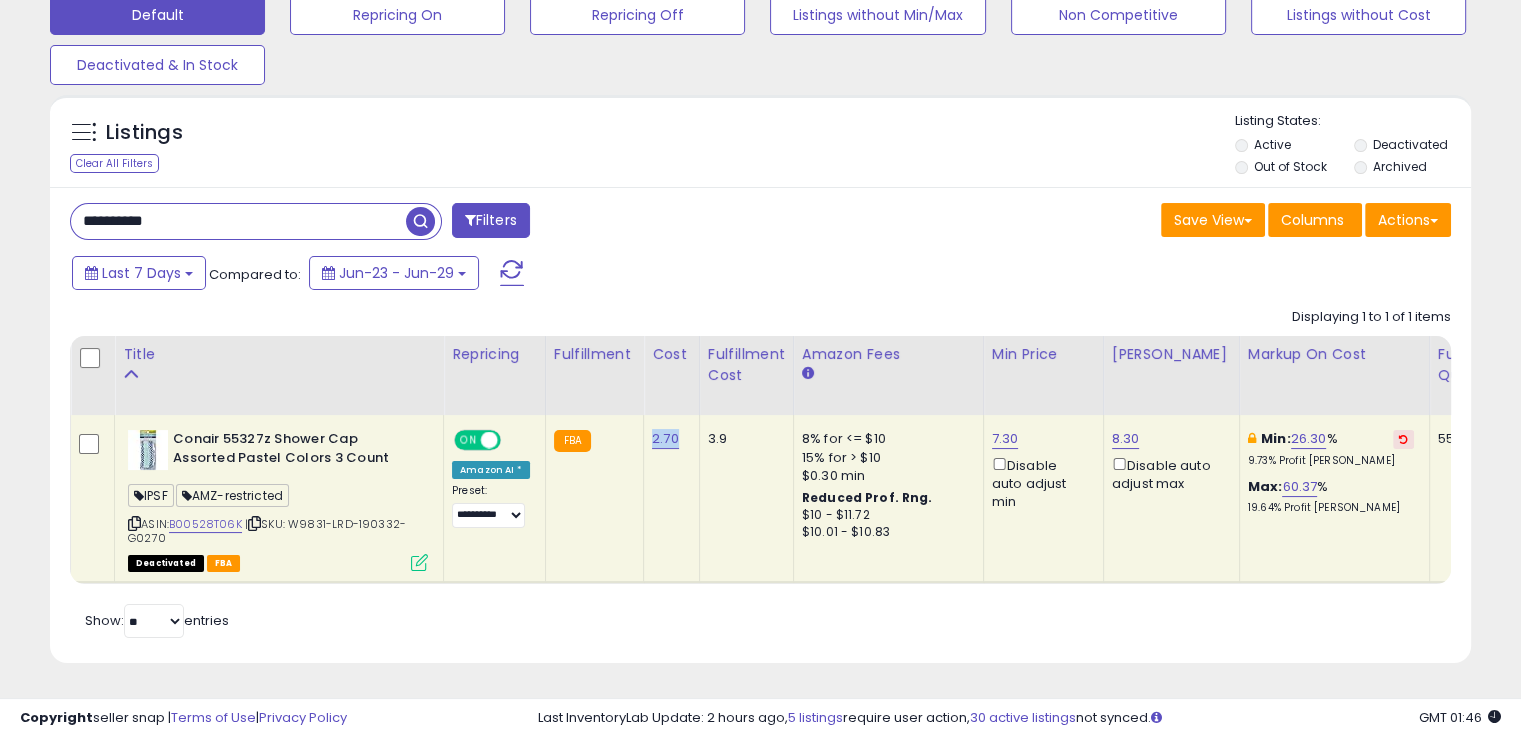 drag, startPoint x: 664, startPoint y: 443, endPoint x: 639, endPoint y: 444, distance: 25.019993 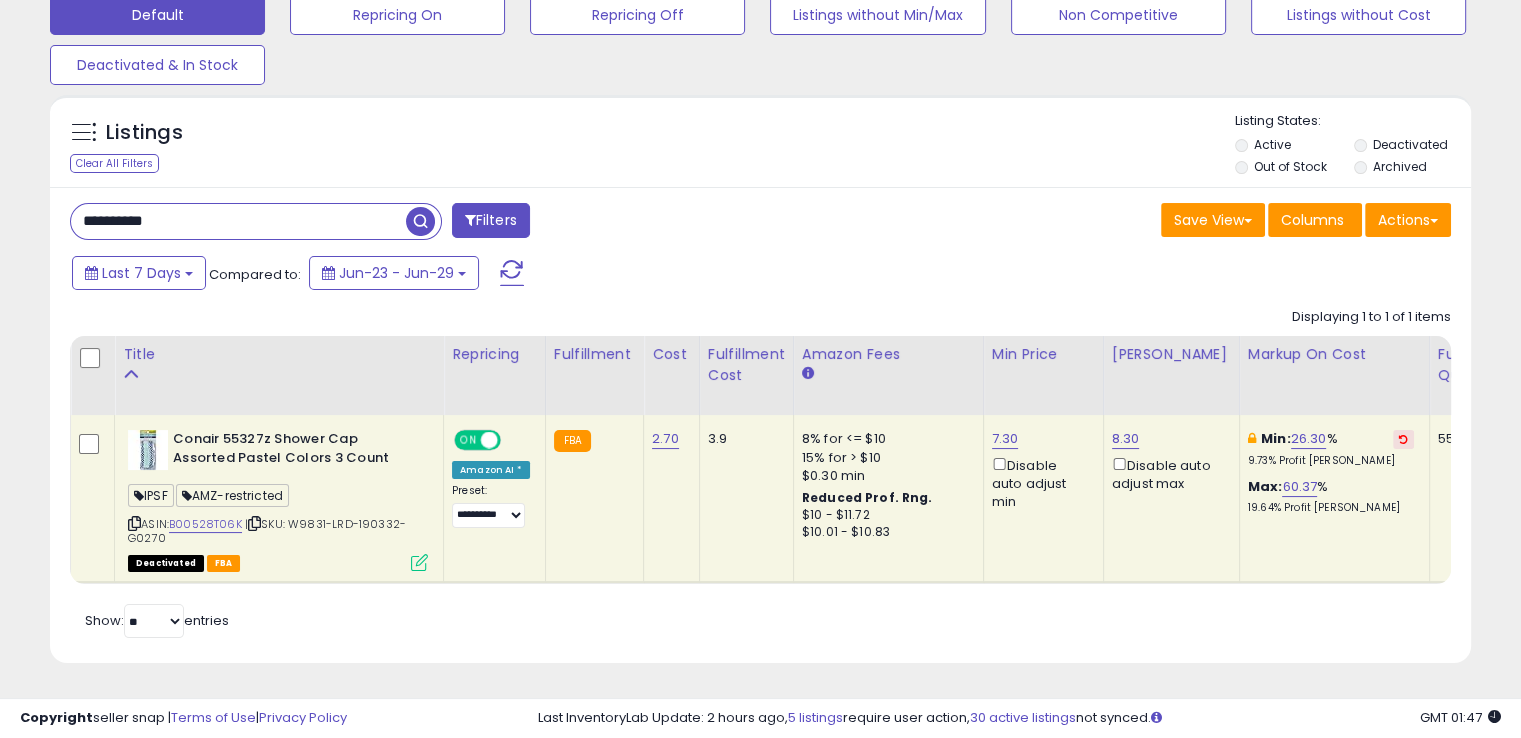 click on "7.30  Disable auto adjust min" 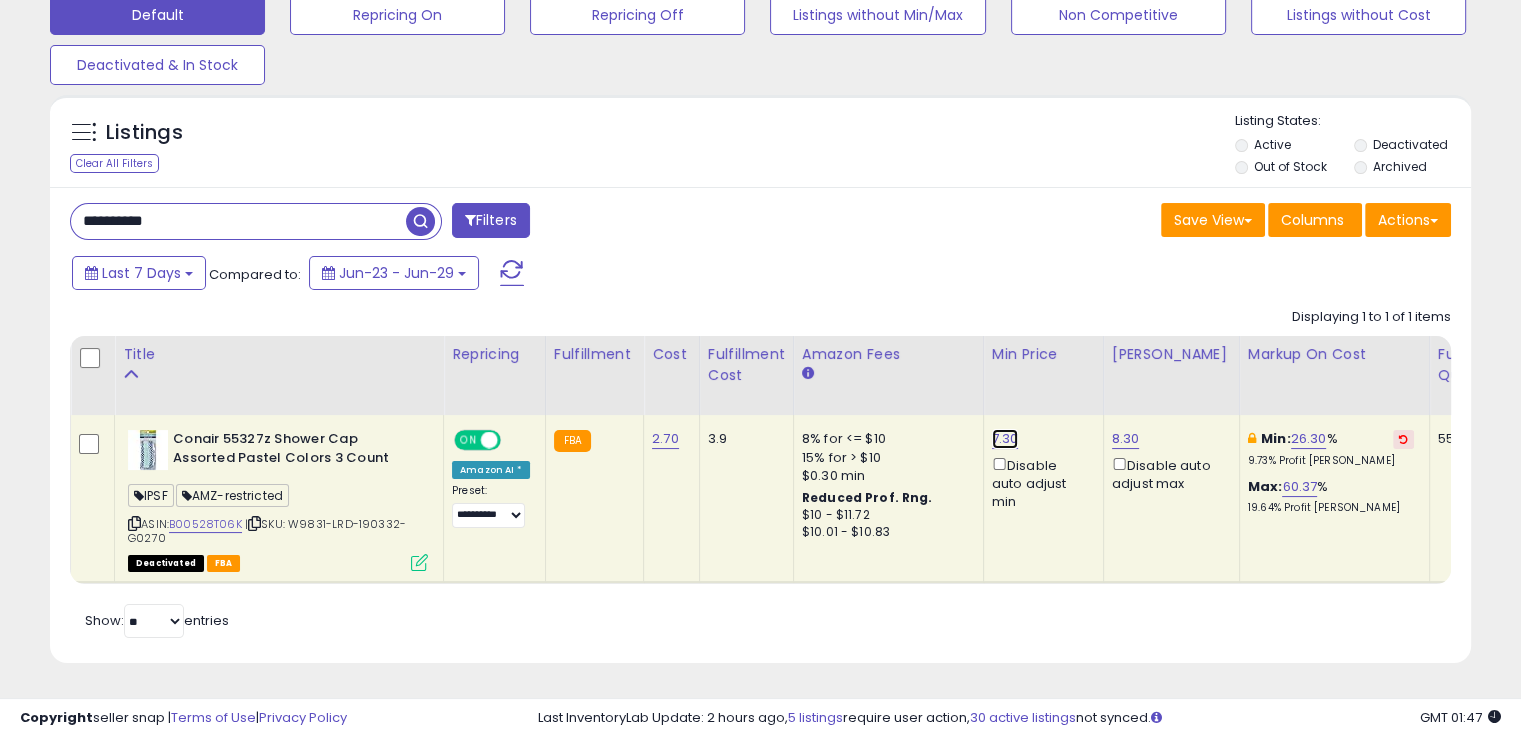 click on "7.30" at bounding box center (1005, 439) 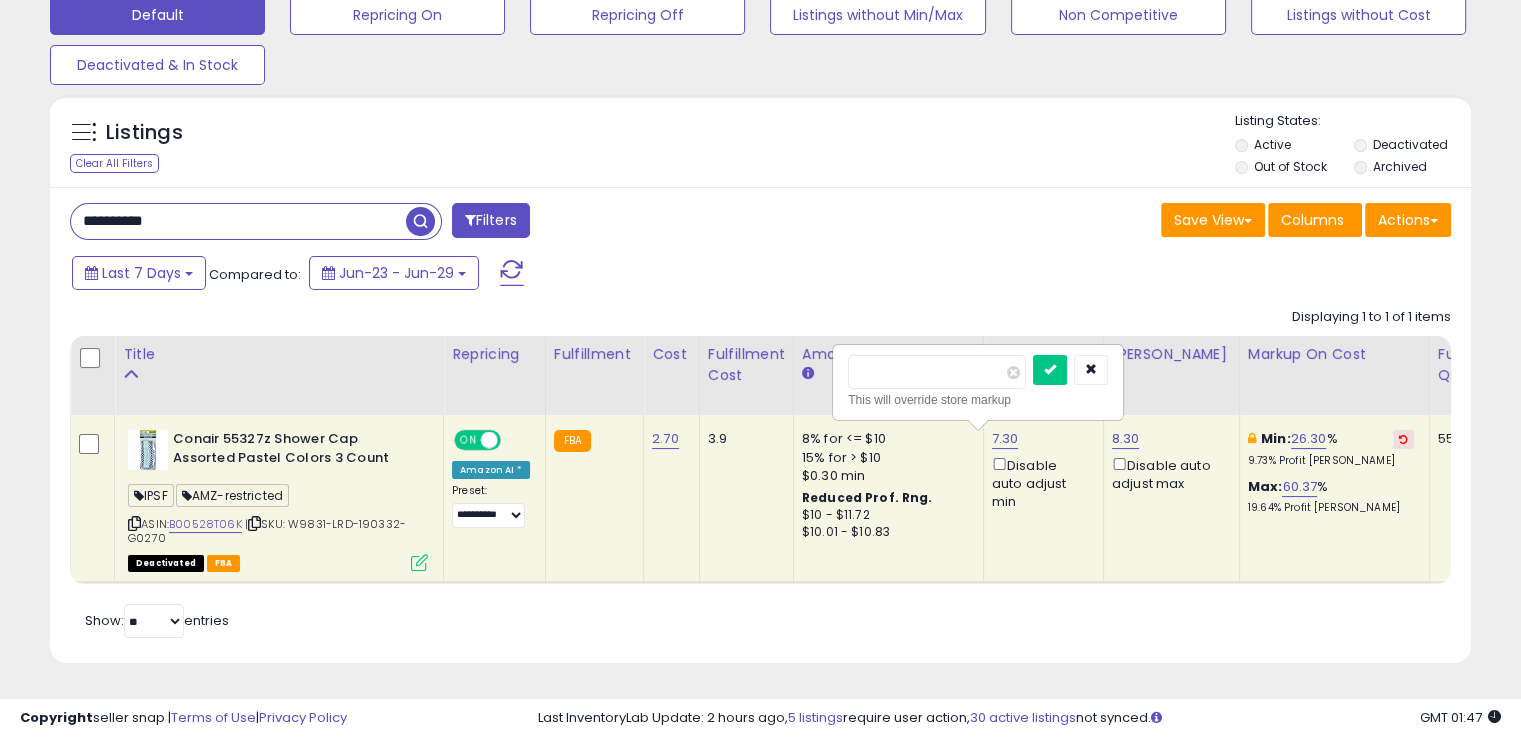 type on "****" 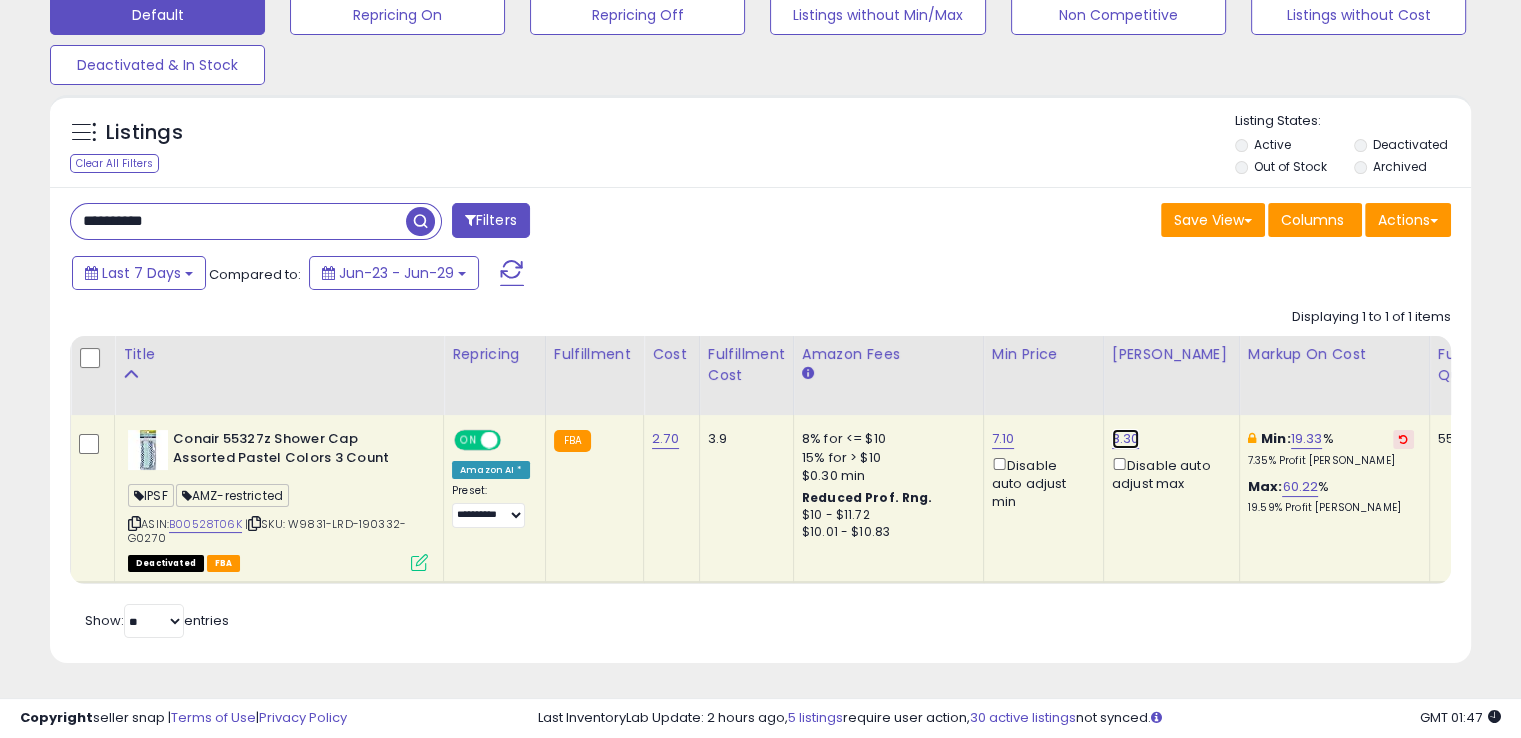 click on "8.30" at bounding box center (1126, 439) 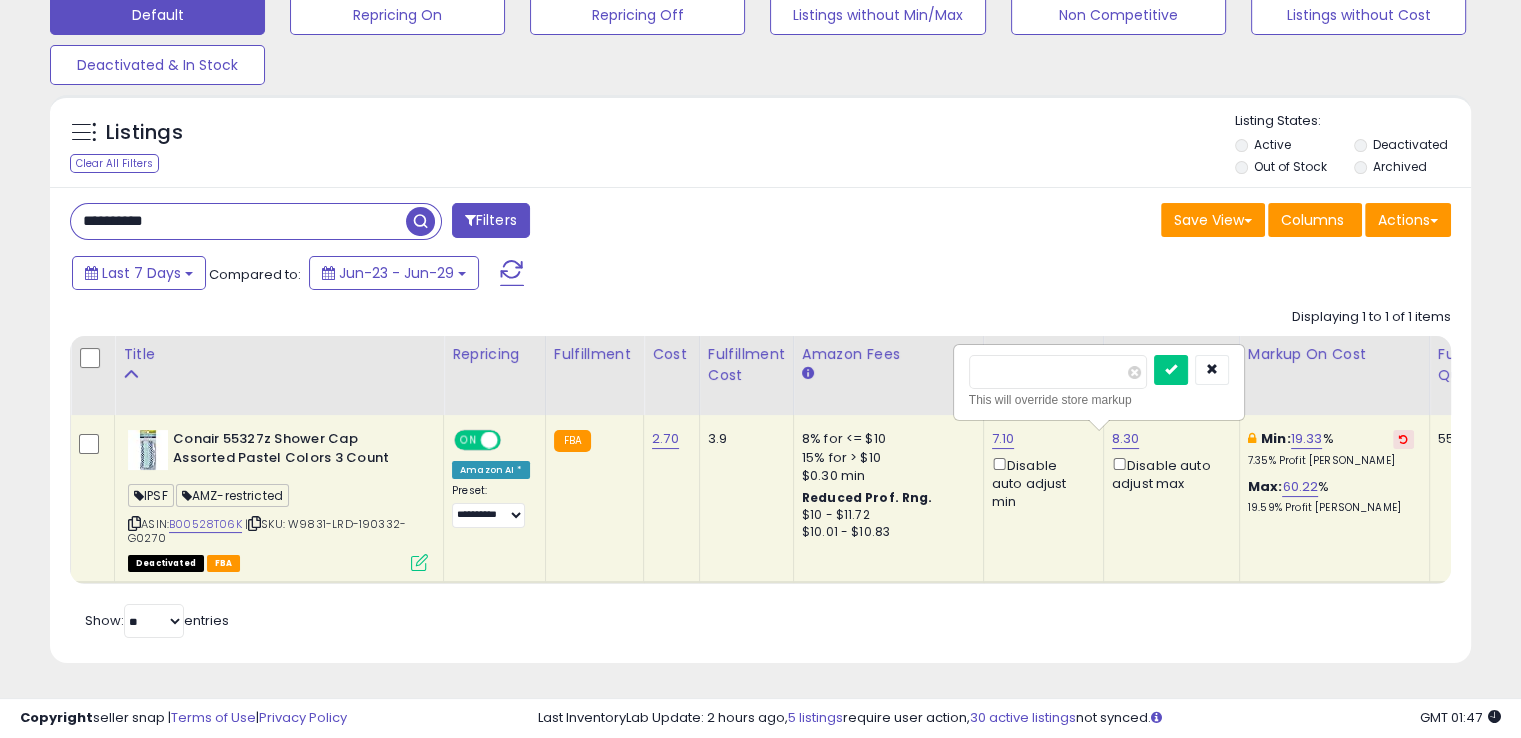 drag, startPoint x: 1100, startPoint y: 369, endPoint x: 891, endPoint y: 373, distance: 209.03827 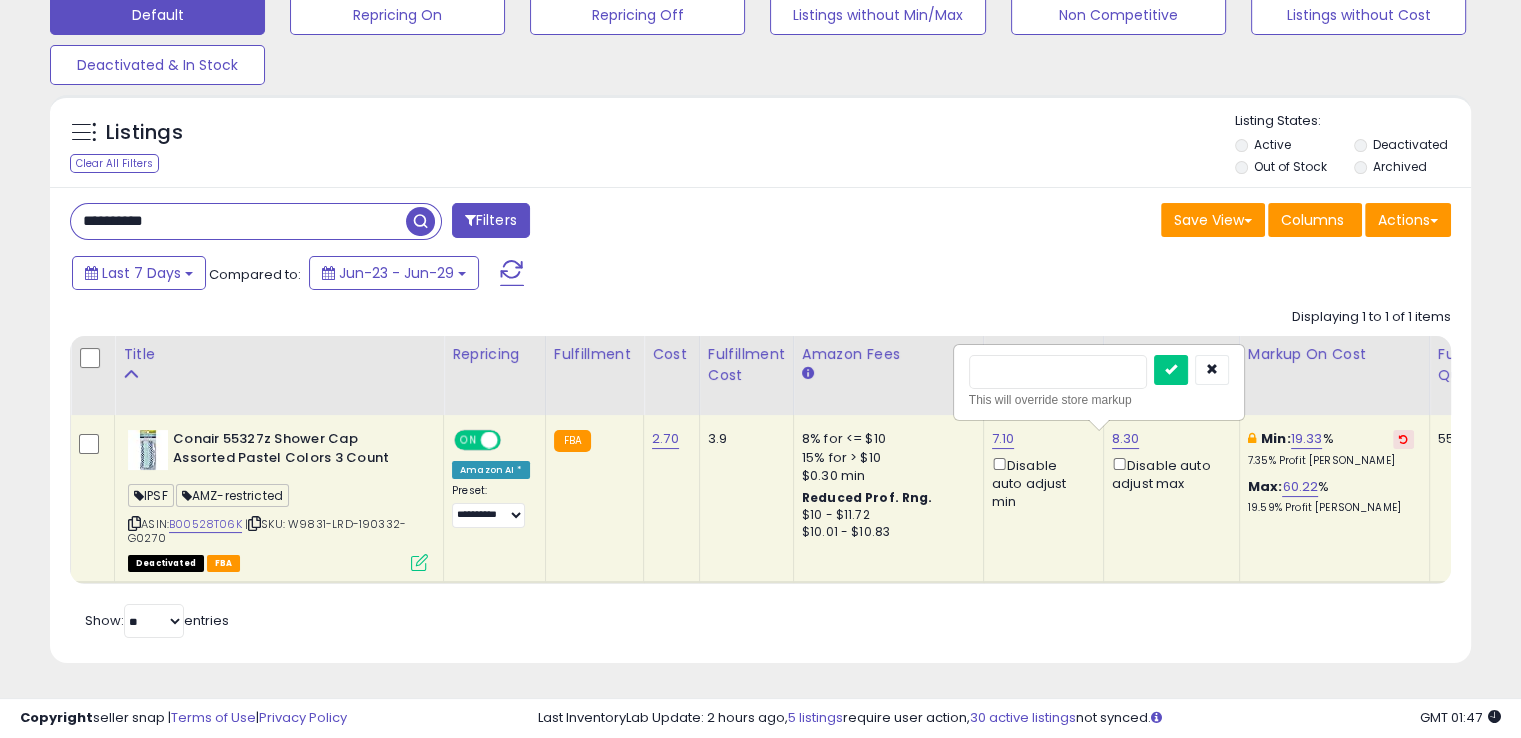 type on "***" 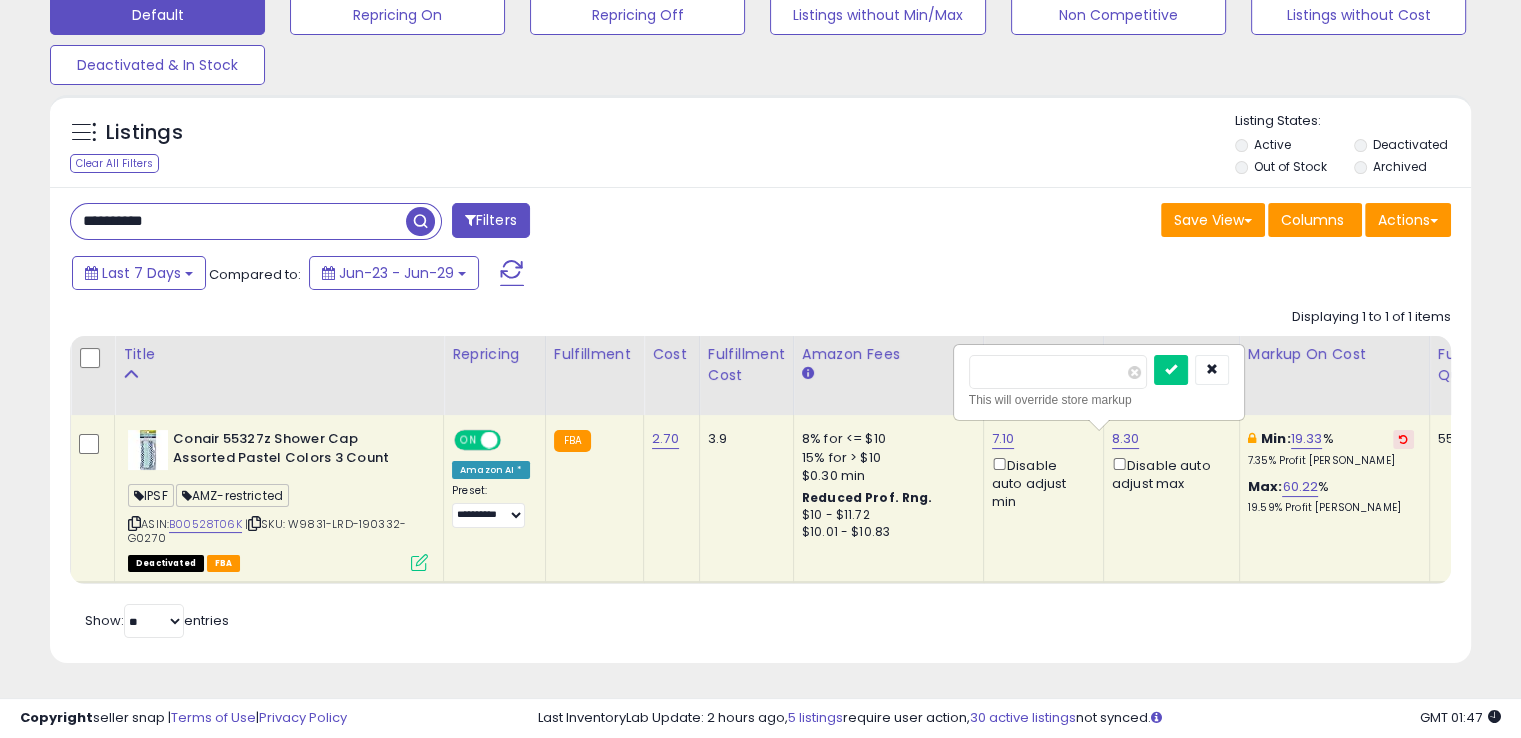 click at bounding box center (1171, 370) 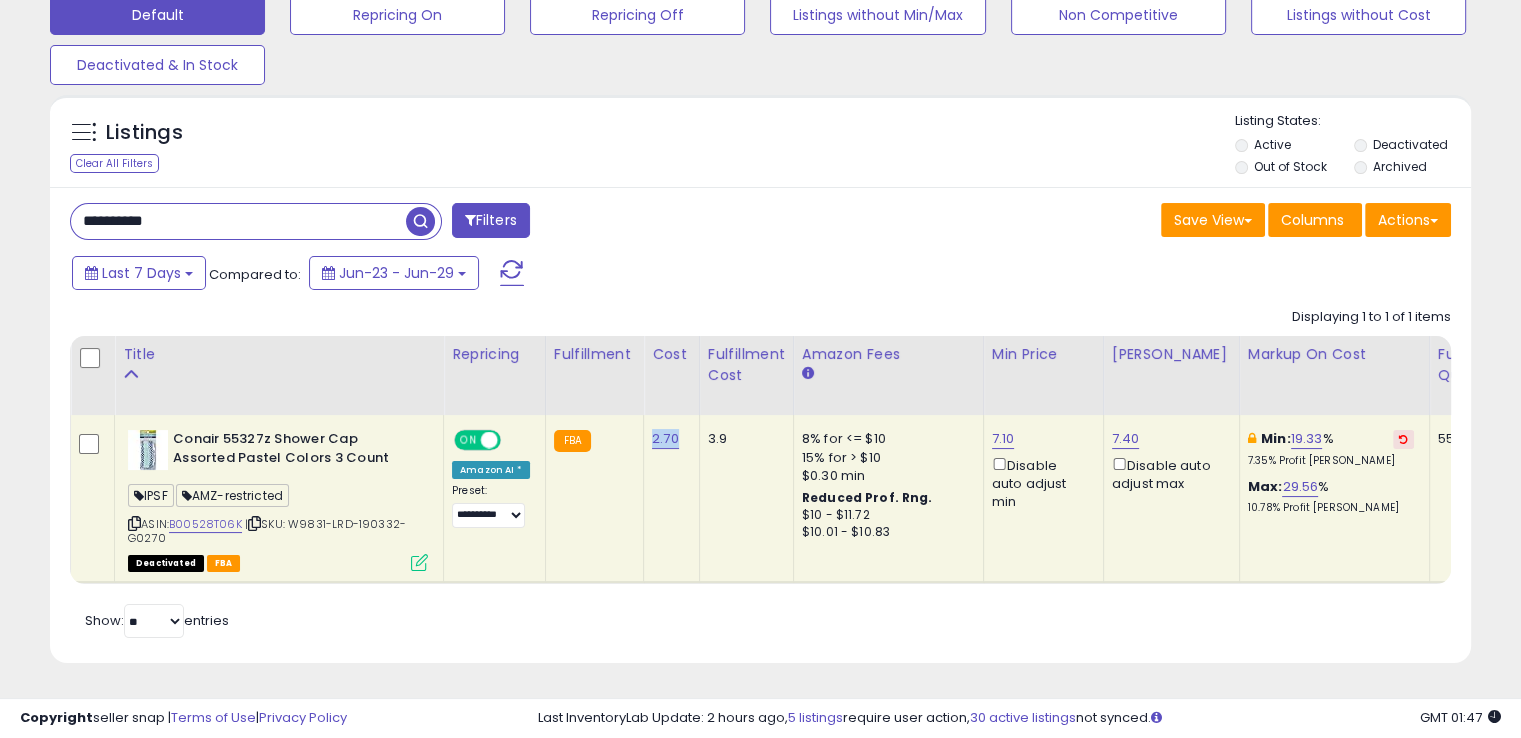 drag, startPoint x: 677, startPoint y: 432, endPoint x: 643, endPoint y: 434, distance: 34.058773 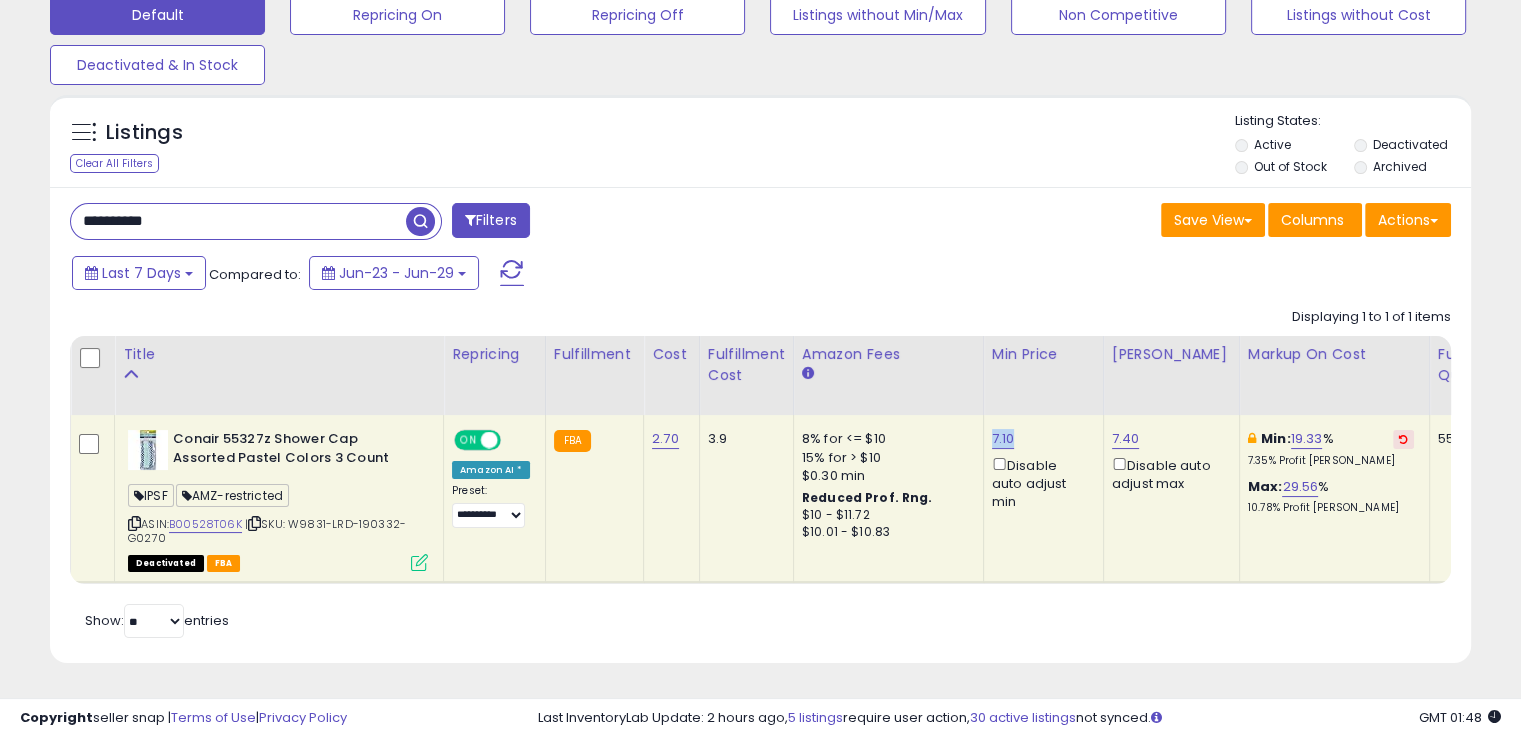 drag, startPoint x: 1021, startPoint y: 443, endPoint x: 984, endPoint y: 438, distance: 37.336308 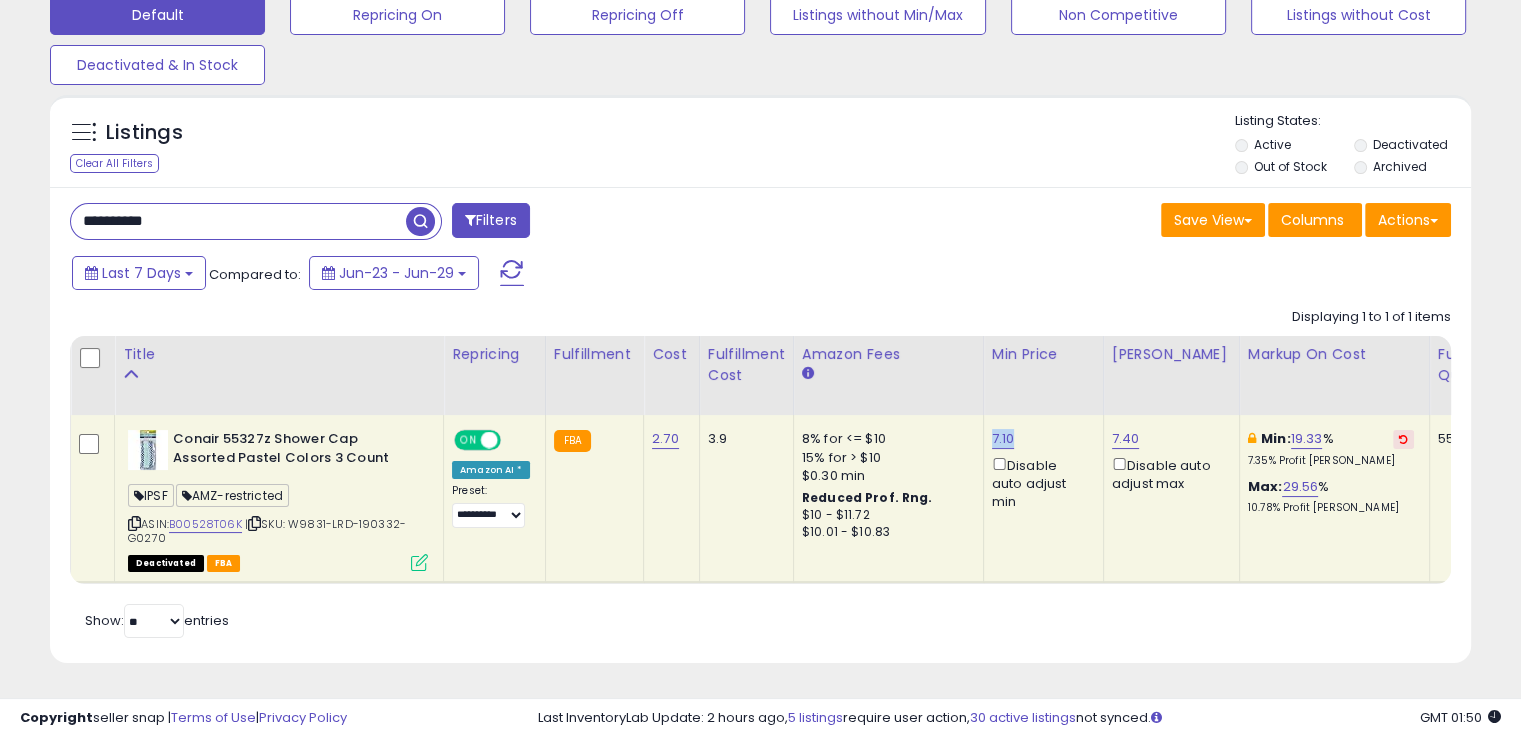 click on "**********" at bounding box center (238, 221) 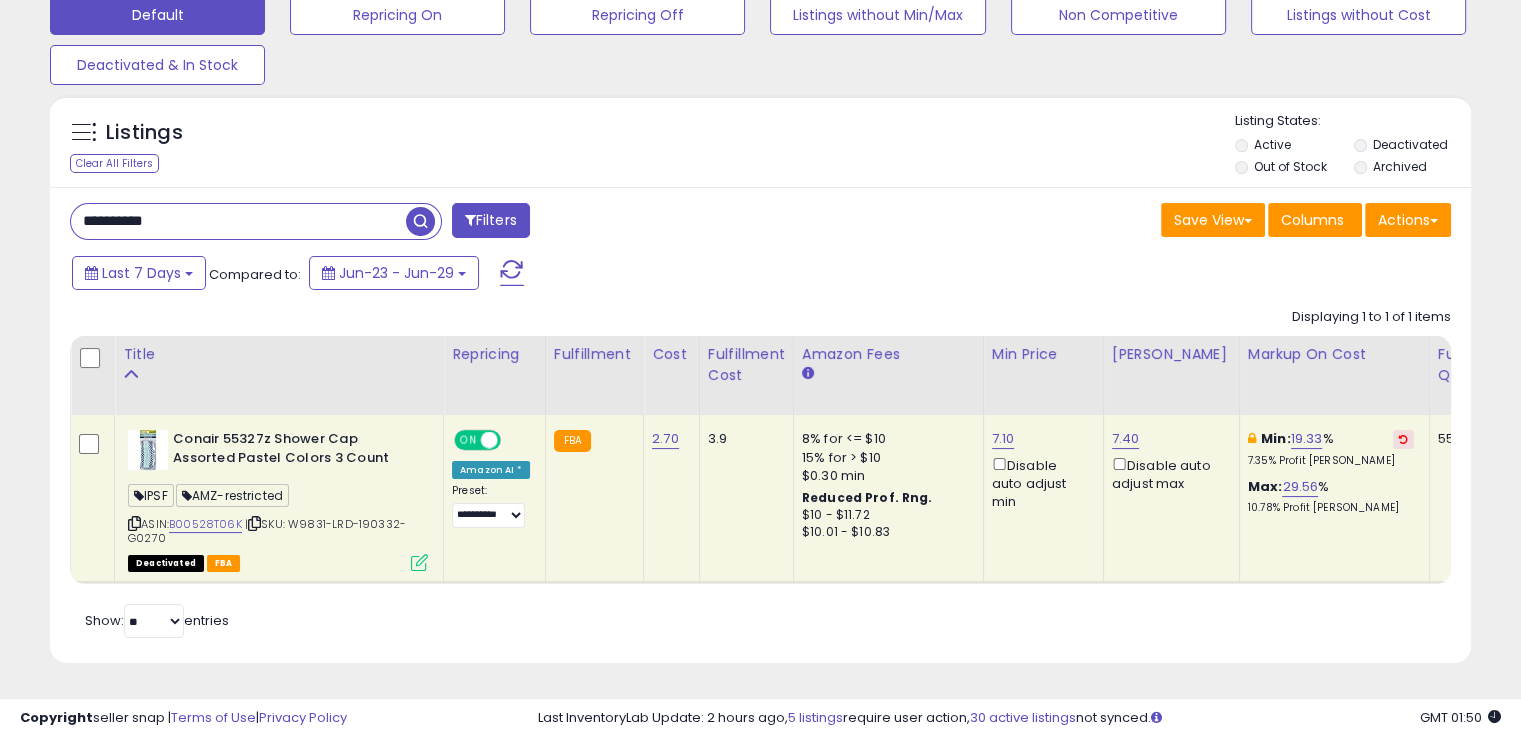 paste 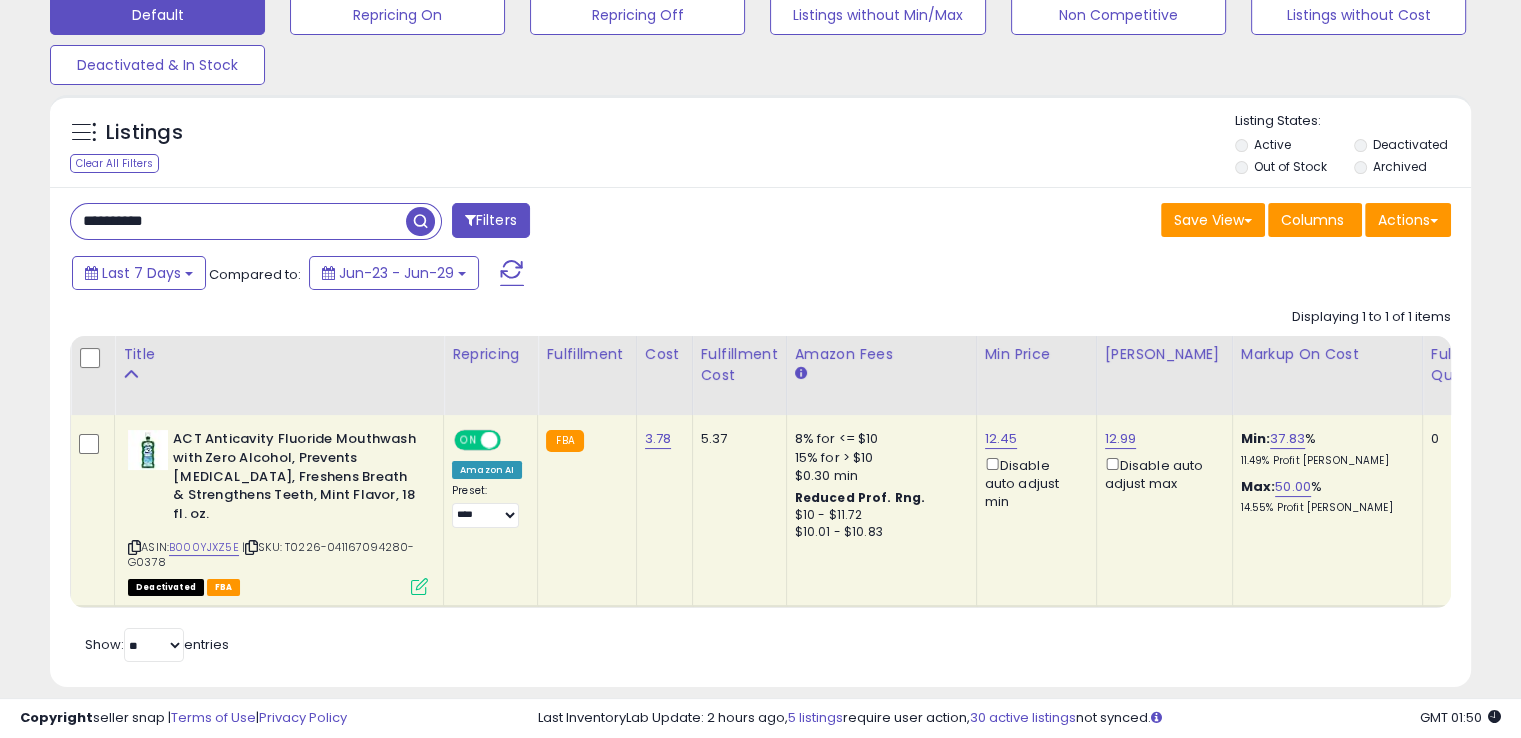 click at bounding box center (419, 586) 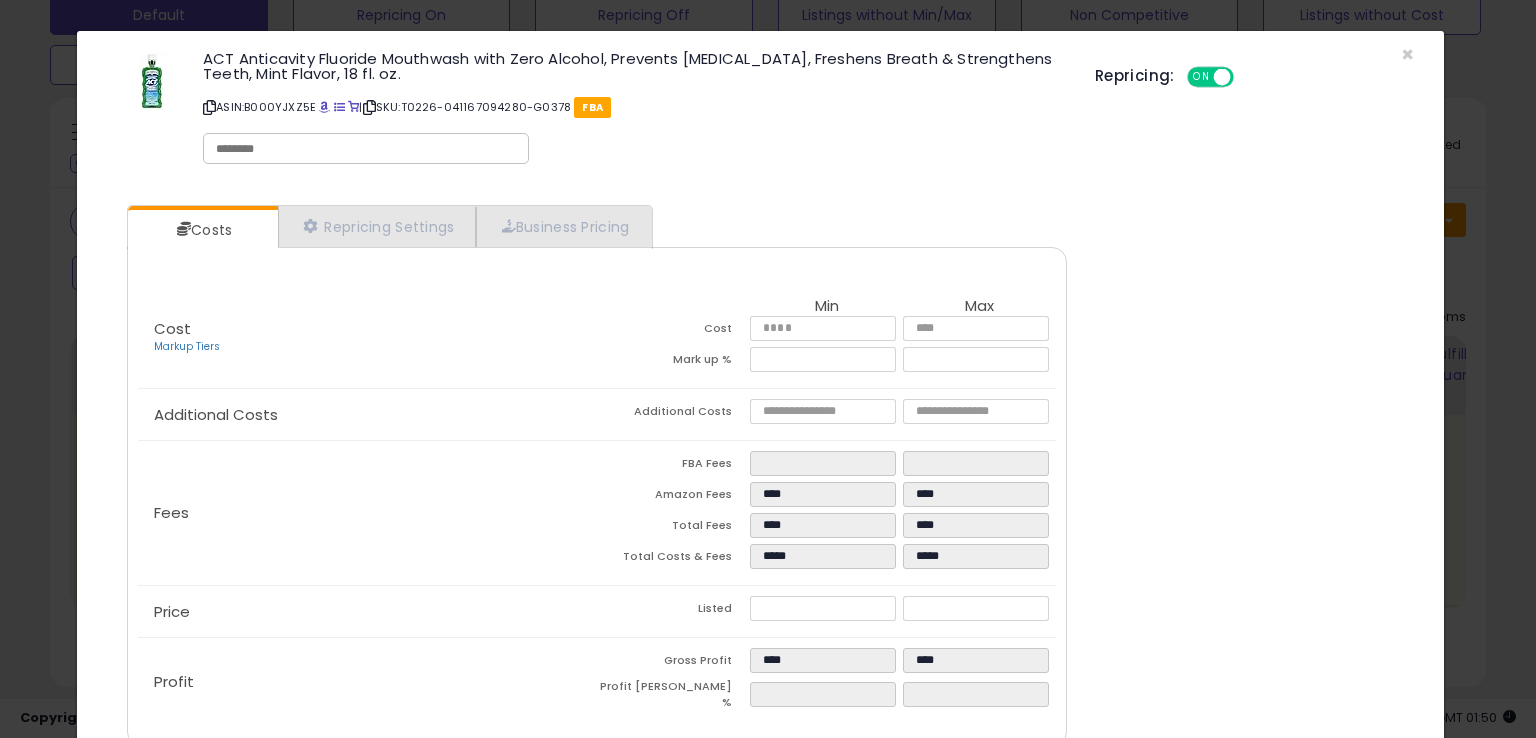 click at bounding box center [366, 149] 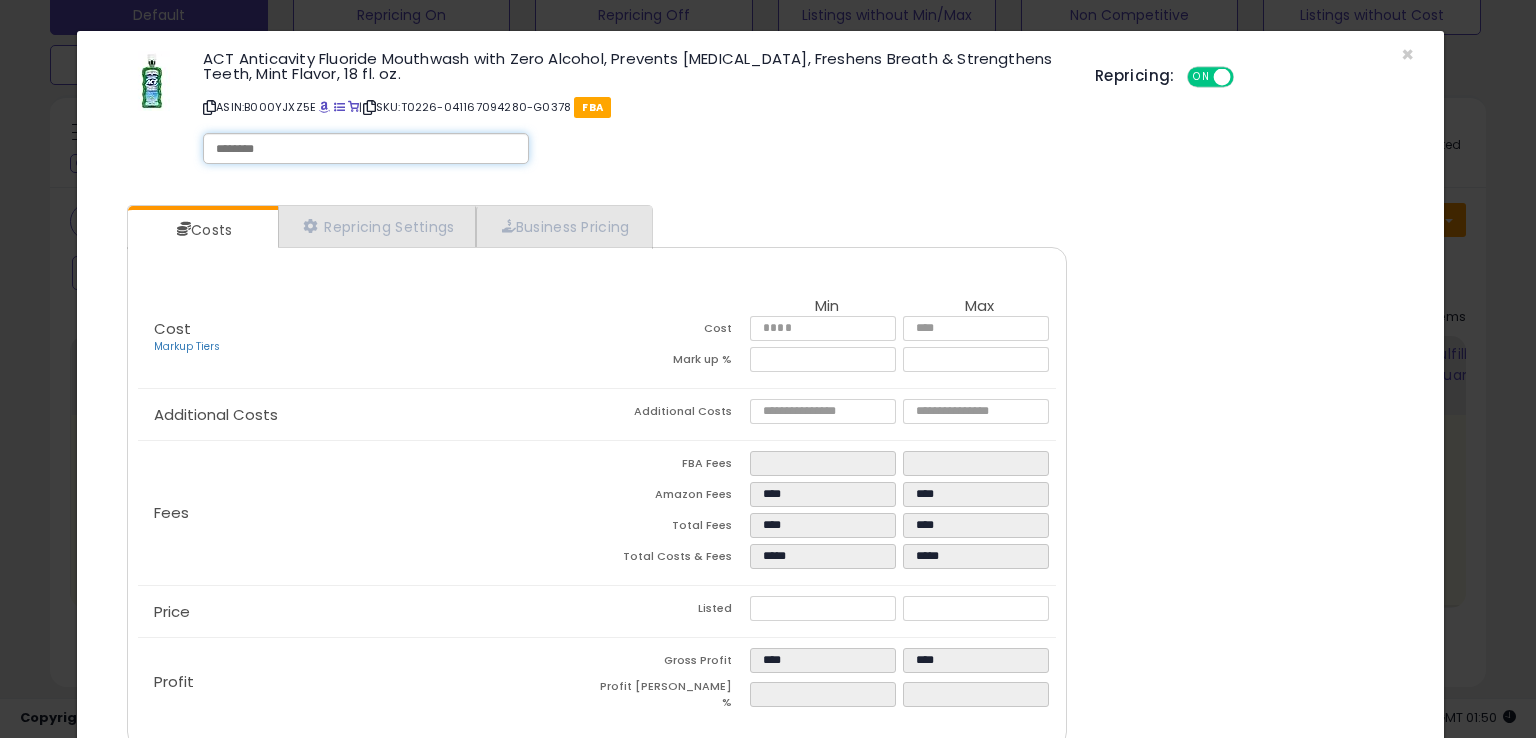 paste on "**********" 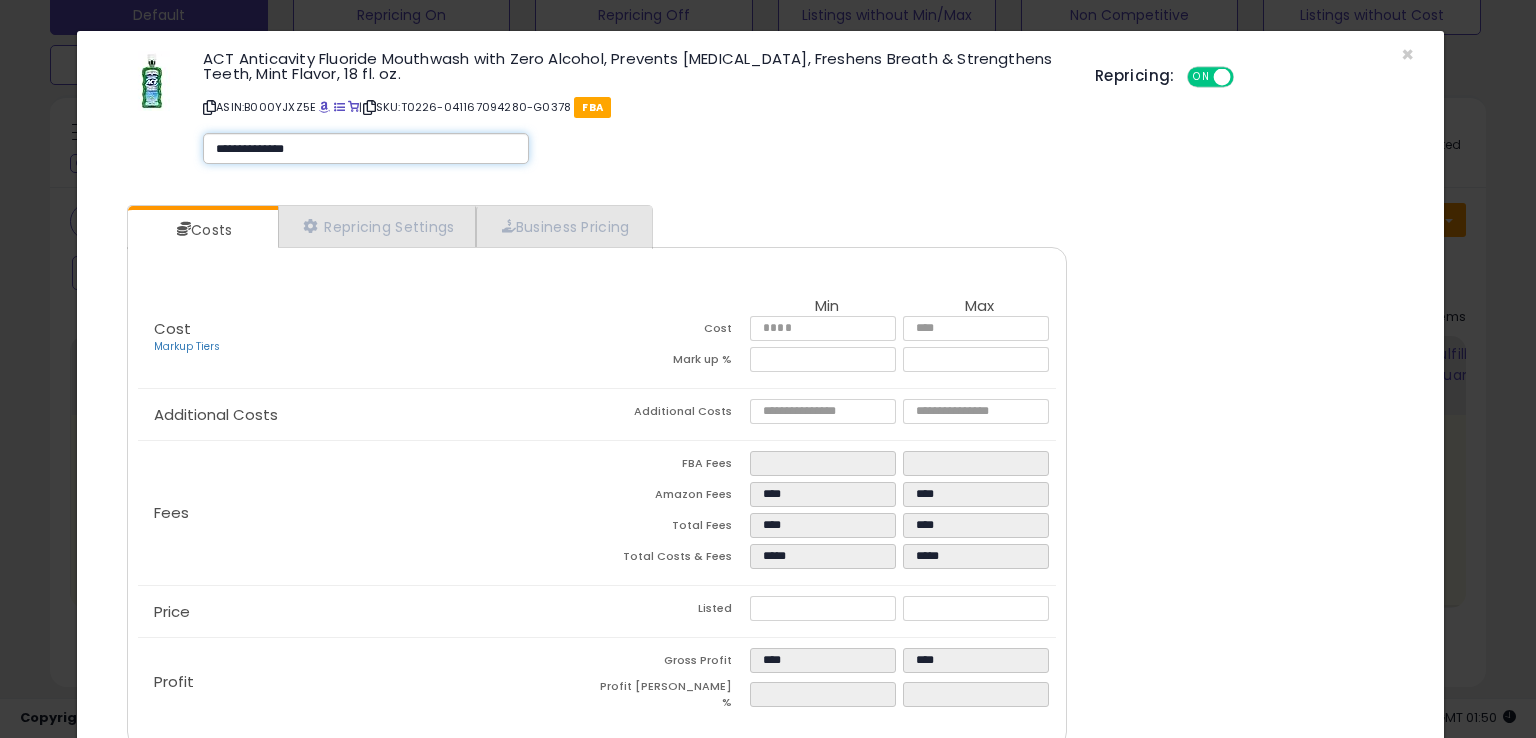 type 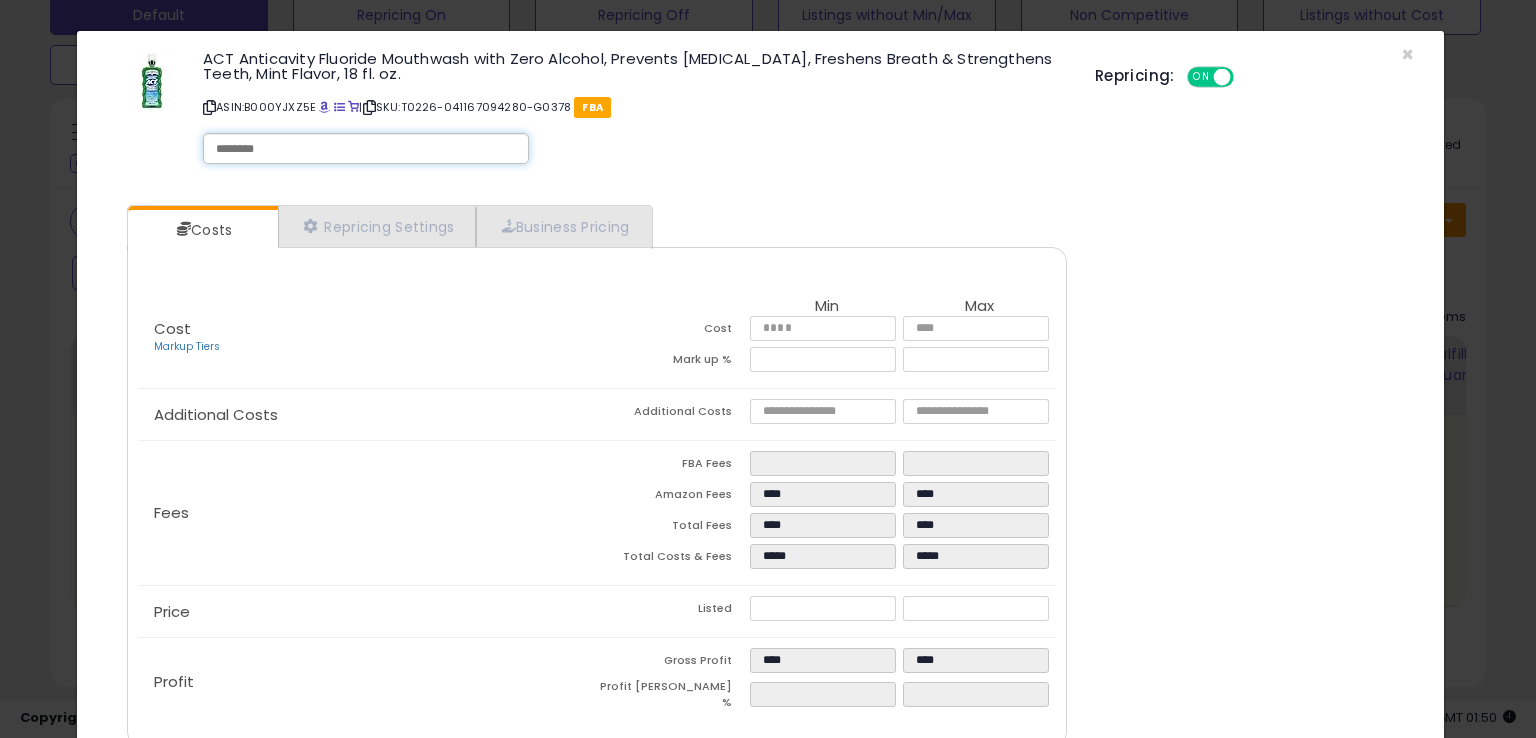 type on "**********" 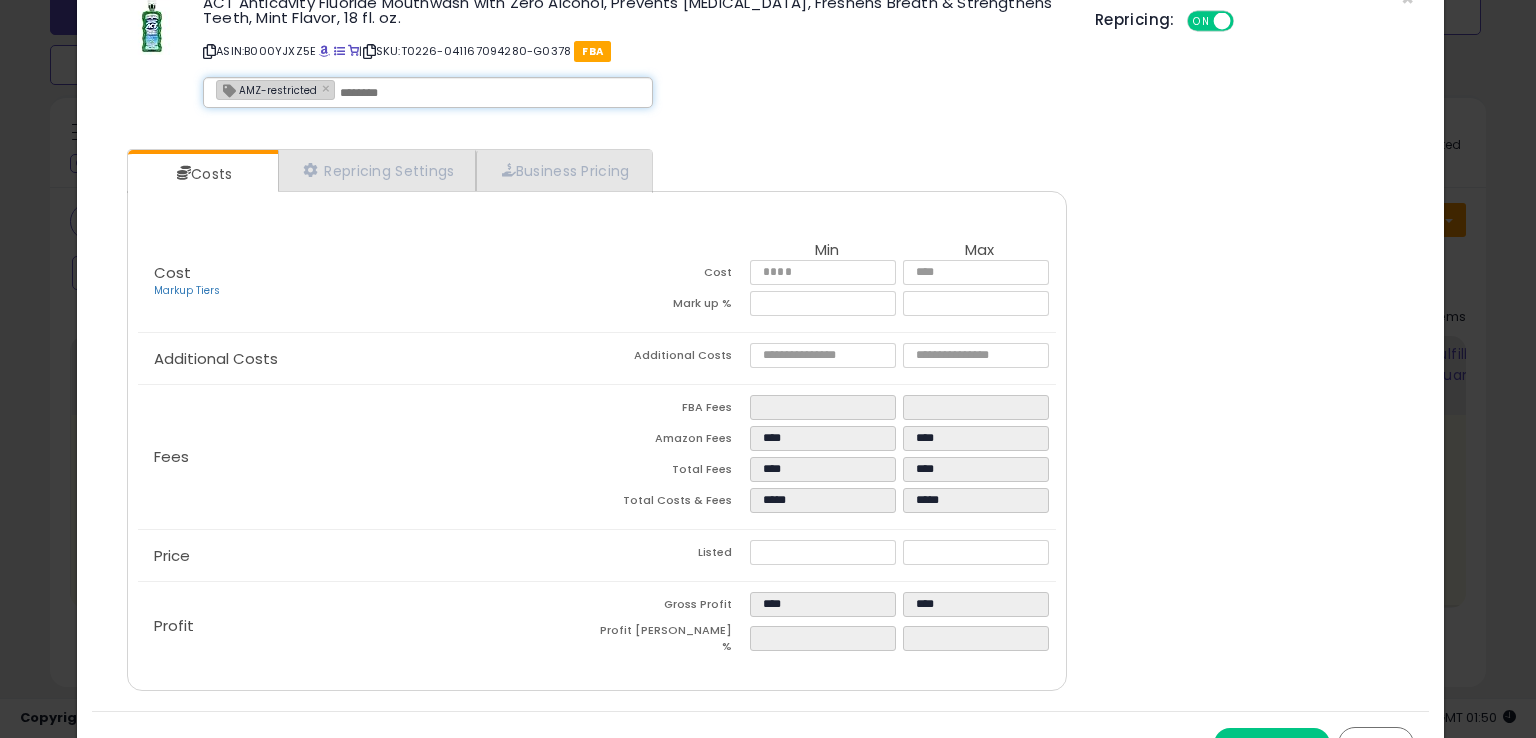 scroll, scrollTop: 86, scrollLeft: 0, axis: vertical 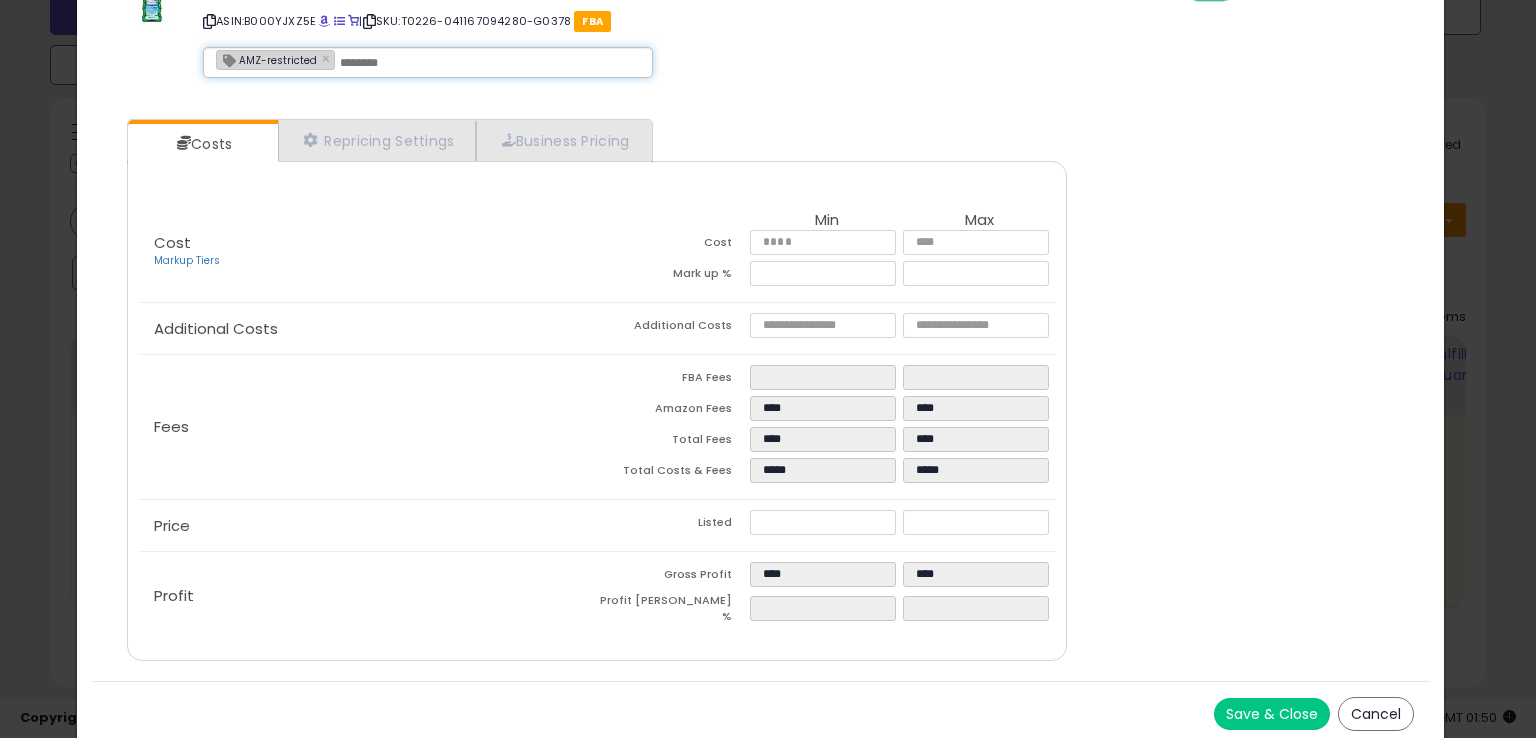 click on "Save & Close" at bounding box center (1272, 714) 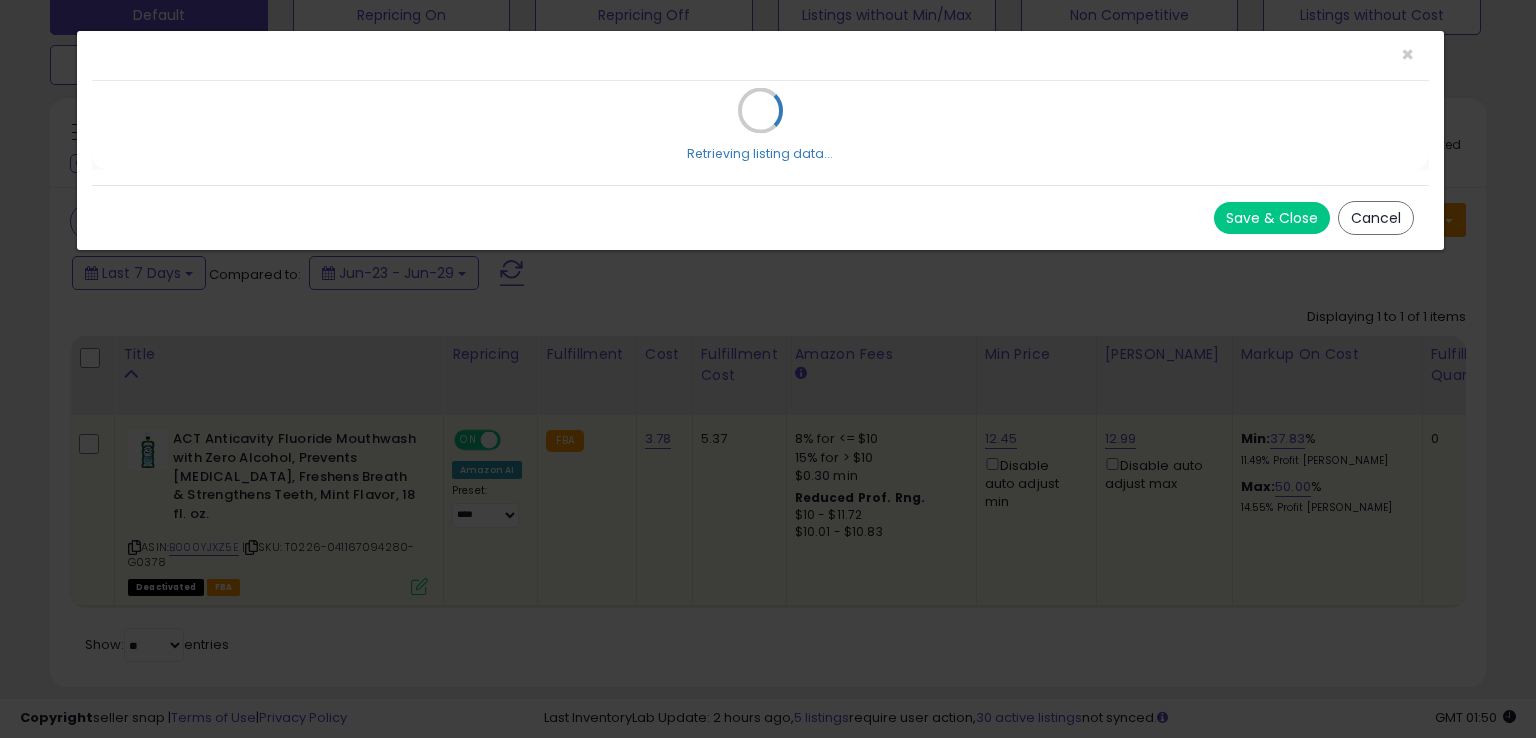 scroll, scrollTop: 0, scrollLeft: 0, axis: both 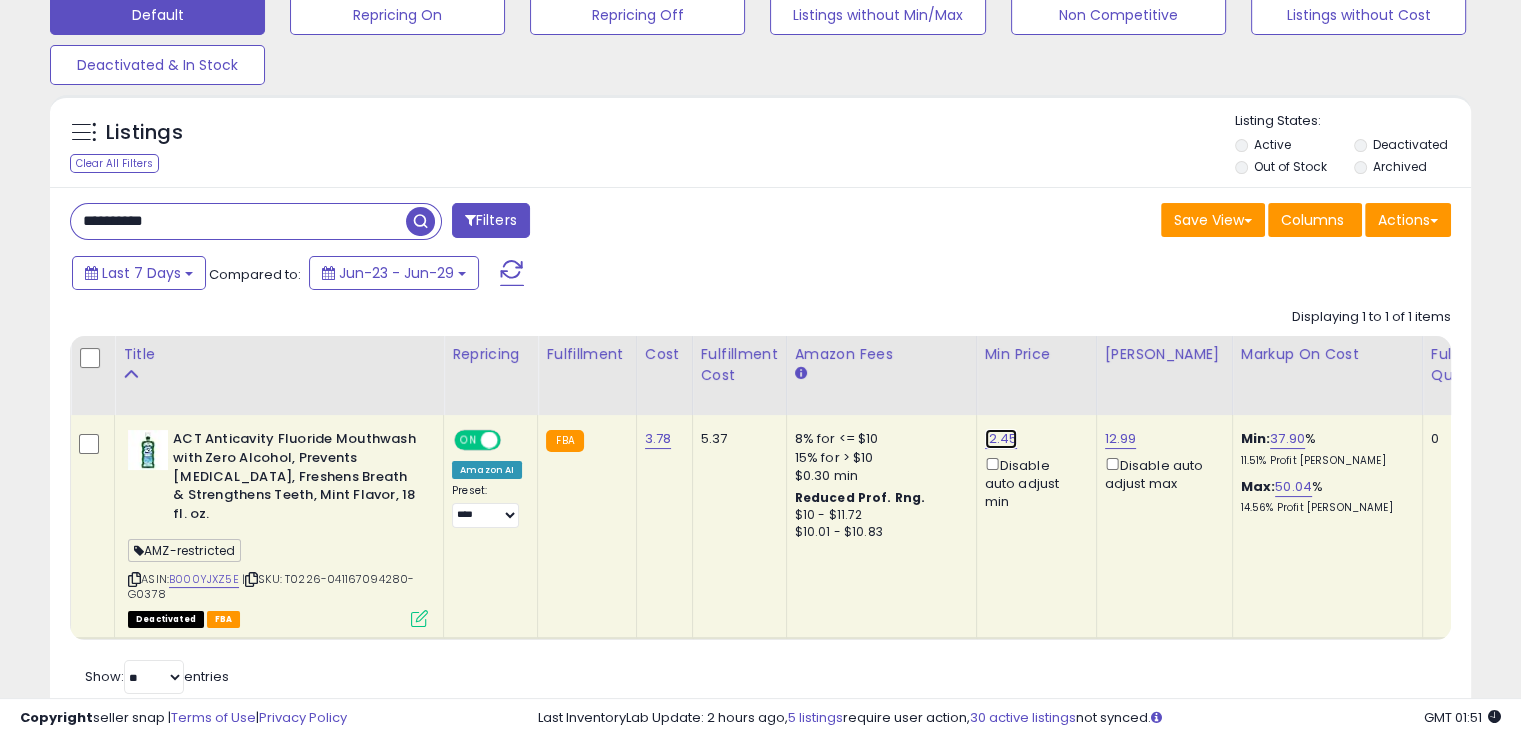 click on "12.45" at bounding box center (1001, 439) 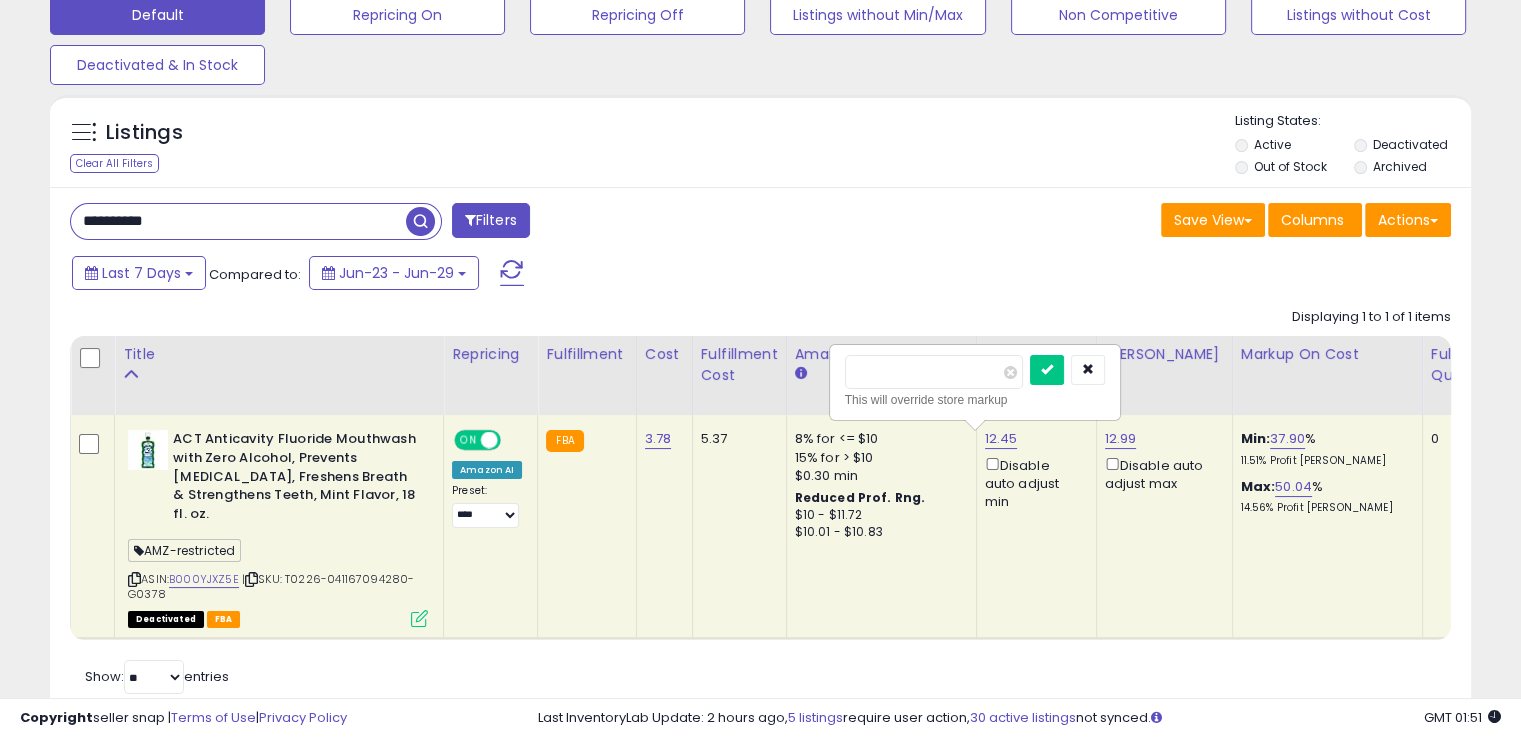 drag, startPoint x: 906, startPoint y: 373, endPoint x: 784, endPoint y: 373, distance: 122 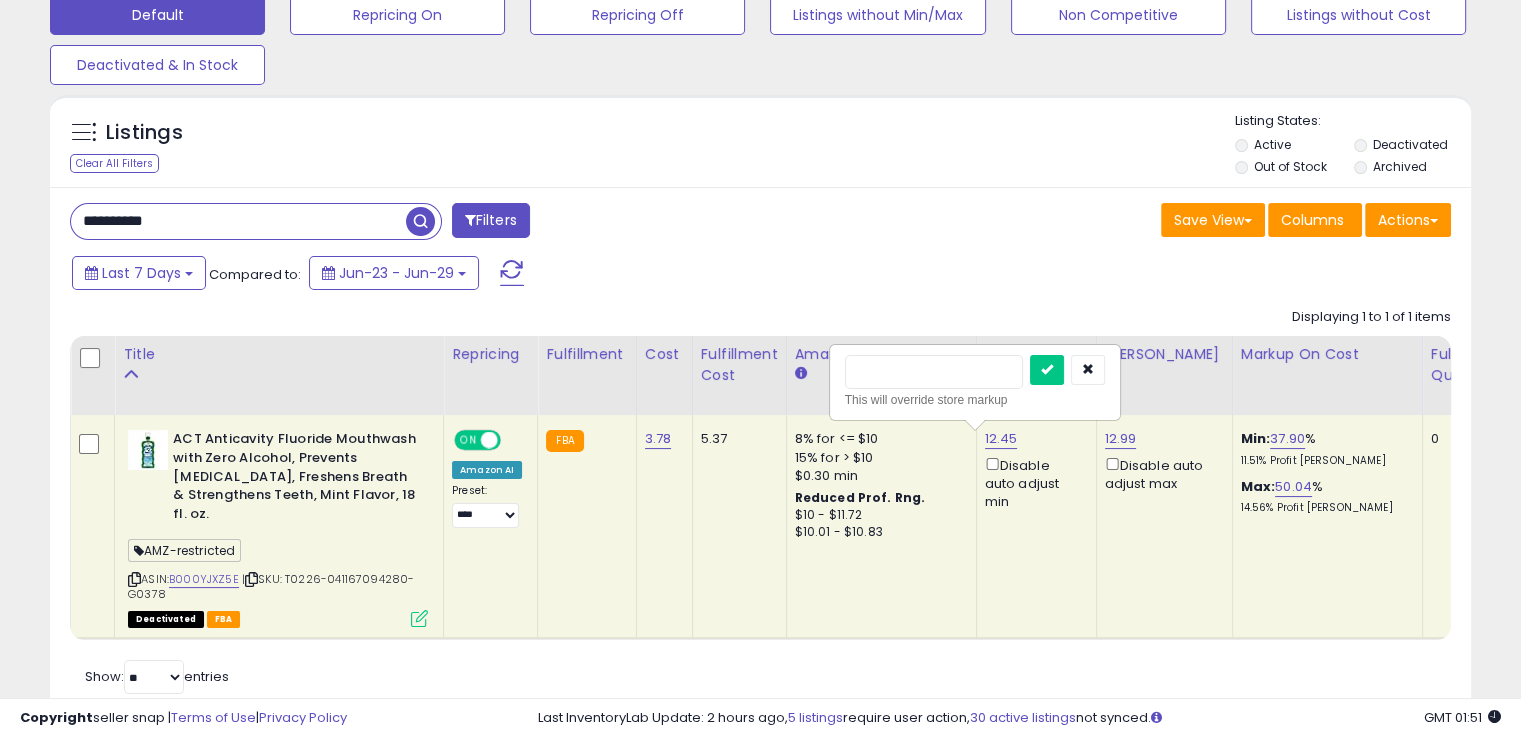 type on "***" 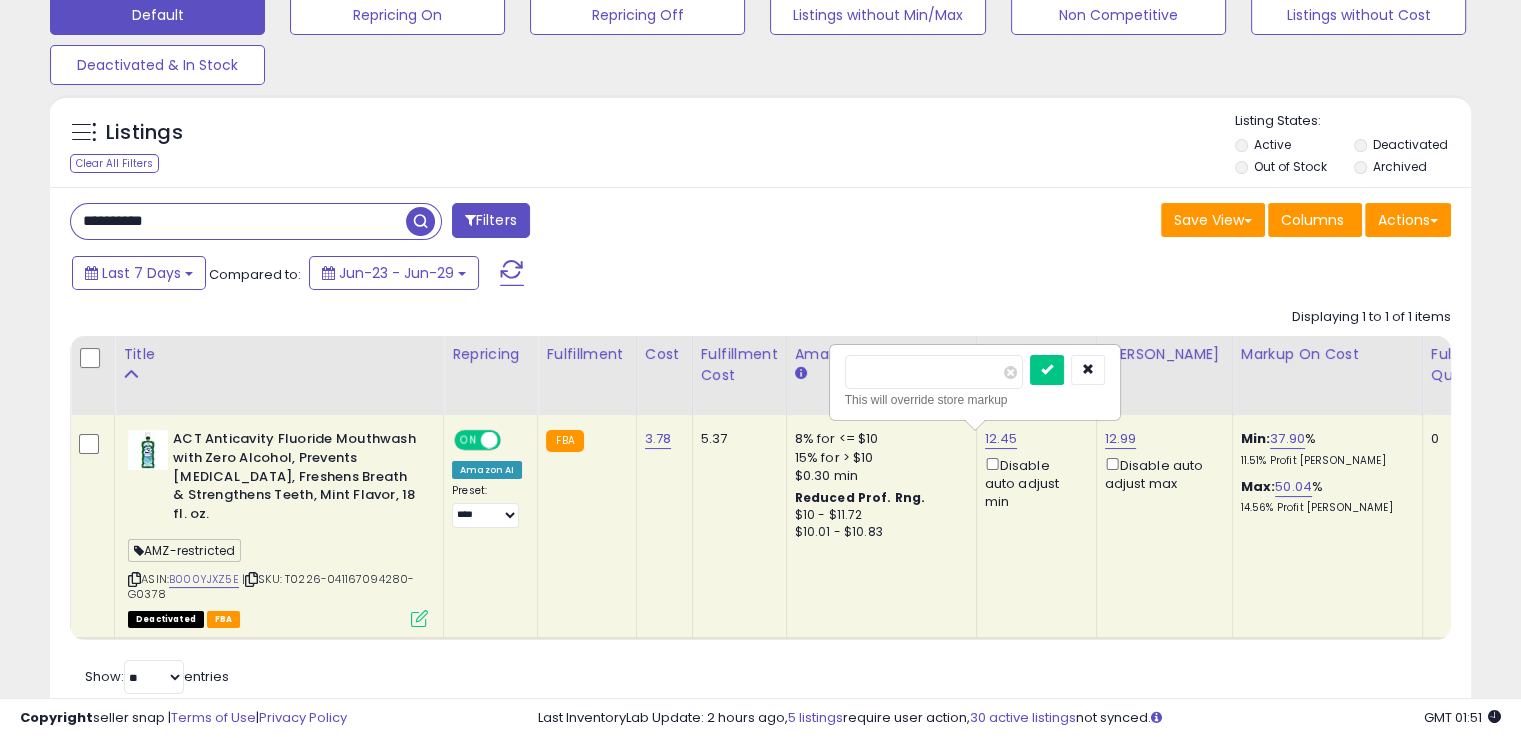 type on "*" 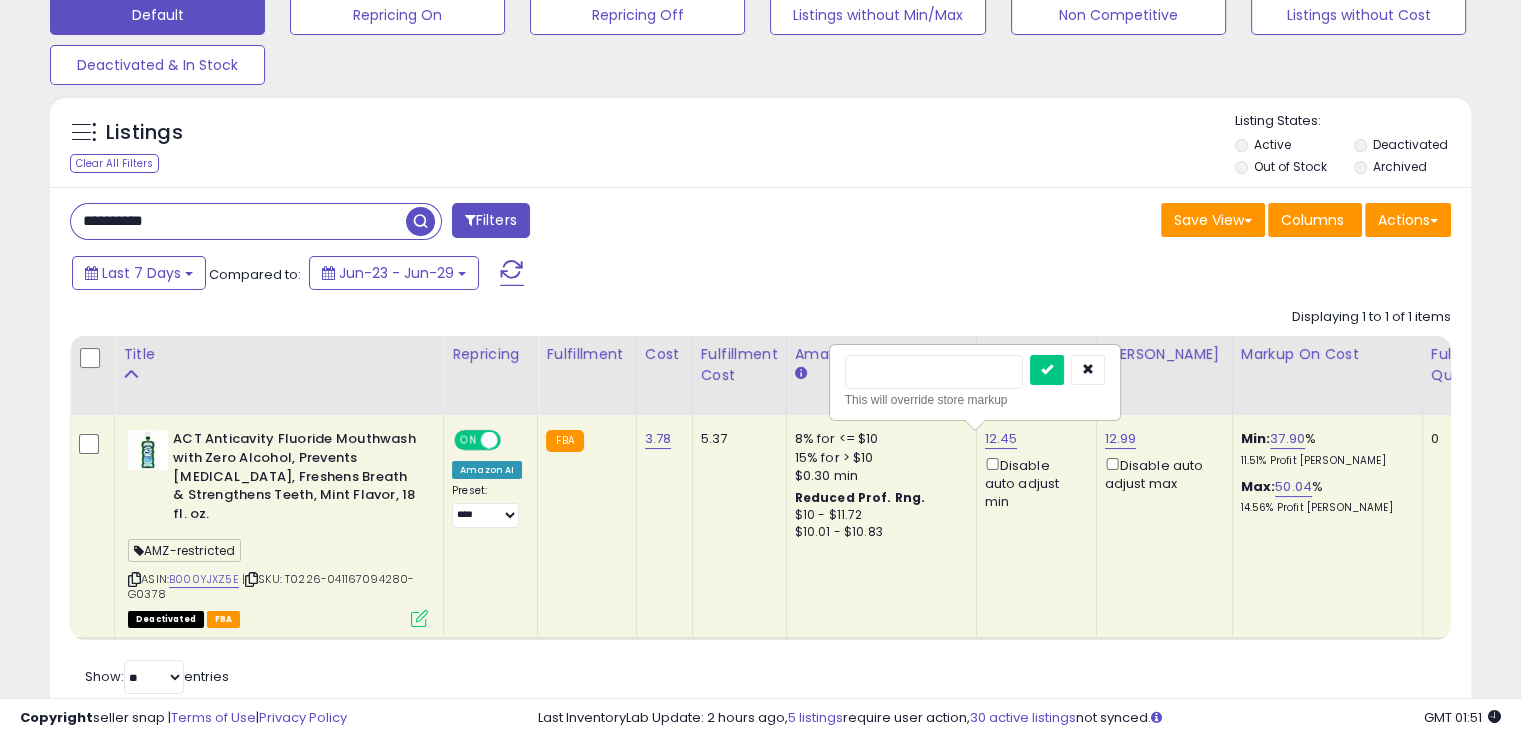 type on "*" 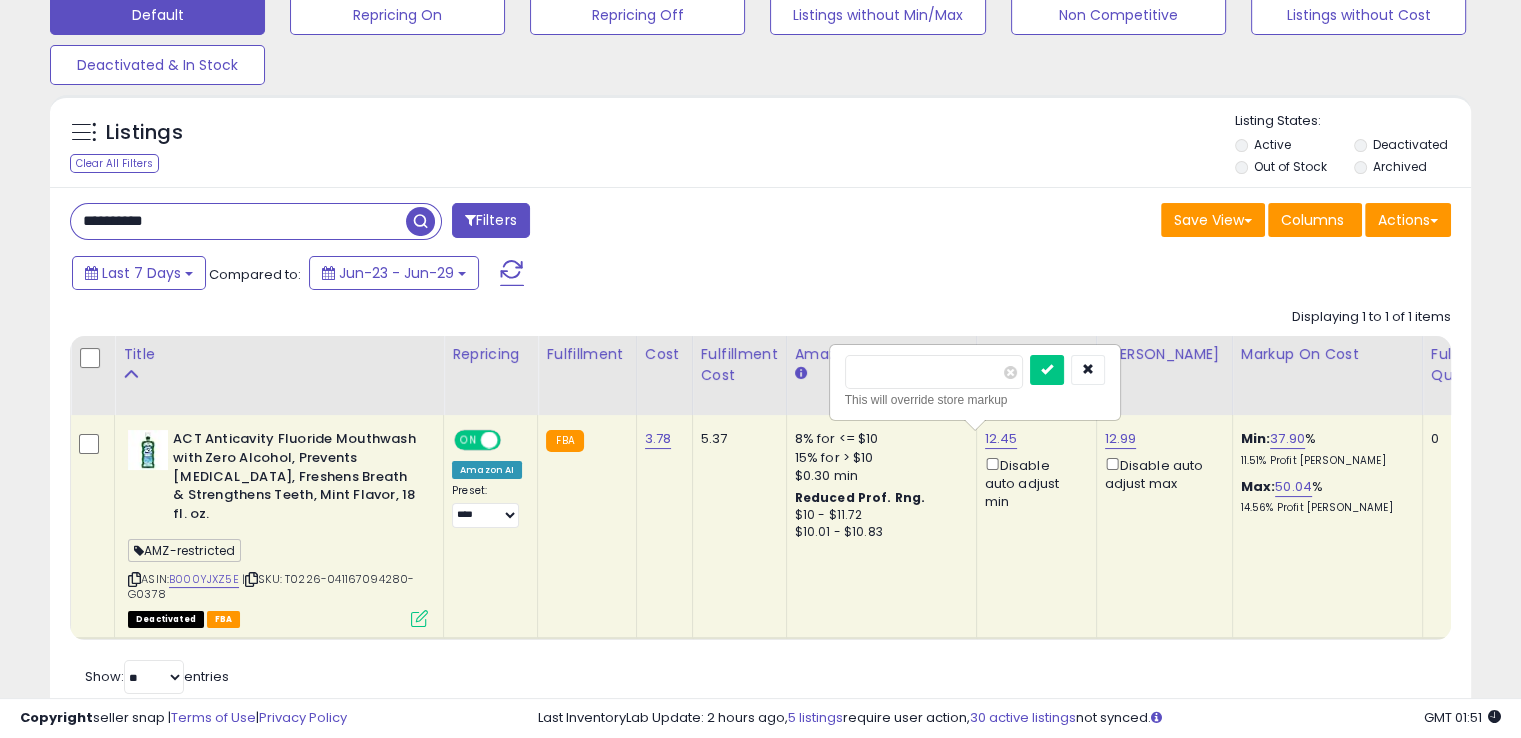 type on "****" 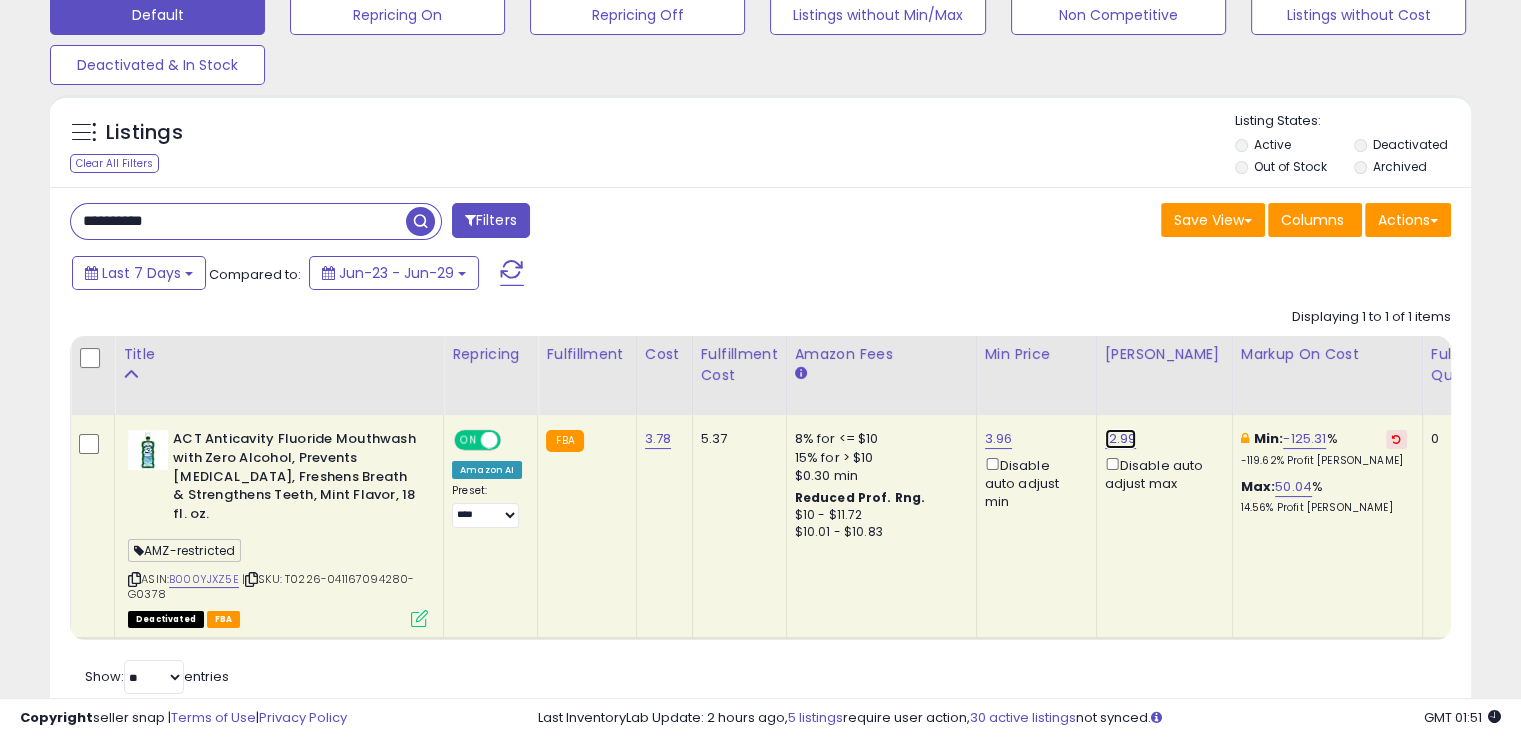 click on "12.99" at bounding box center (1121, 439) 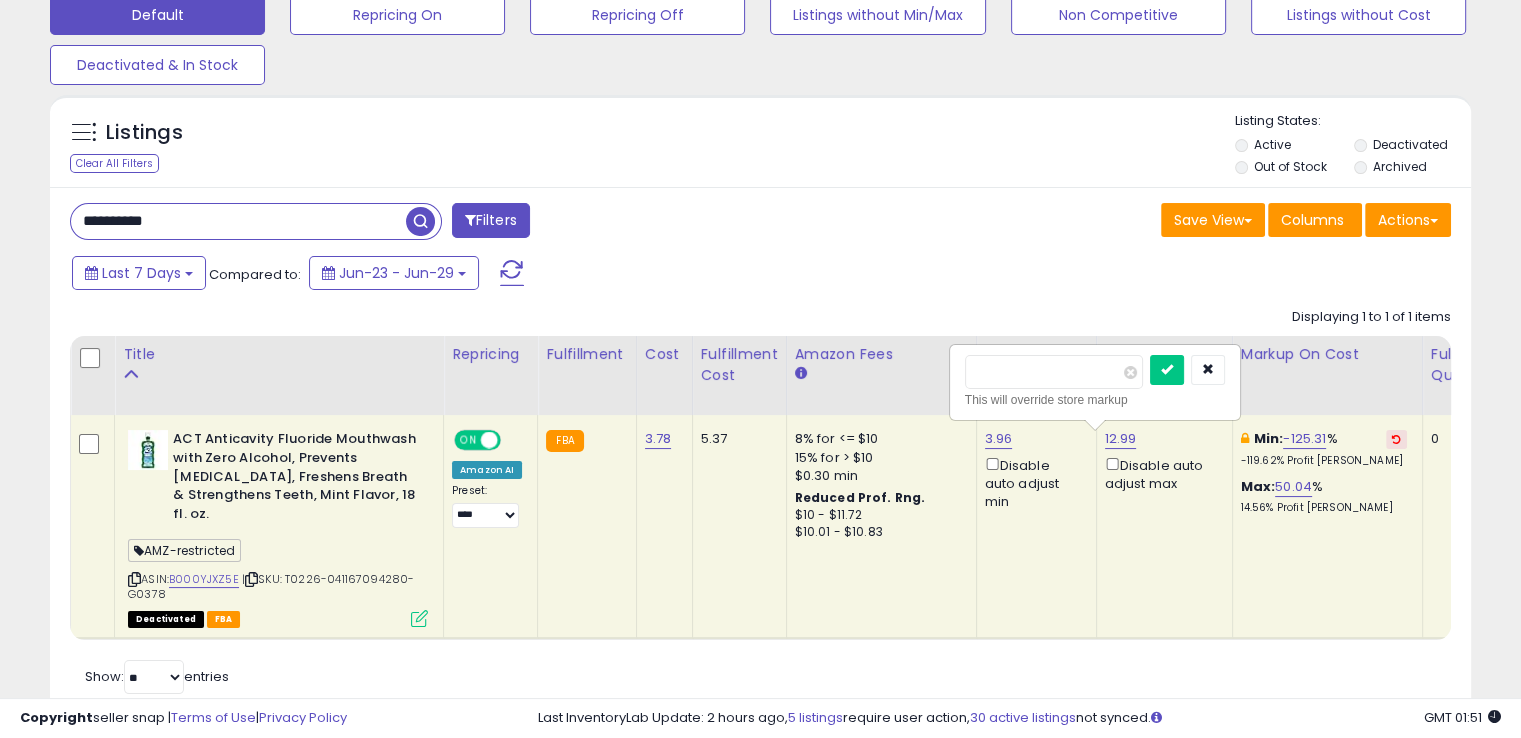 drag, startPoint x: 1042, startPoint y: 366, endPoint x: 885, endPoint y: 382, distance: 157.81319 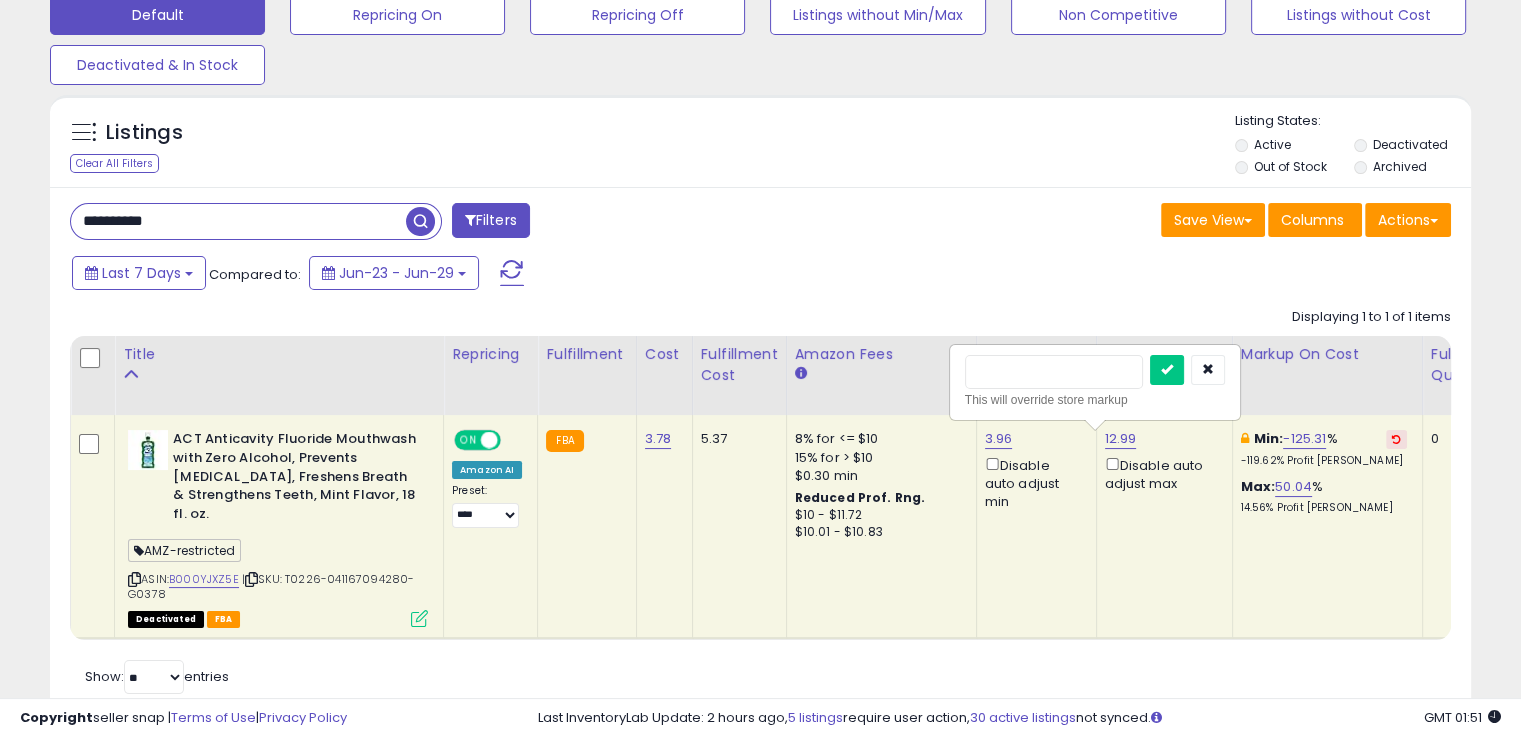 type on "***" 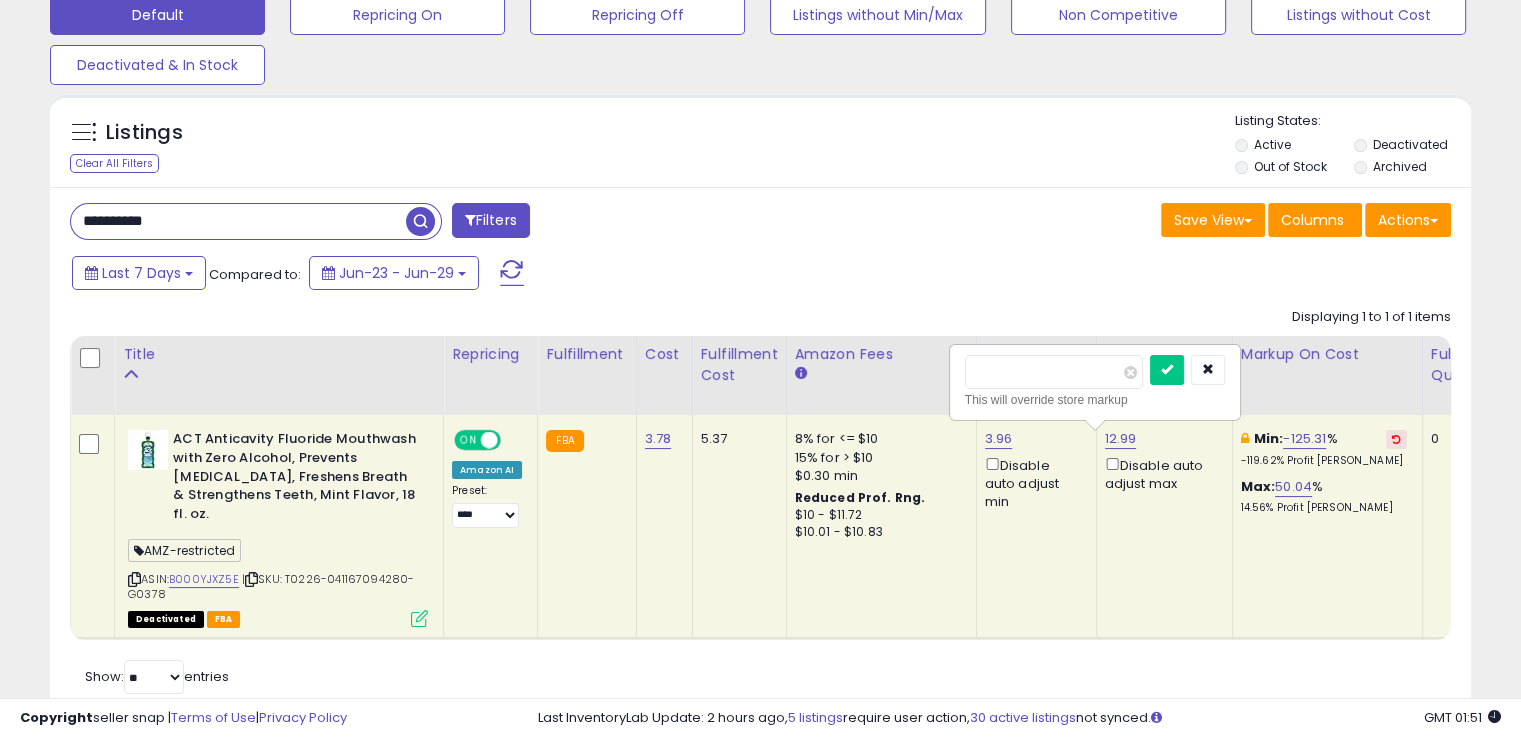 click at bounding box center (1167, 370) 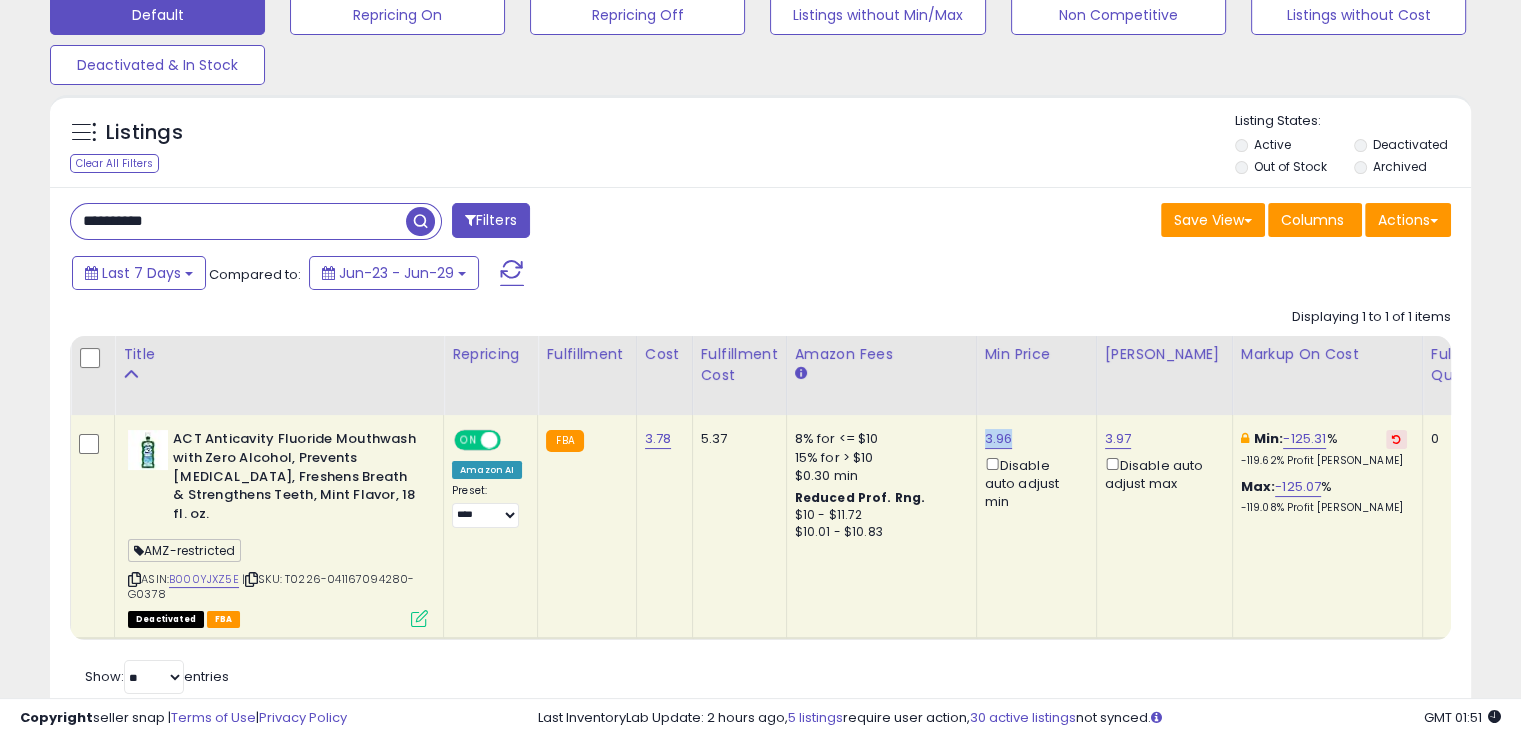 drag, startPoint x: 1005, startPoint y: 437, endPoint x: 976, endPoint y: 442, distance: 29.427877 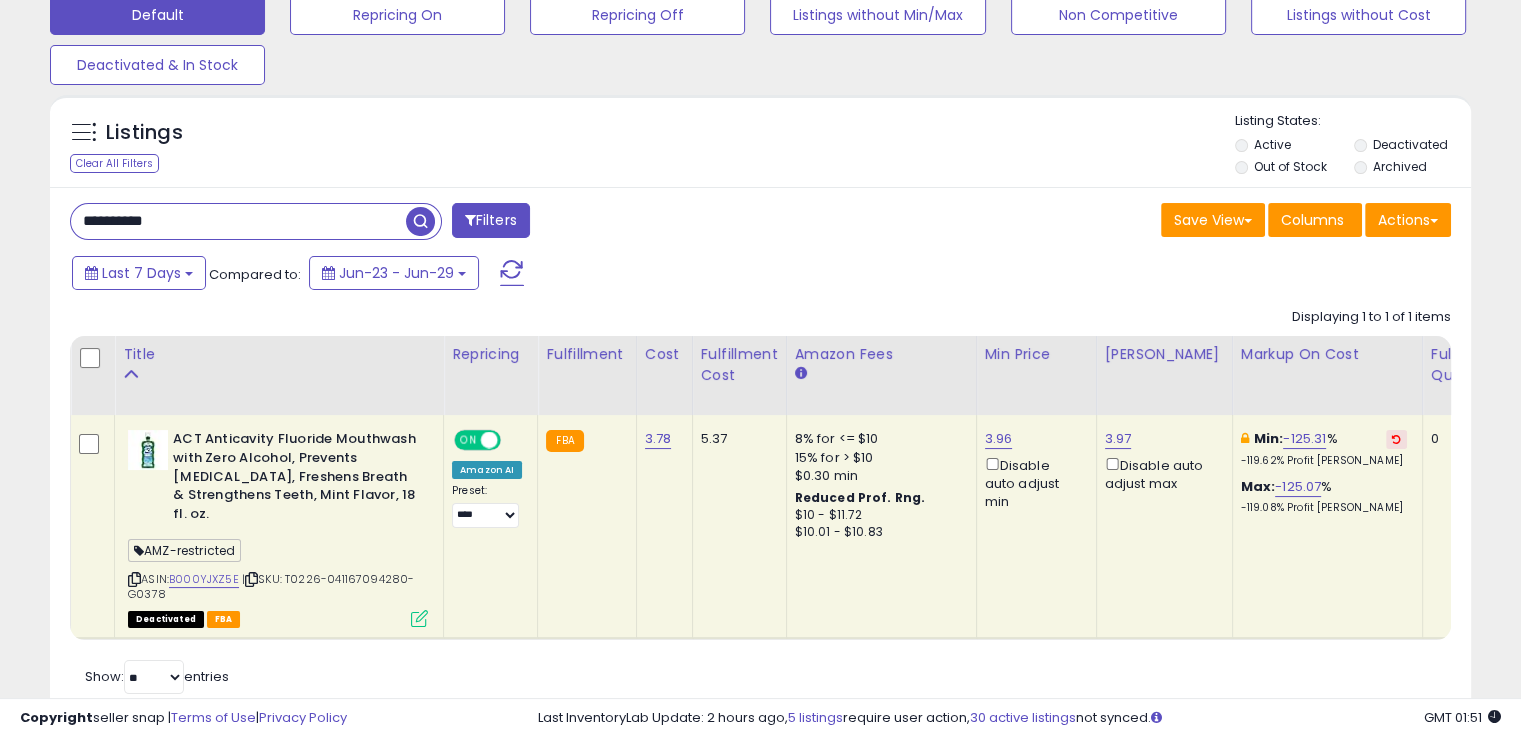 click at bounding box center (251, 579) 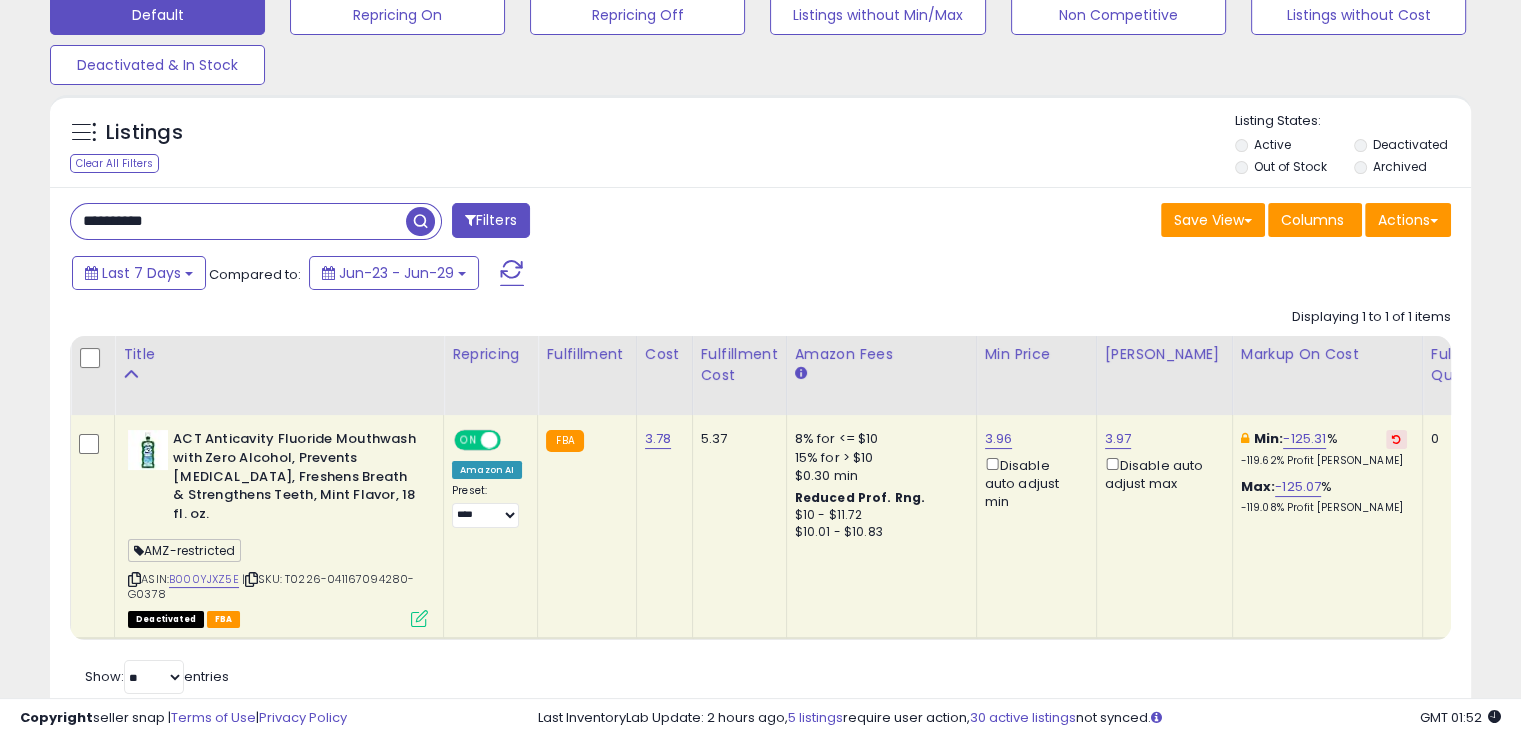 click on "**********" at bounding box center (238, 221) 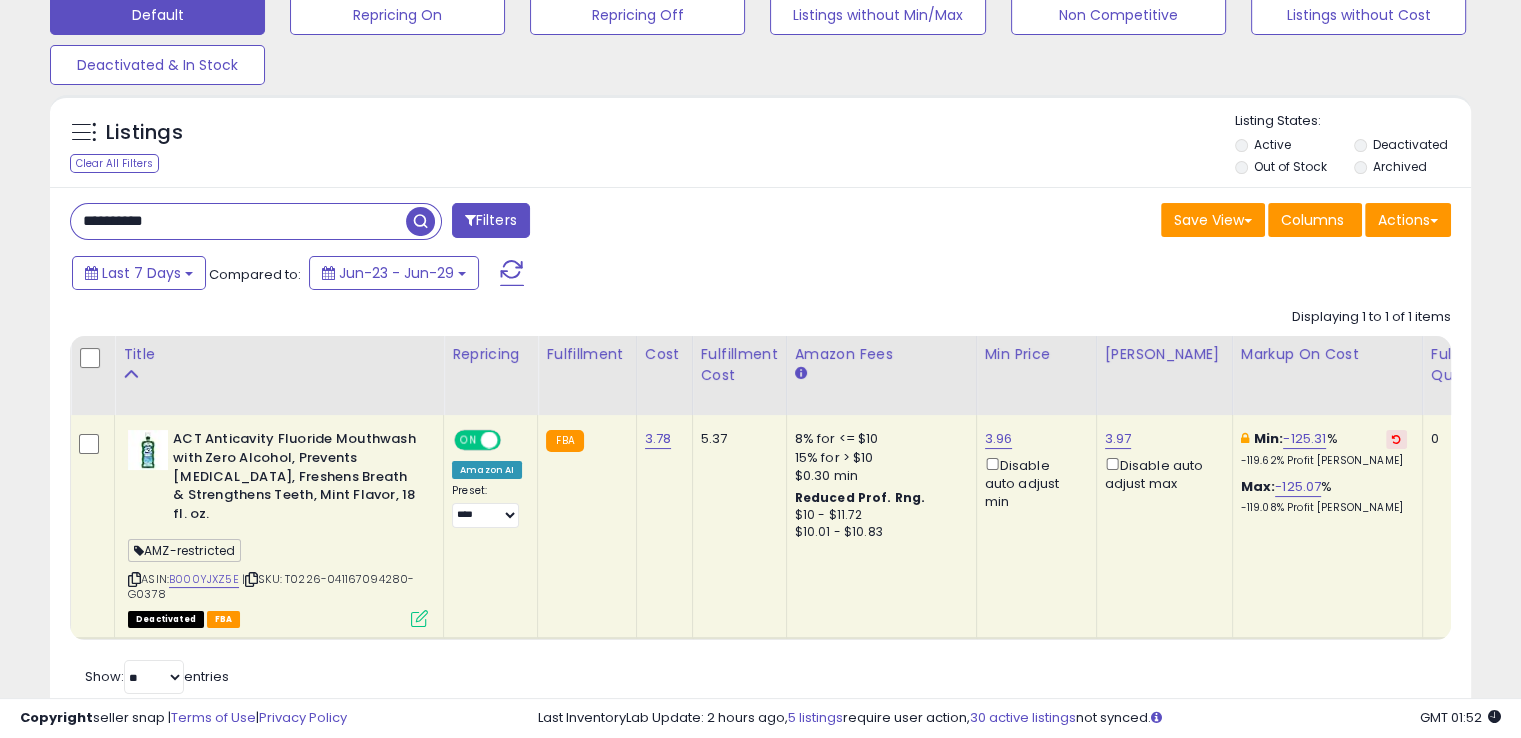 paste 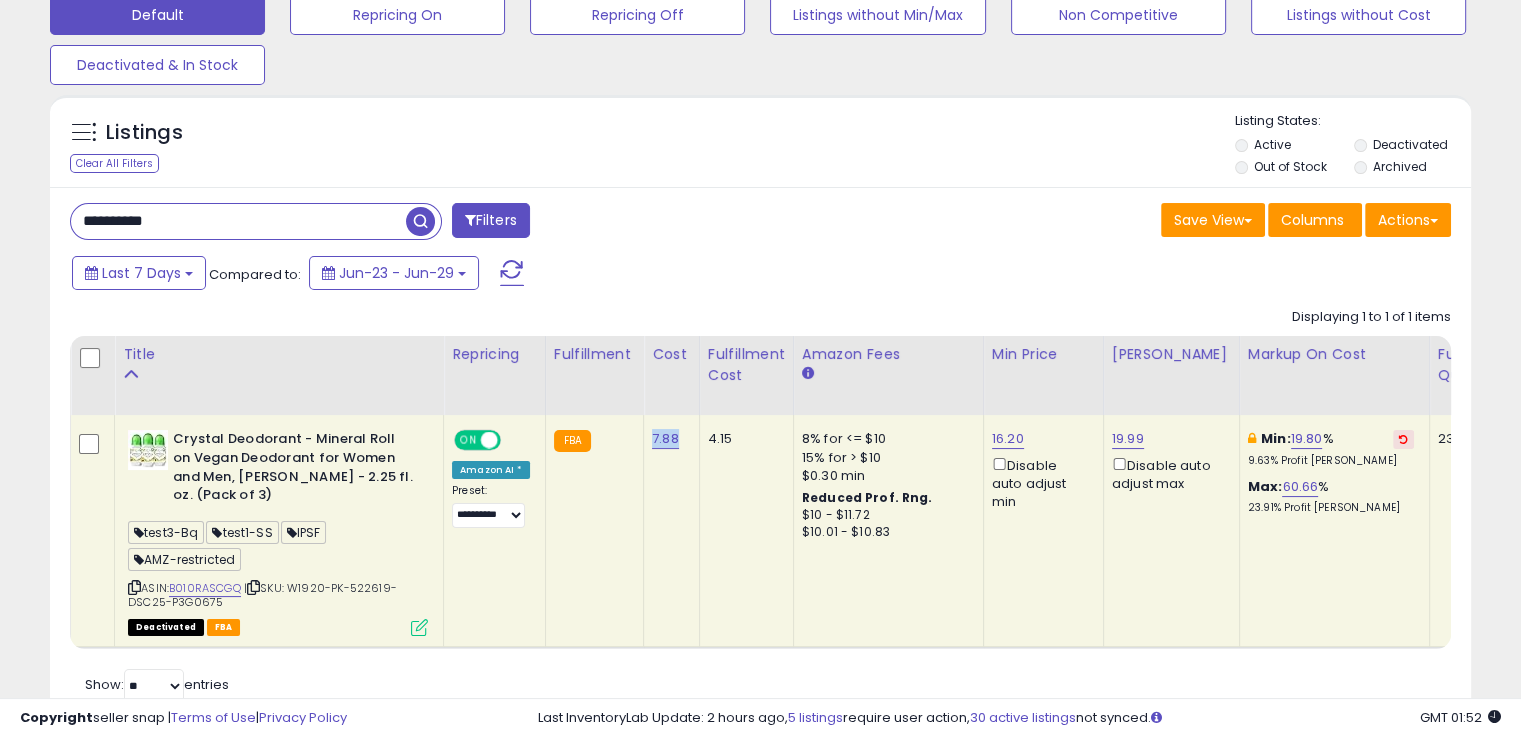 drag, startPoint x: 673, startPoint y: 431, endPoint x: 648, endPoint y: 431, distance: 25 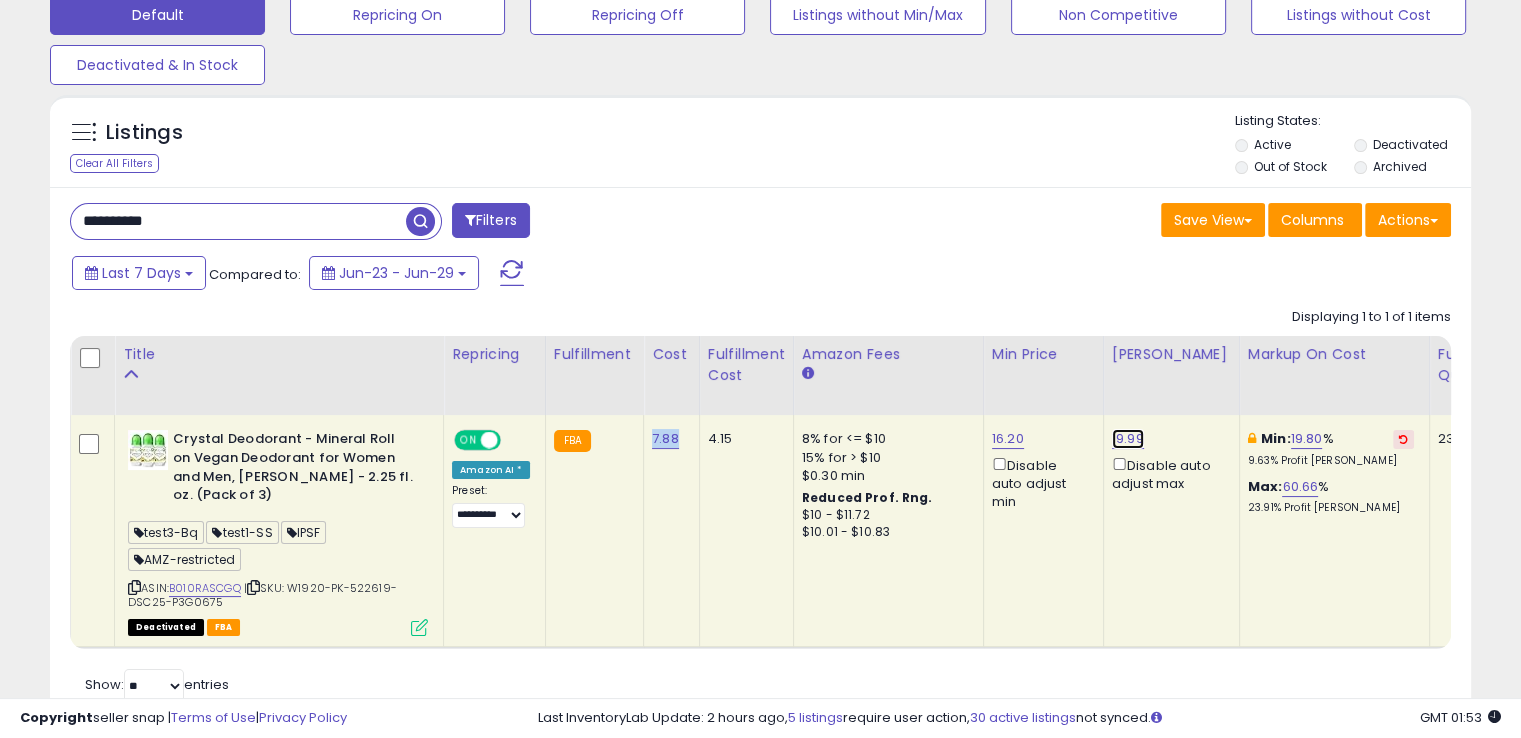 click on "19.99" at bounding box center (1128, 439) 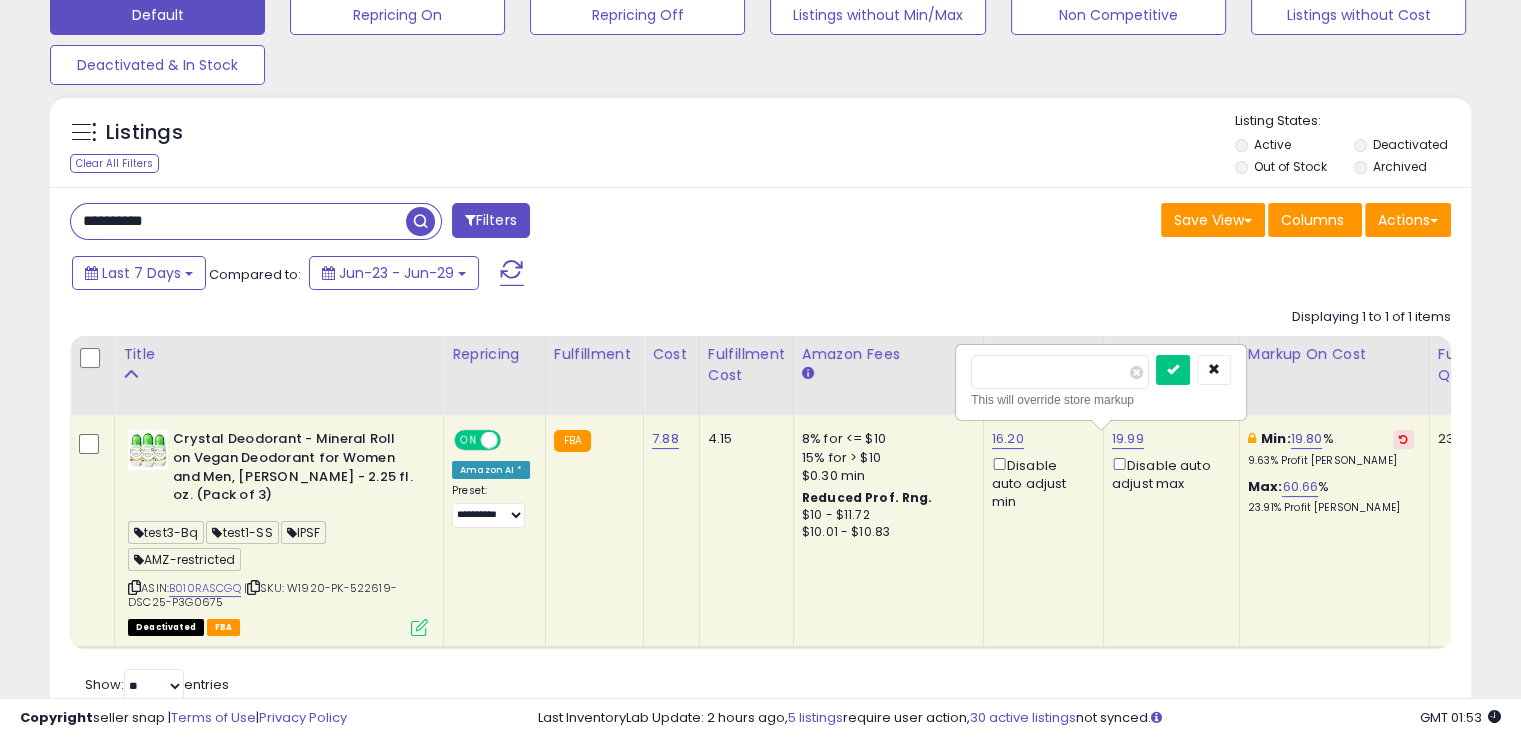 drag, startPoint x: 1060, startPoint y: 379, endPoint x: 916, endPoint y: 402, distance: 145.82524 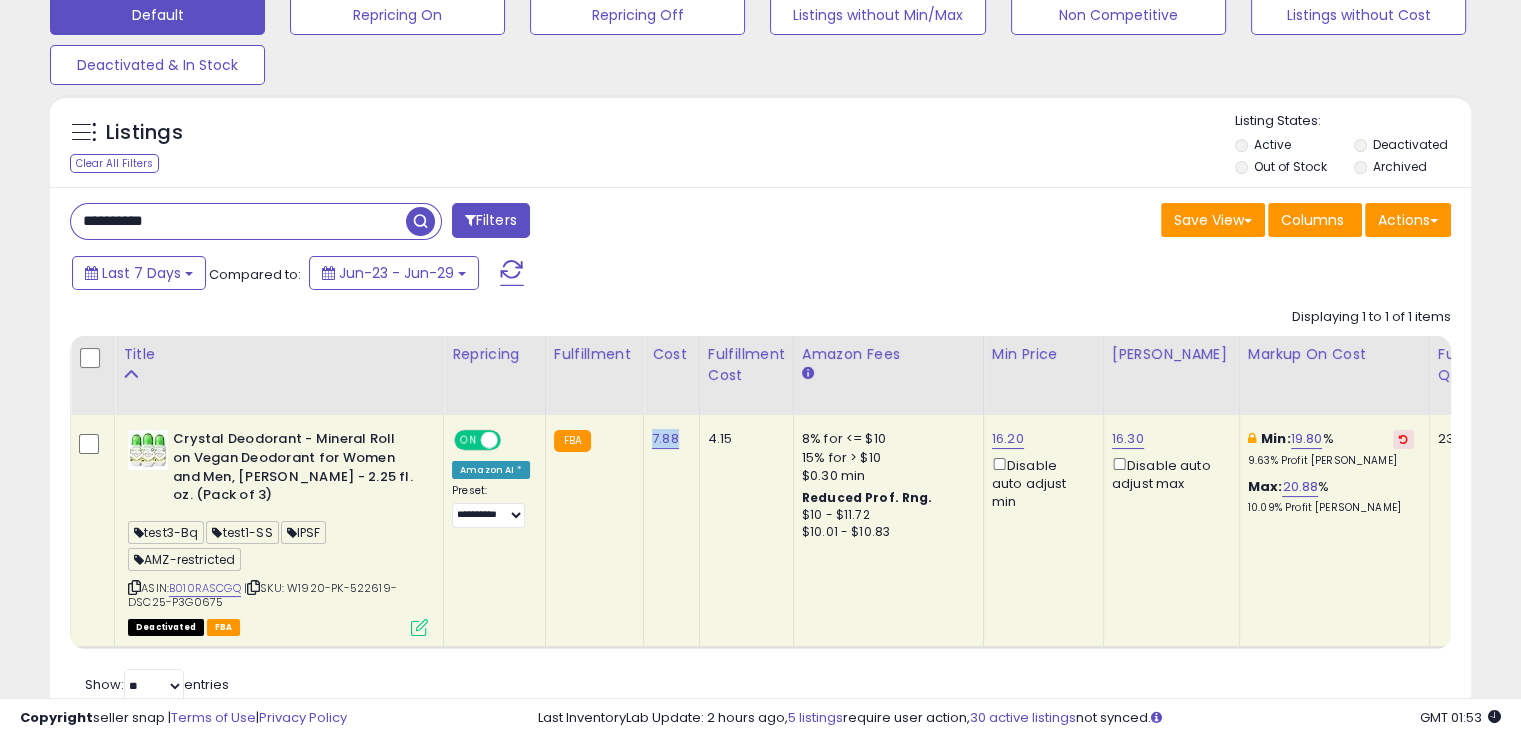 drag, startPoint x: 681, startPoint y: 442, endPoint x: 643, endPoint y: 441, distance: 38.013157 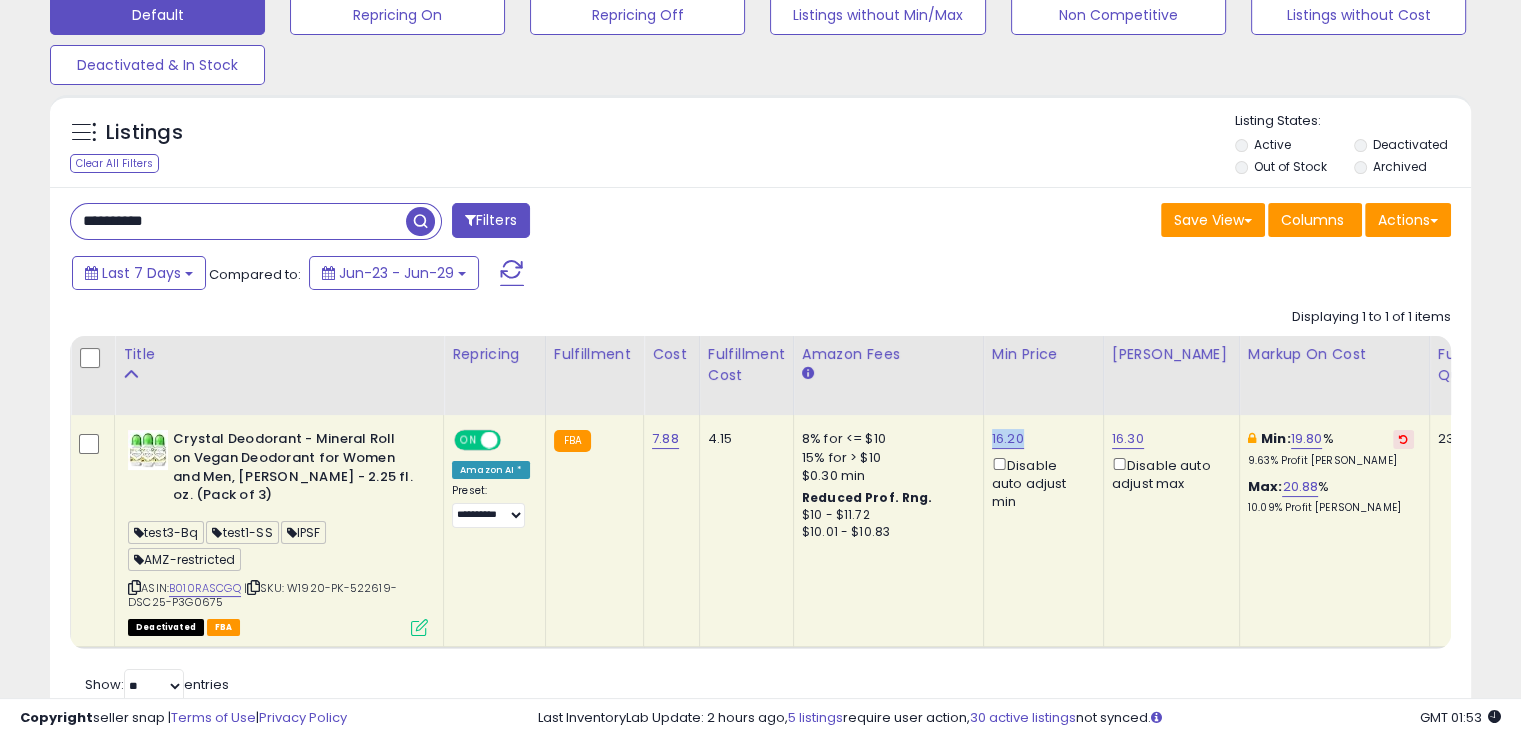 drag, startPoint x: 1012, startPoint y: 440, endPoint x: 983, endPoint y: 440, distance: 29 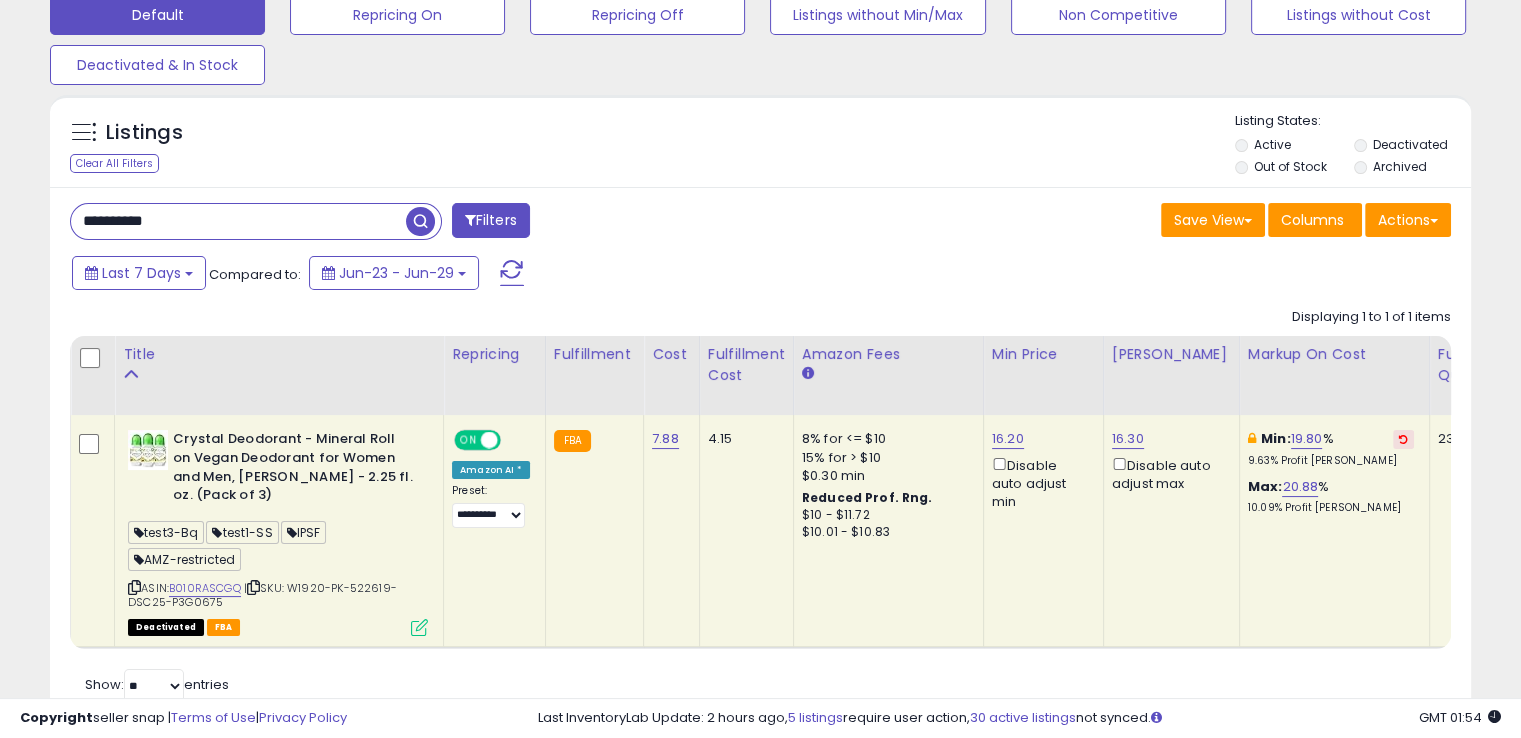 click at bounding box center (253, 587) 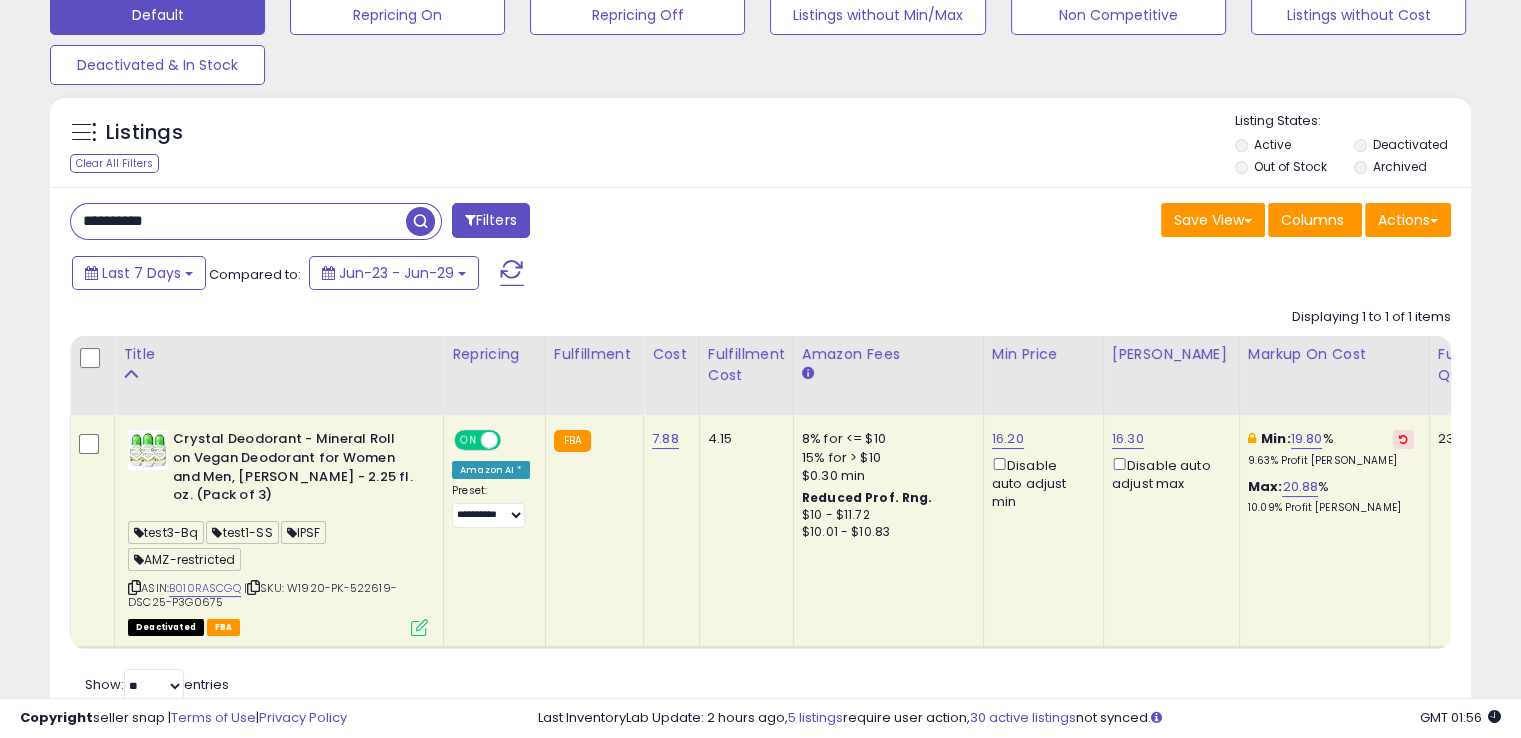 click on "**********" at bounding box center [238, 221] 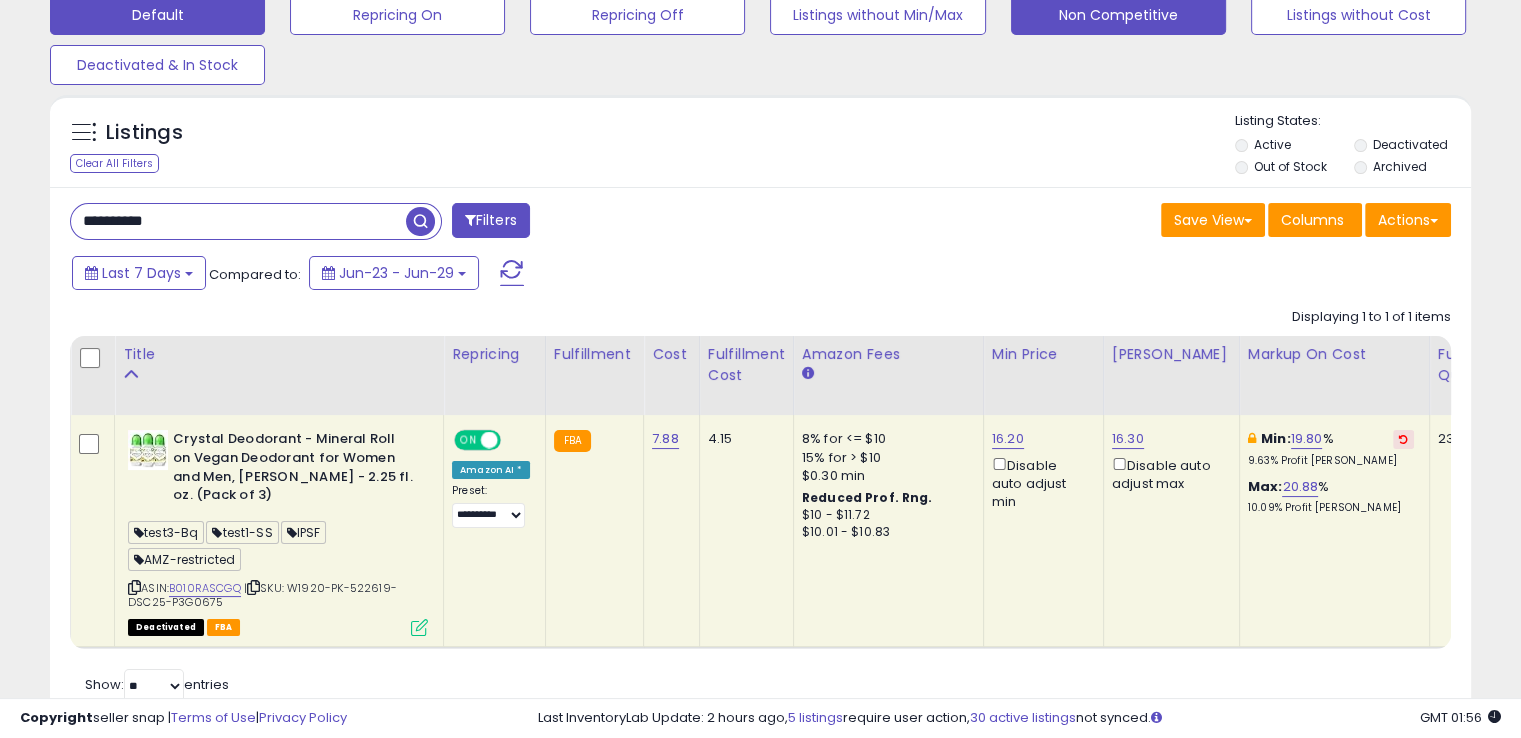 paste 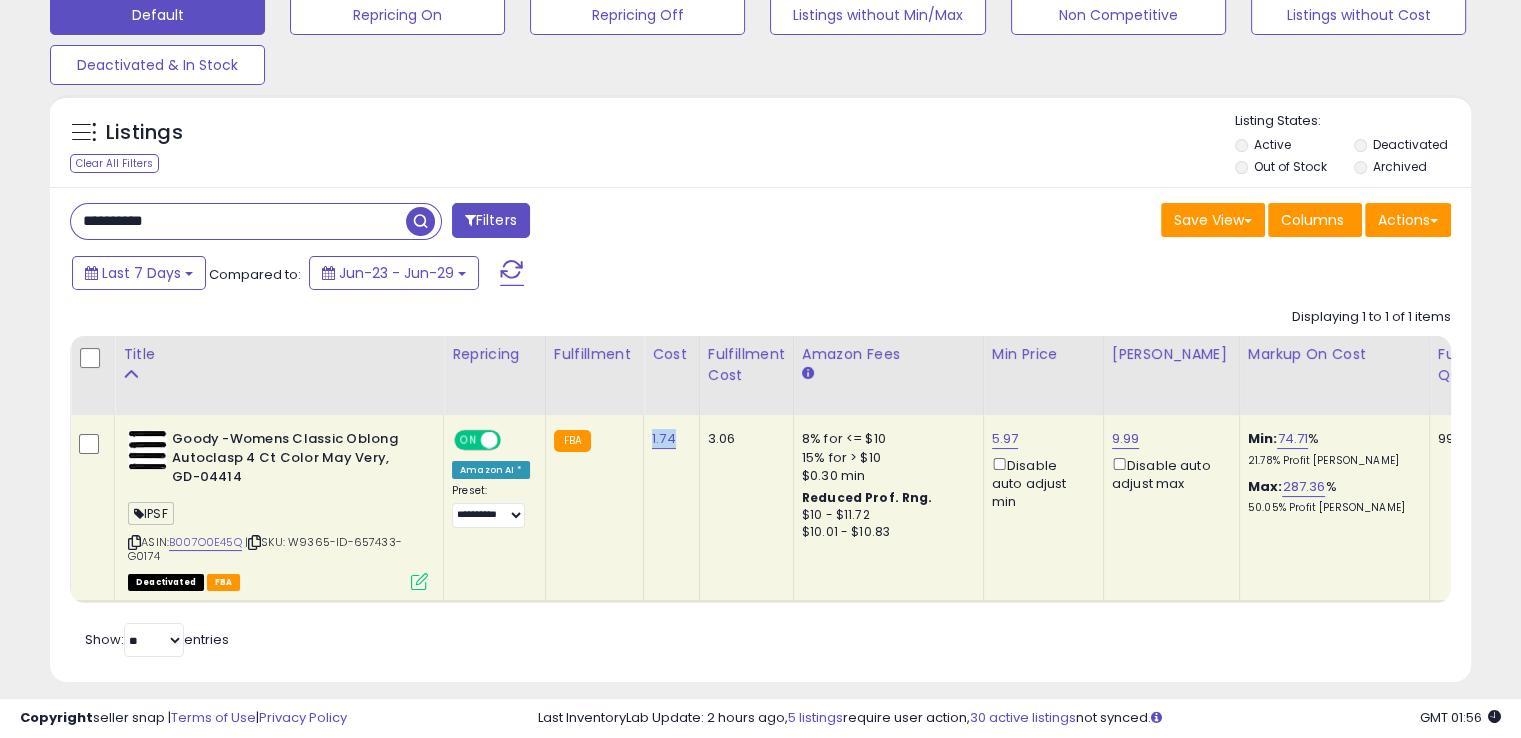 drag, startPoint x: 669, startPoint y: 436, endPoint x: 640, endPoint y: 444, distance: 30.083218 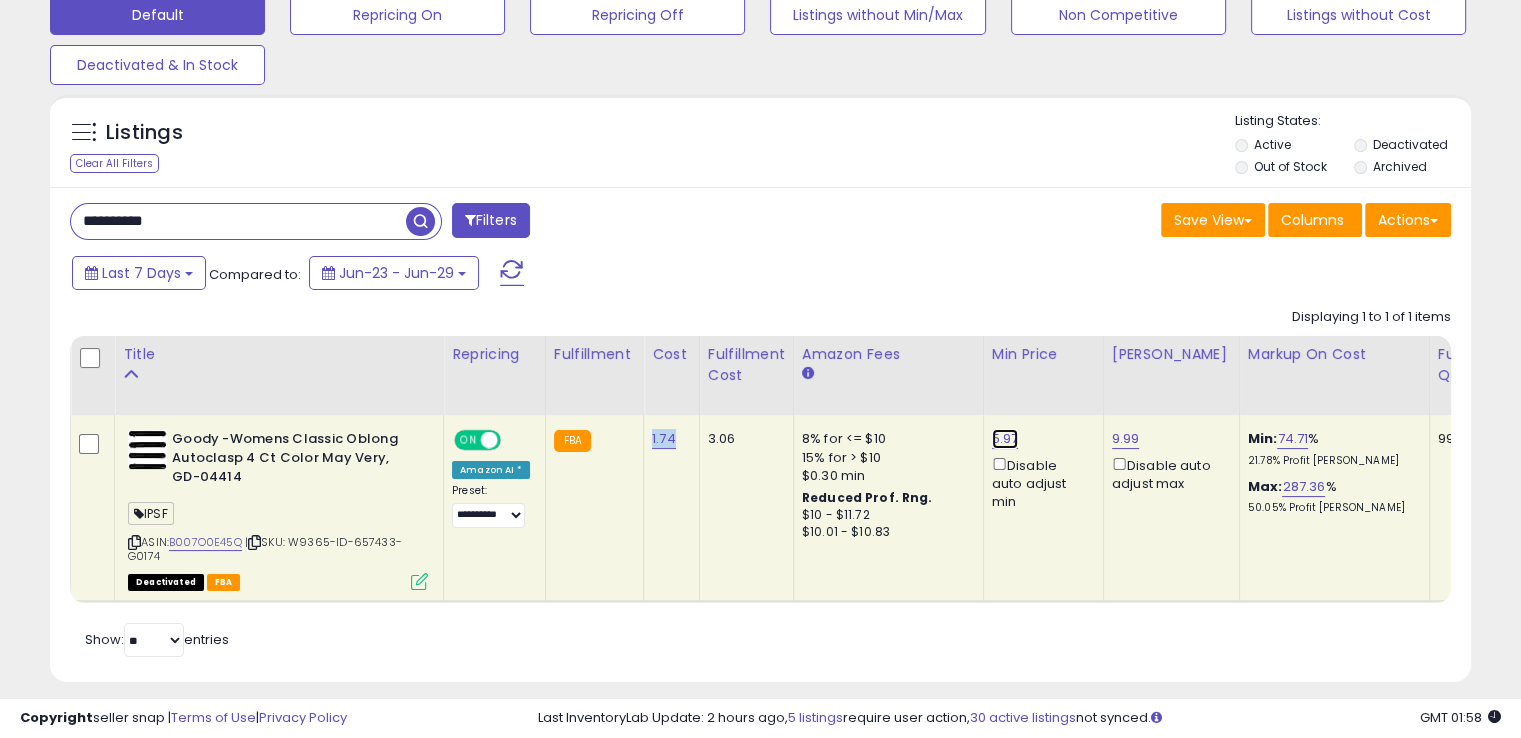 click on "5.97" at bounding box center [1005, 439] 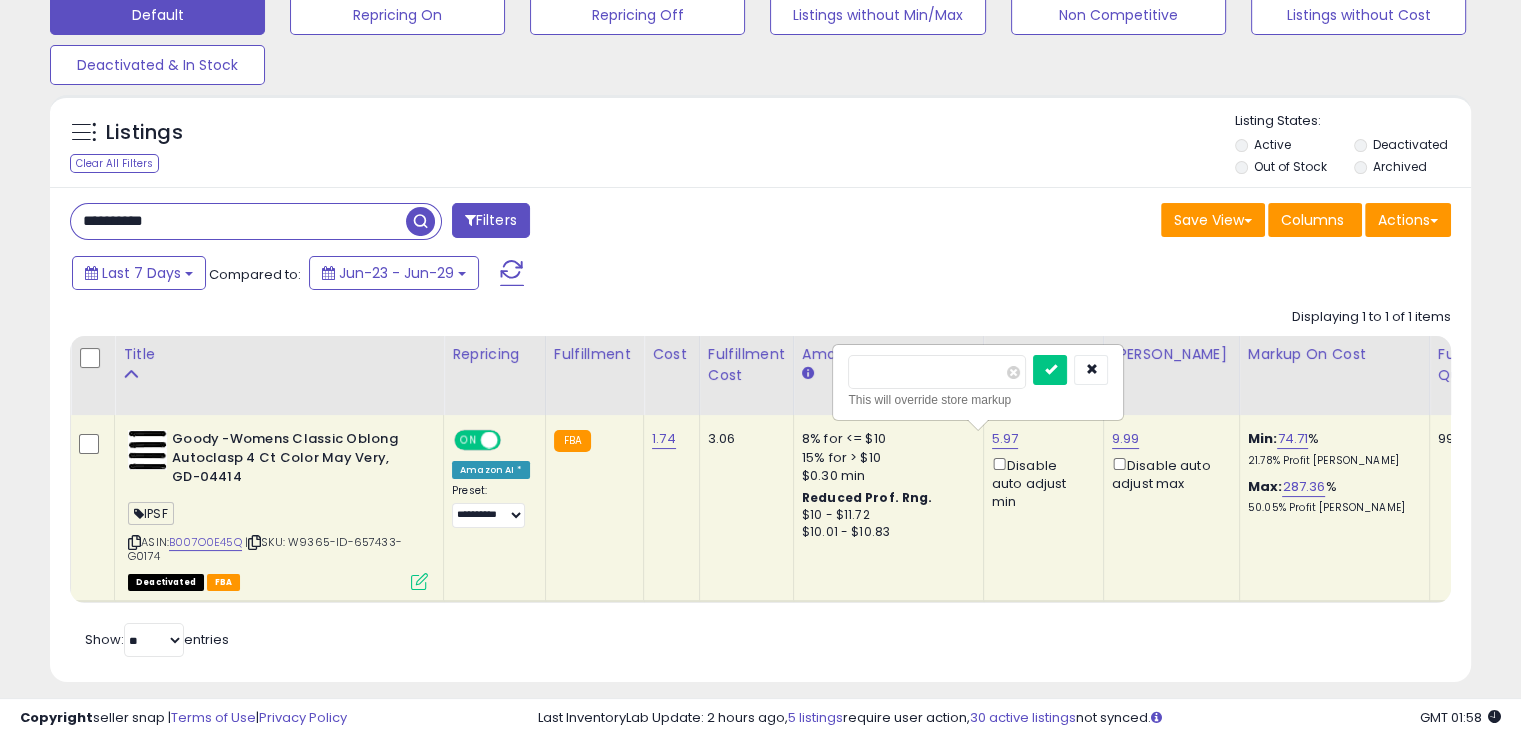 drag, startPoint x: 964, startPoint y: 380, endPoint x: 815, endPoint y: 354, distance: 151.25145 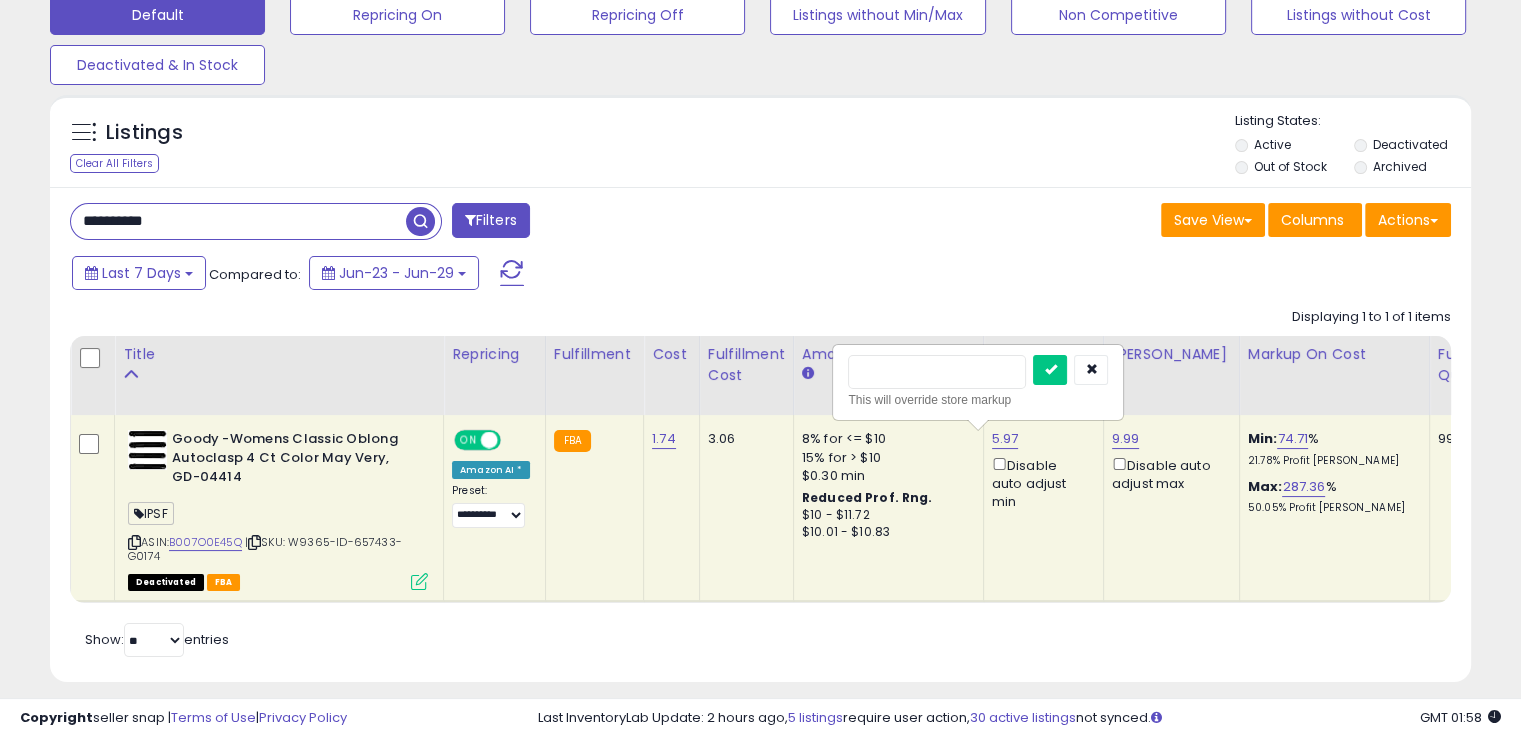 type on "****" 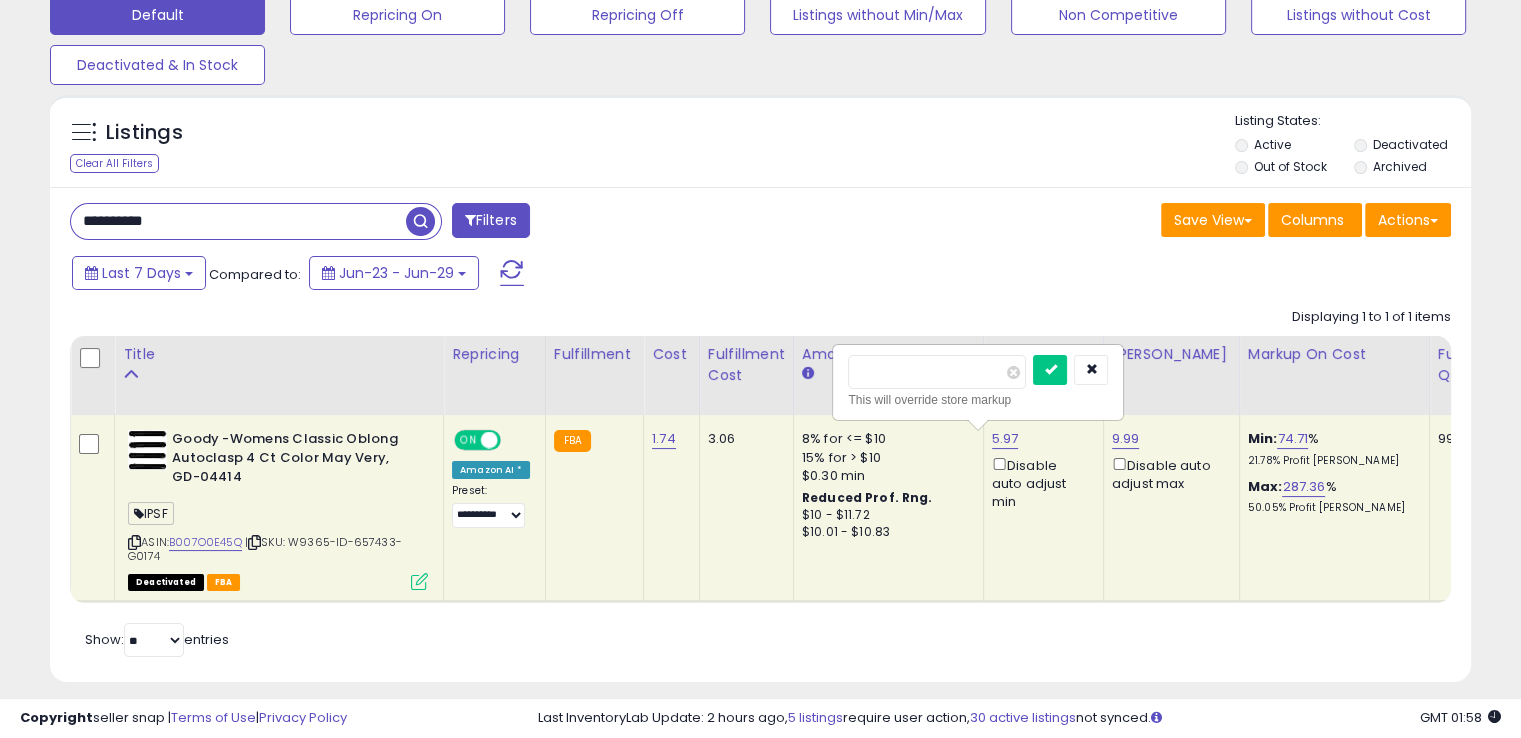 click at bounding box center (1050, 370) 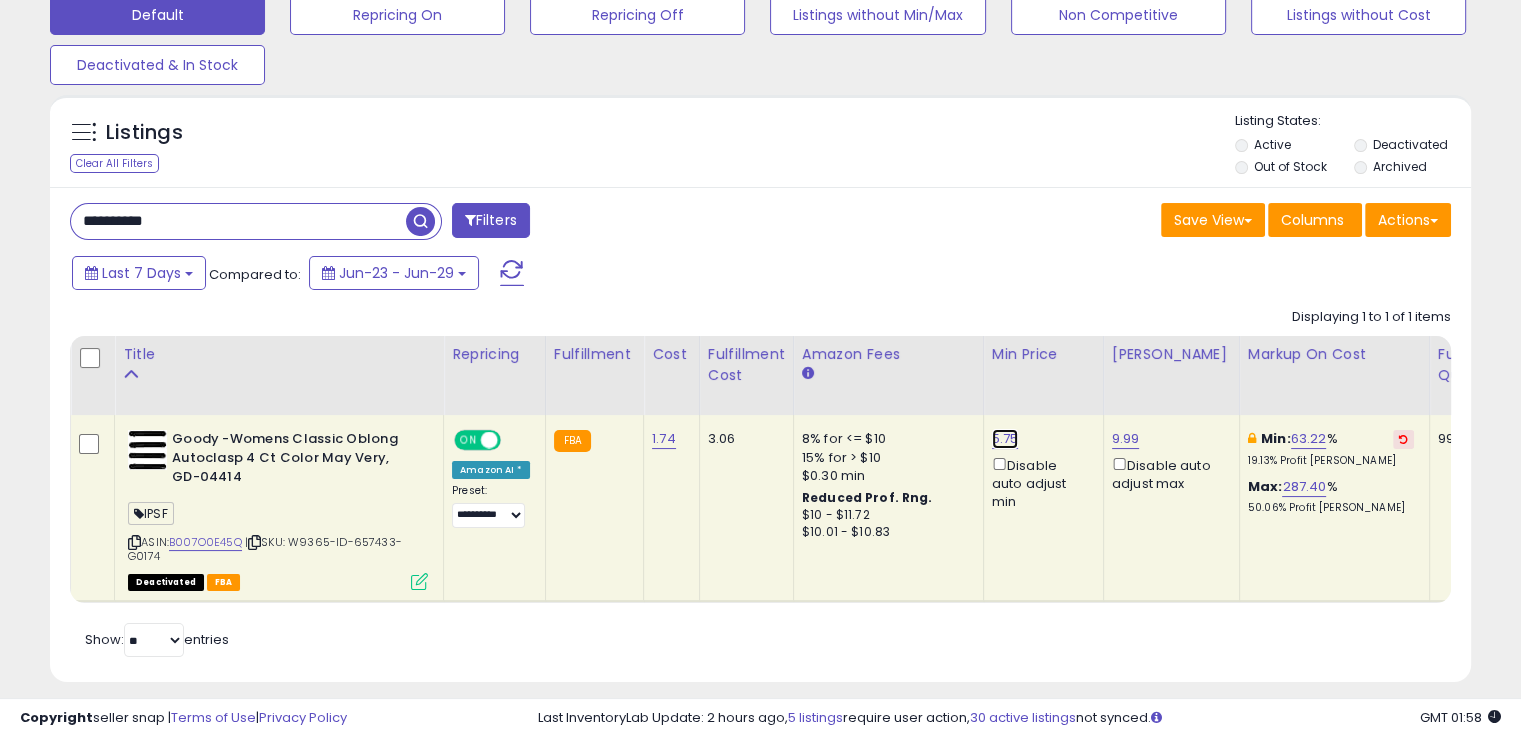 click on "5.75" at bounding box center (1005, 439) 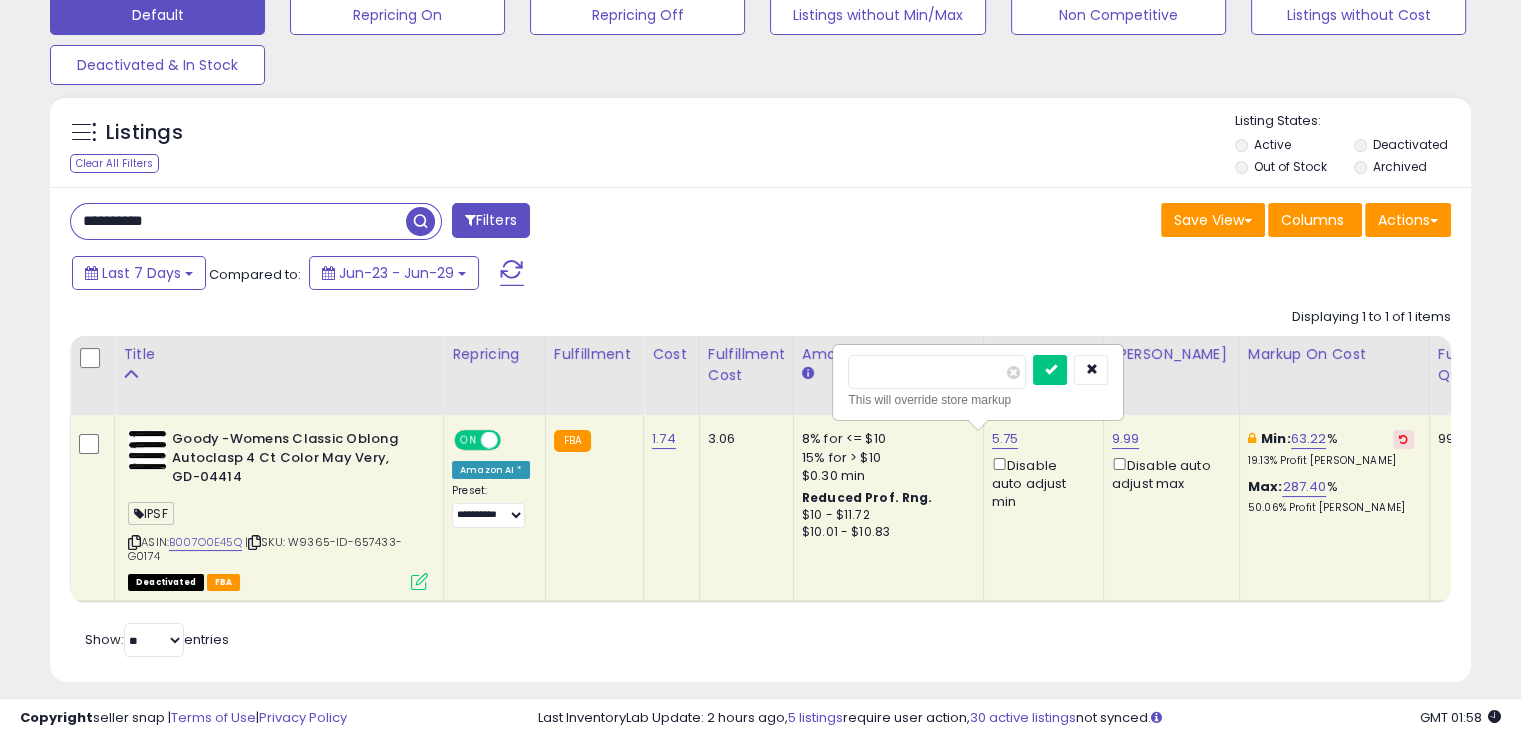 type on "****" 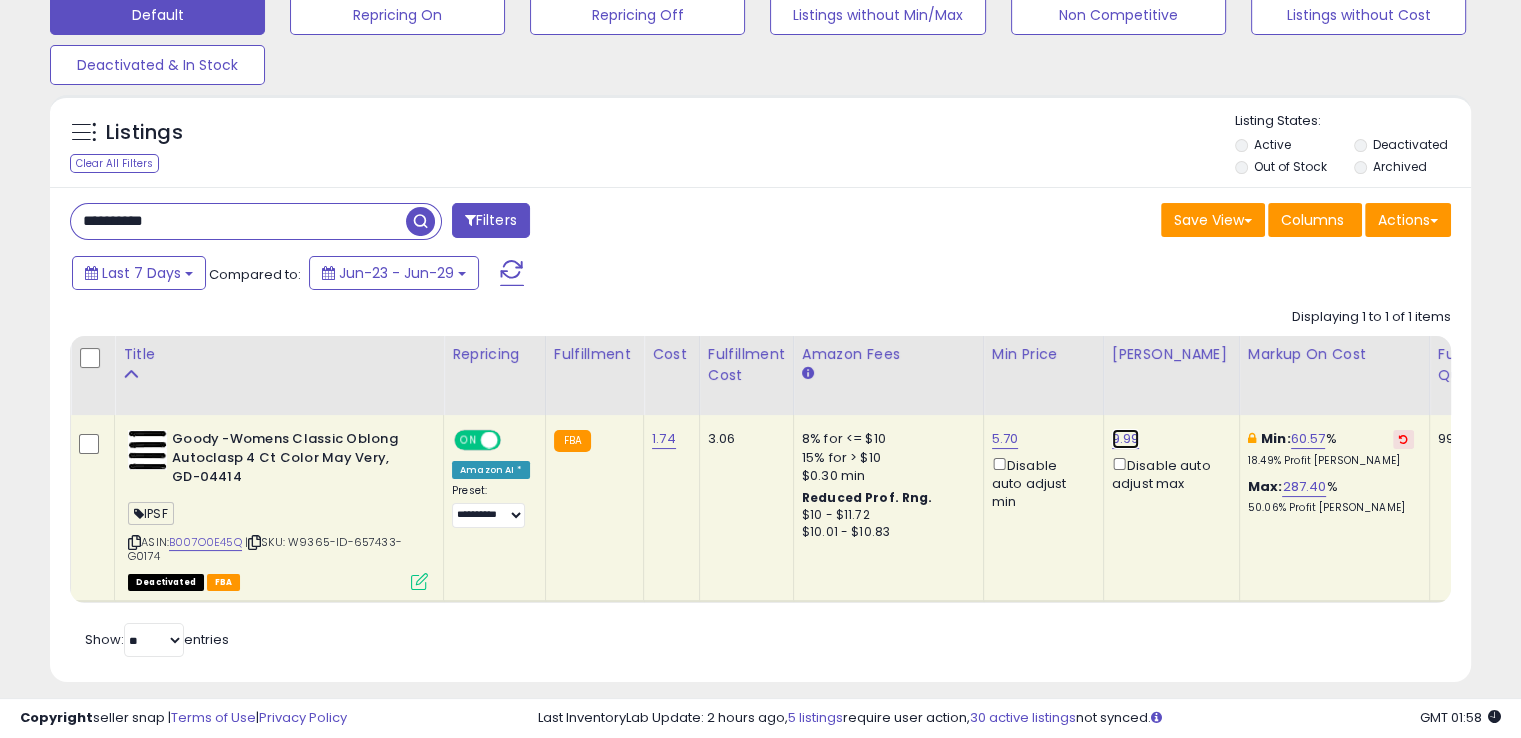 click on "9.99" at bounding box center (1126, 439) 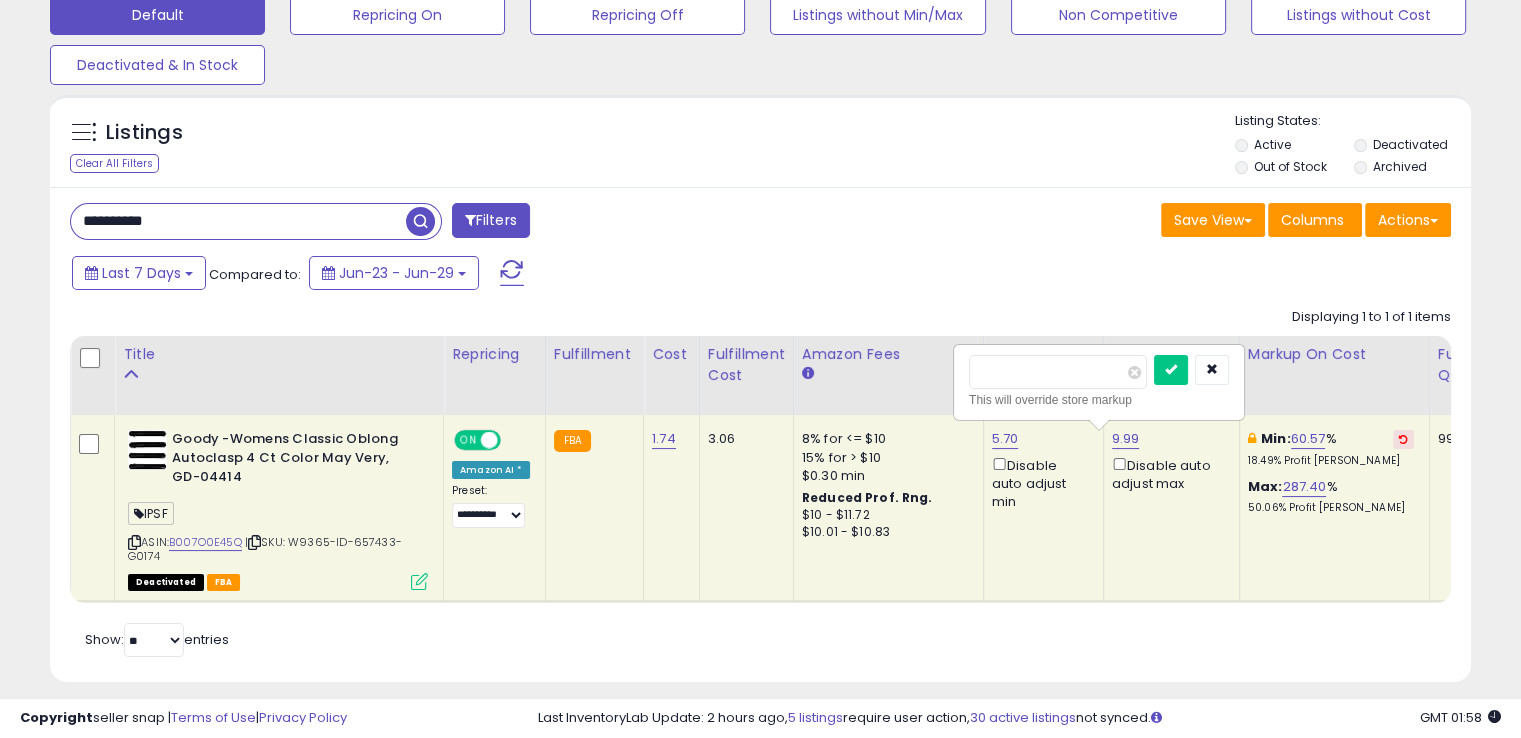 drag, startPoint x: 1044, startPoint y: 376, endPoint x: 992, endPoint y: 353, distance: 56.859474 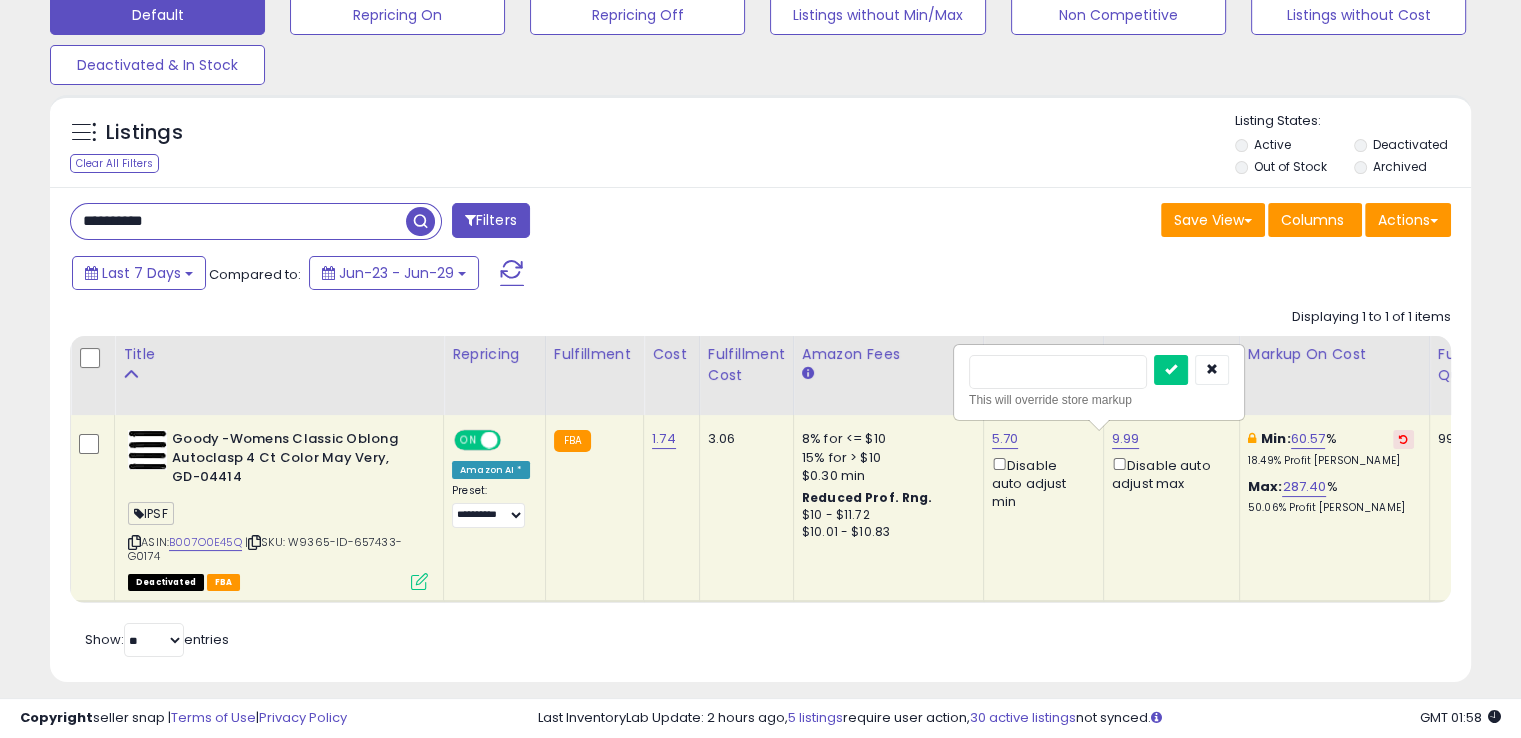type on "*" 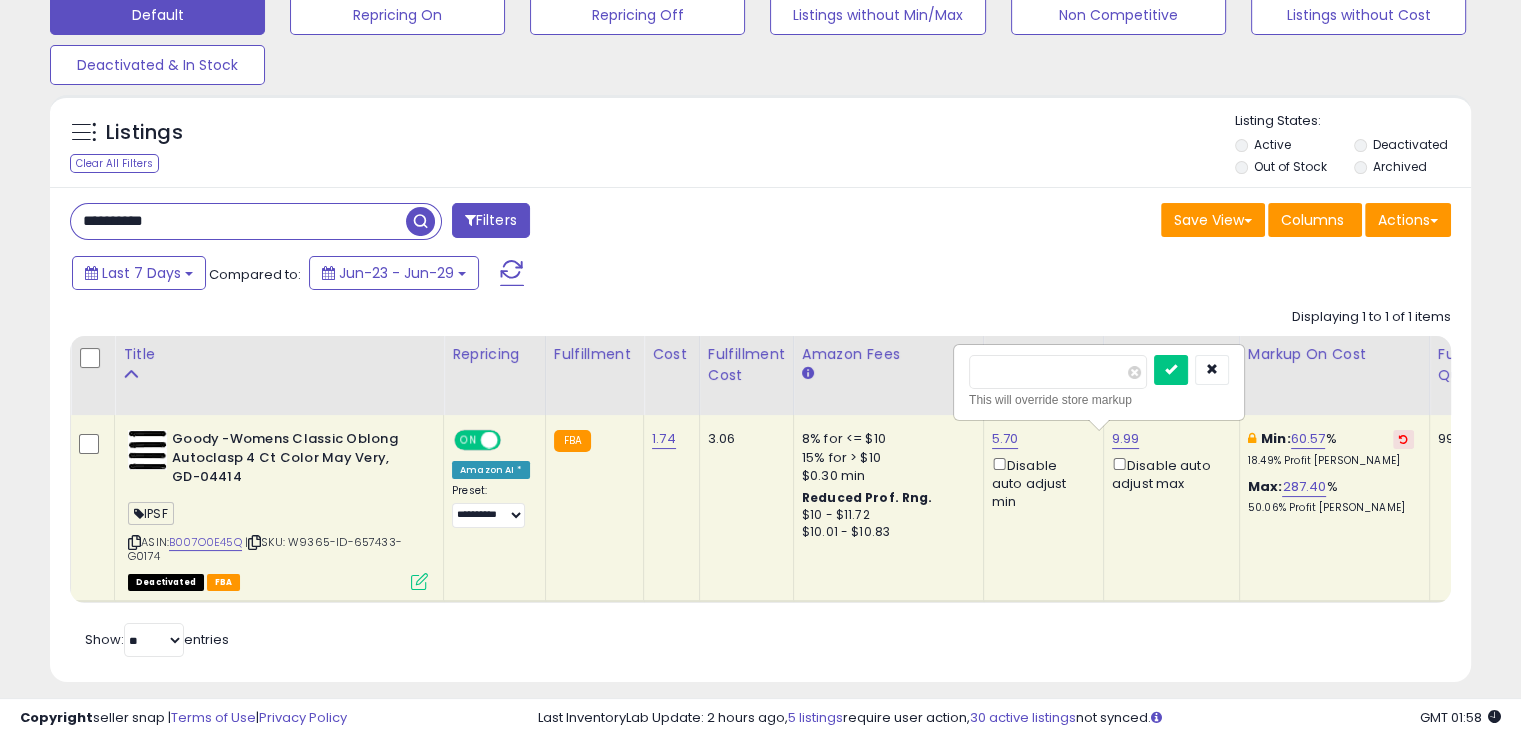 click at bounding box center (1171, 370) 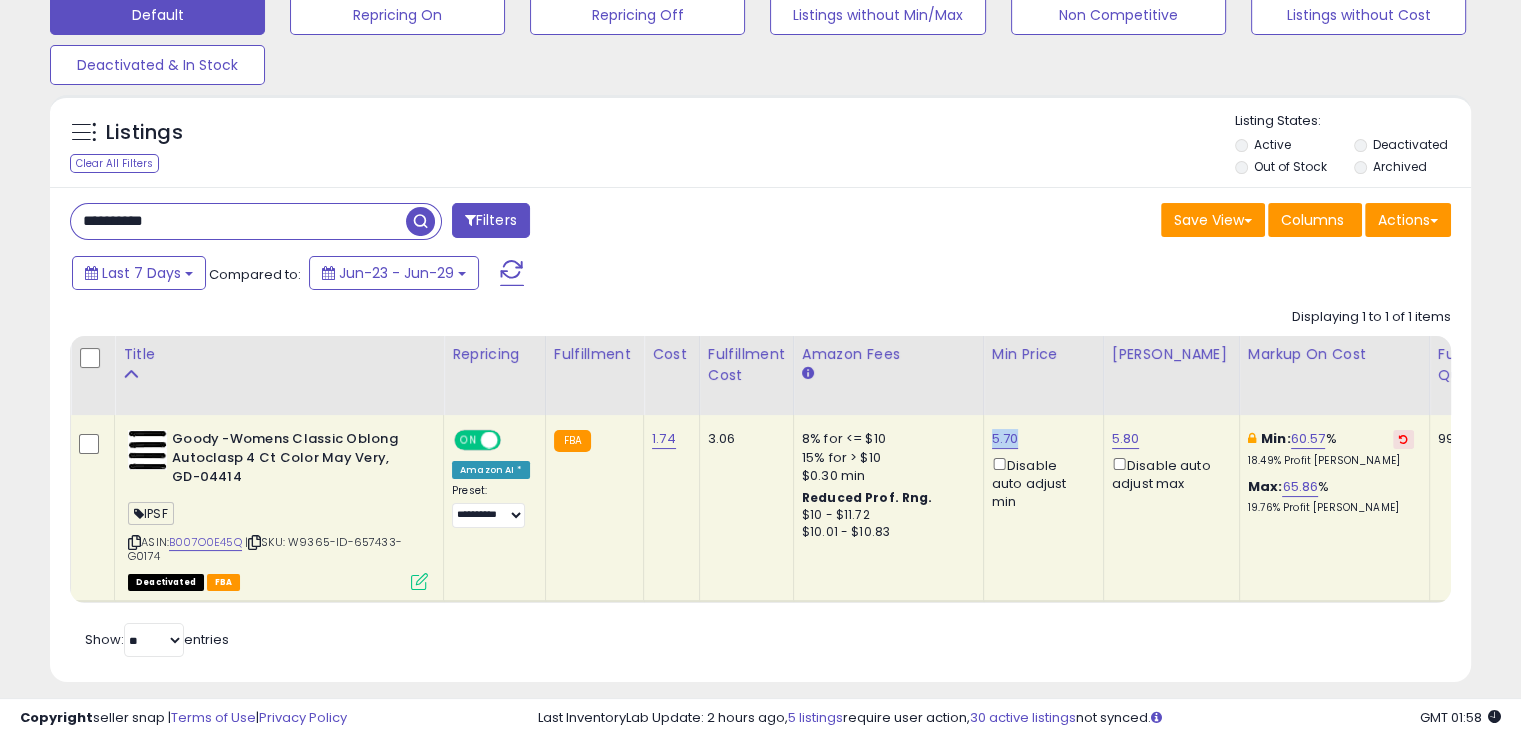 drag, startPoint x: 1025, startPoint y: 431, endPoint x: 980, endPoint y: 424, distance: 45.54119 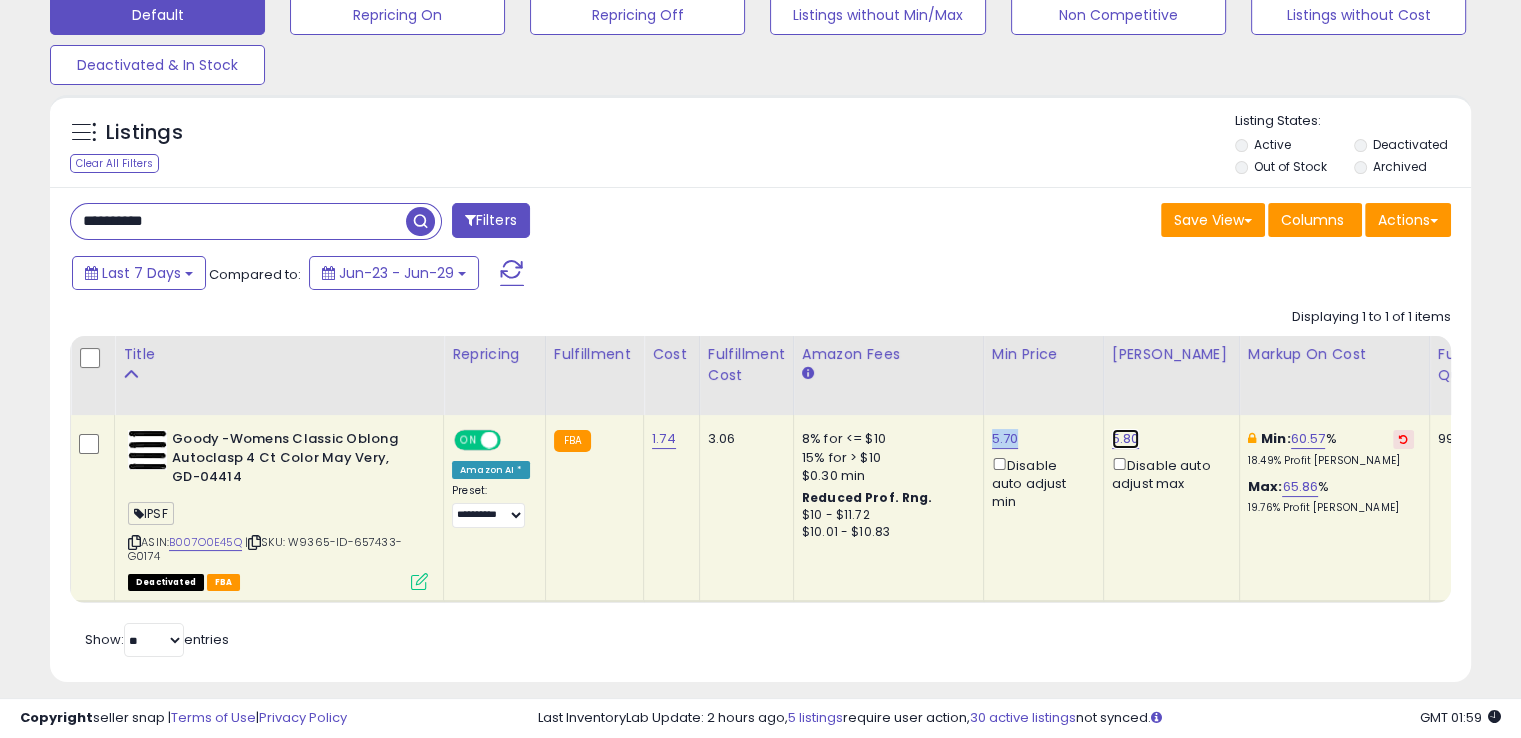 click on "5.80" at bounding box center (1126, 439) 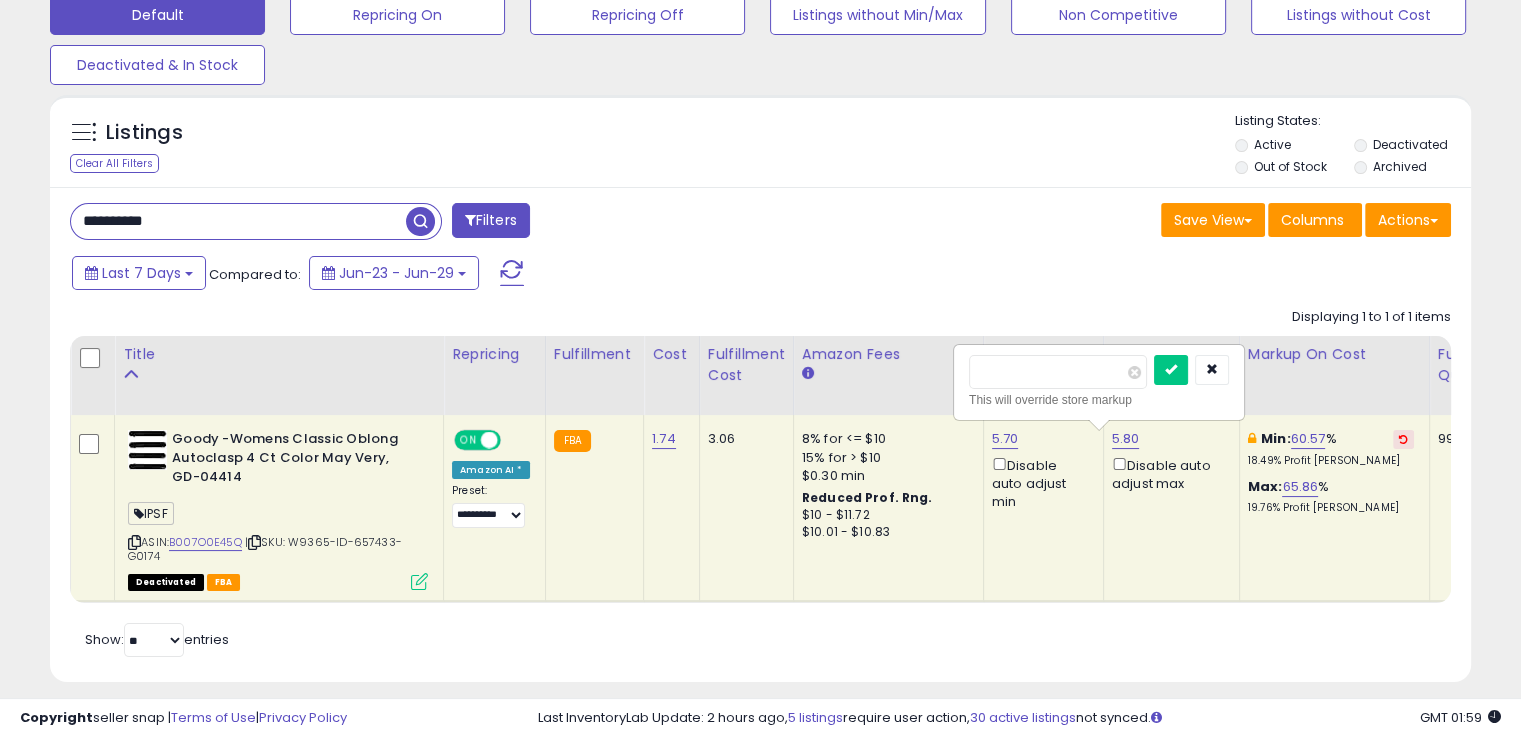 drag, startPoint x: 1054, startPoint y: 375, endPoint x: 962, endPoint y: 373, distance: 92.021736 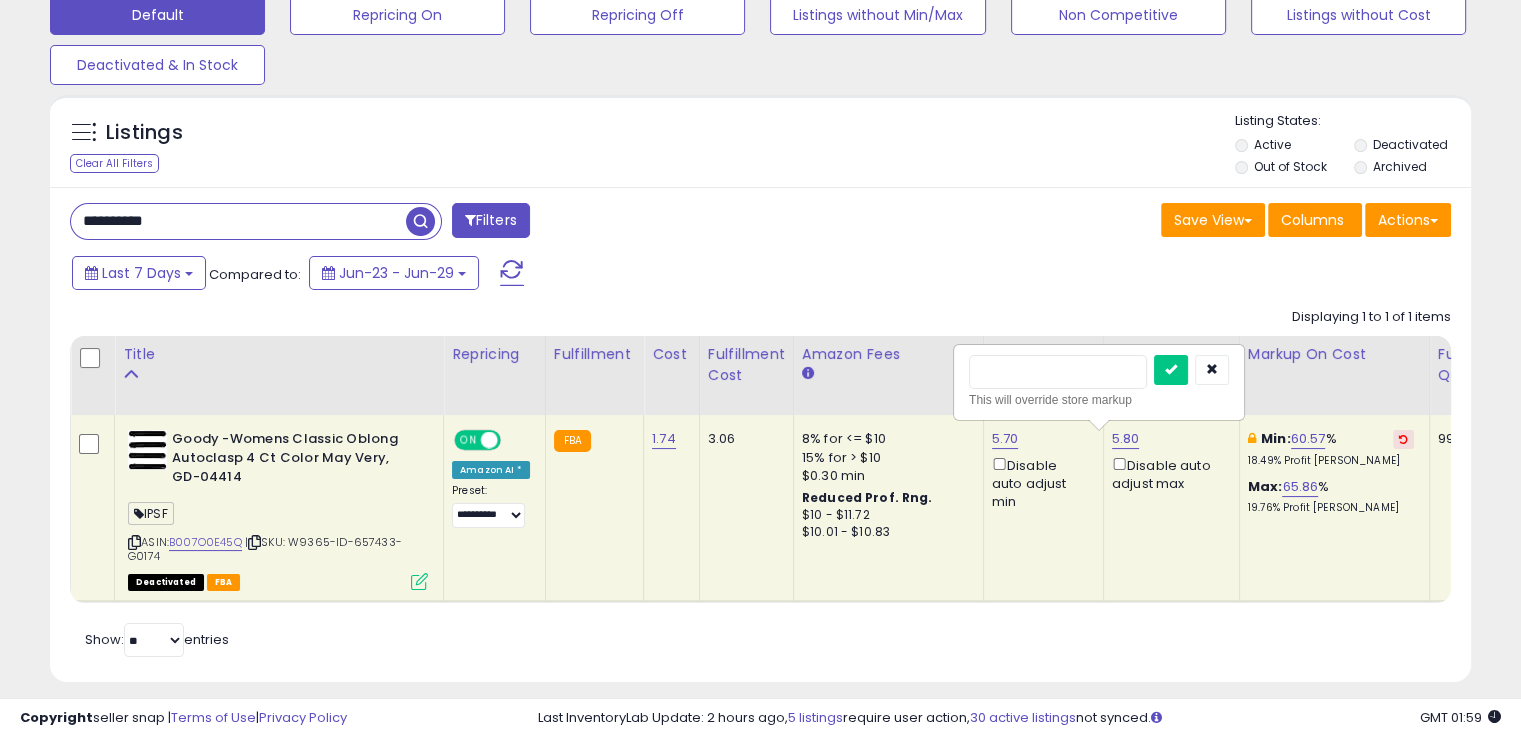 type on "****" 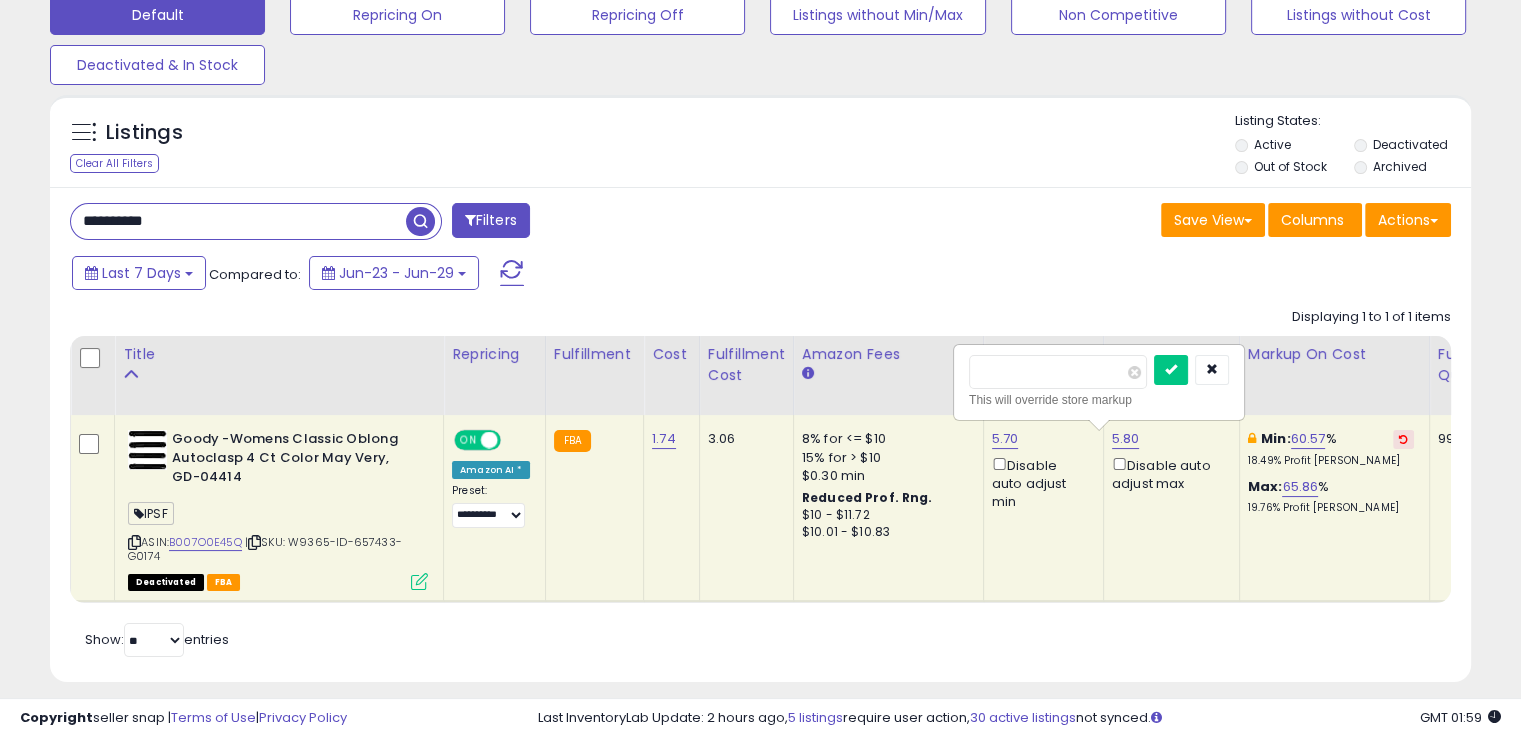 click at bounding box center (1171, 370) 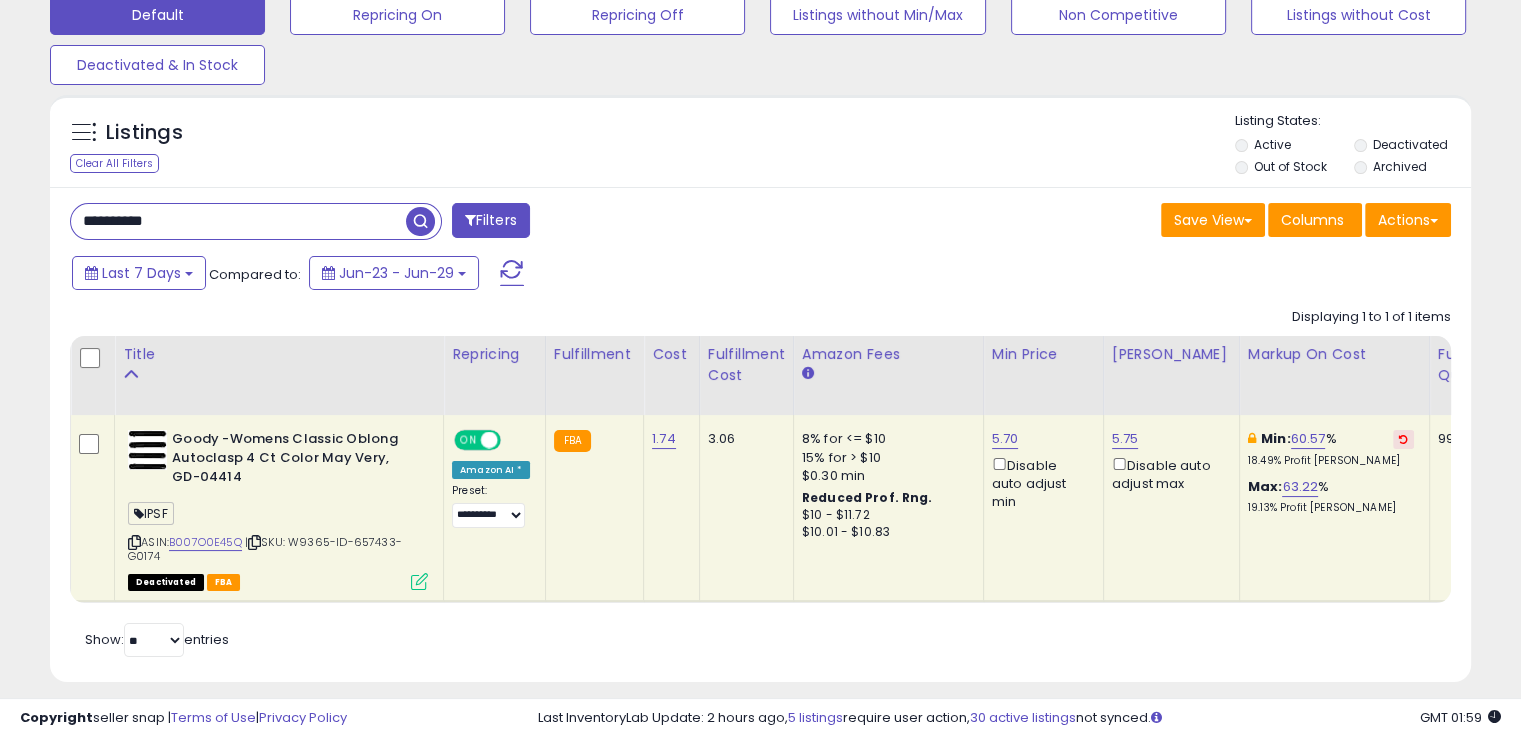 click on "5.70  Disable auto adjust min" 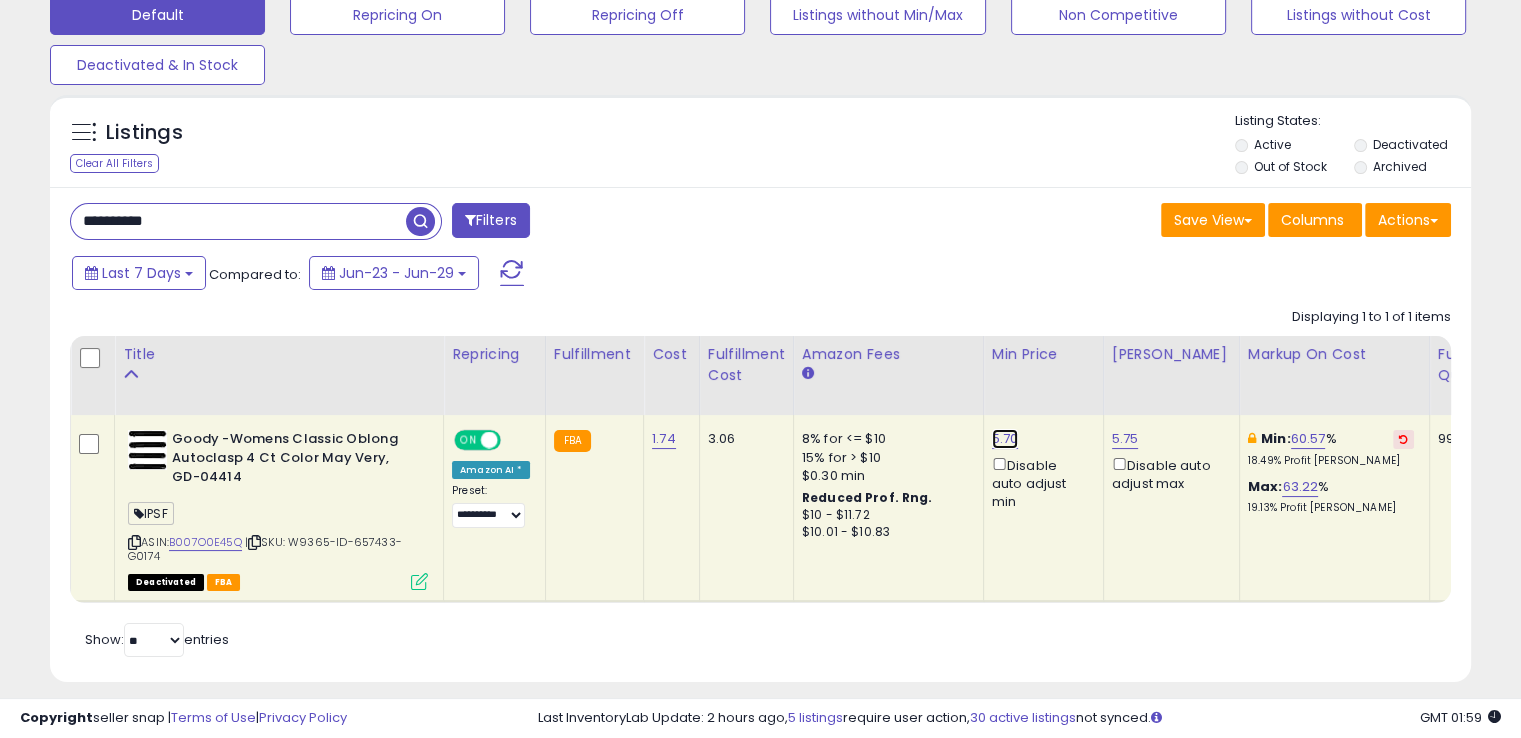 click on "5.70" at bounding box center [1005, 439] 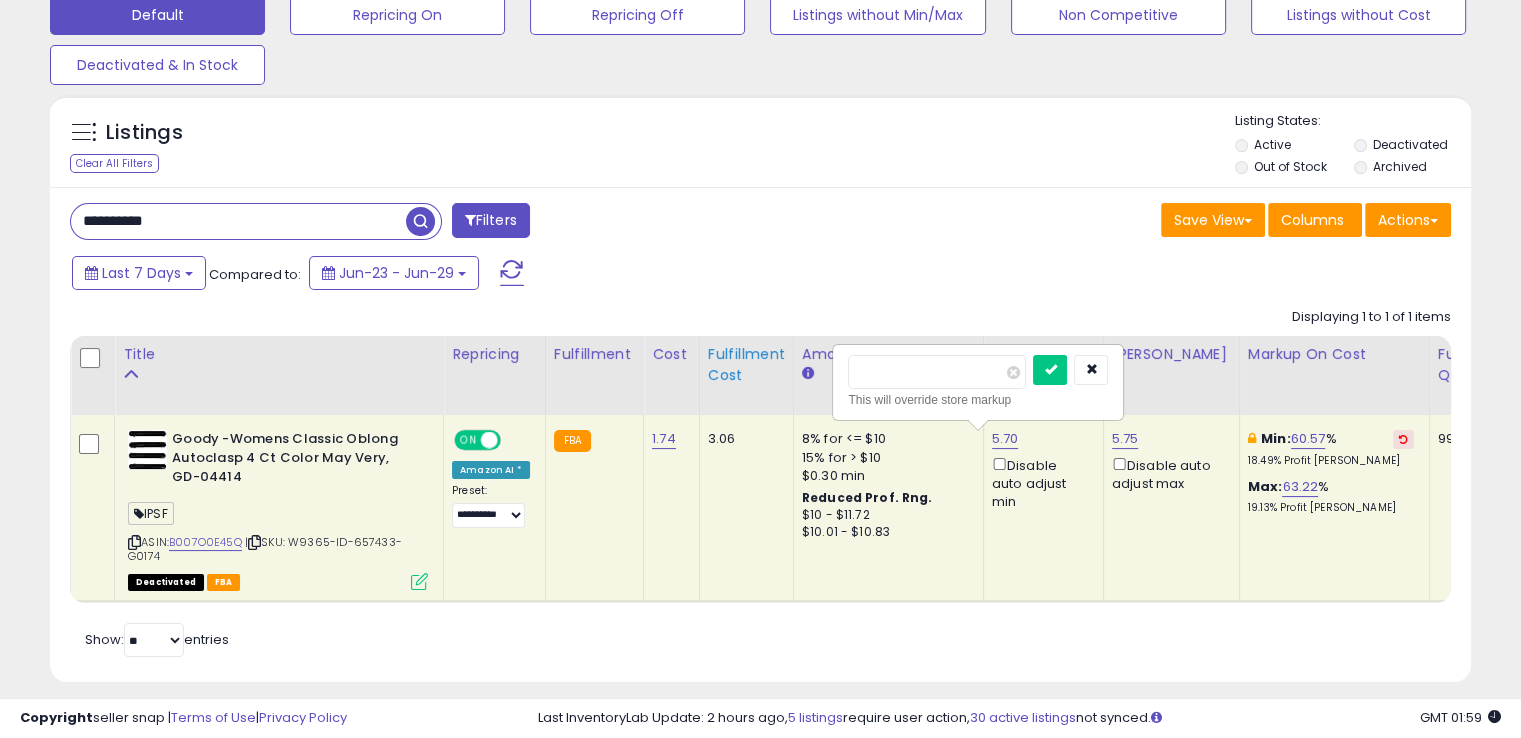 drag, startPoint x: 941, startPoint y: 376, endPoint x: 772, endPoint y: 369, distance: 169.14491 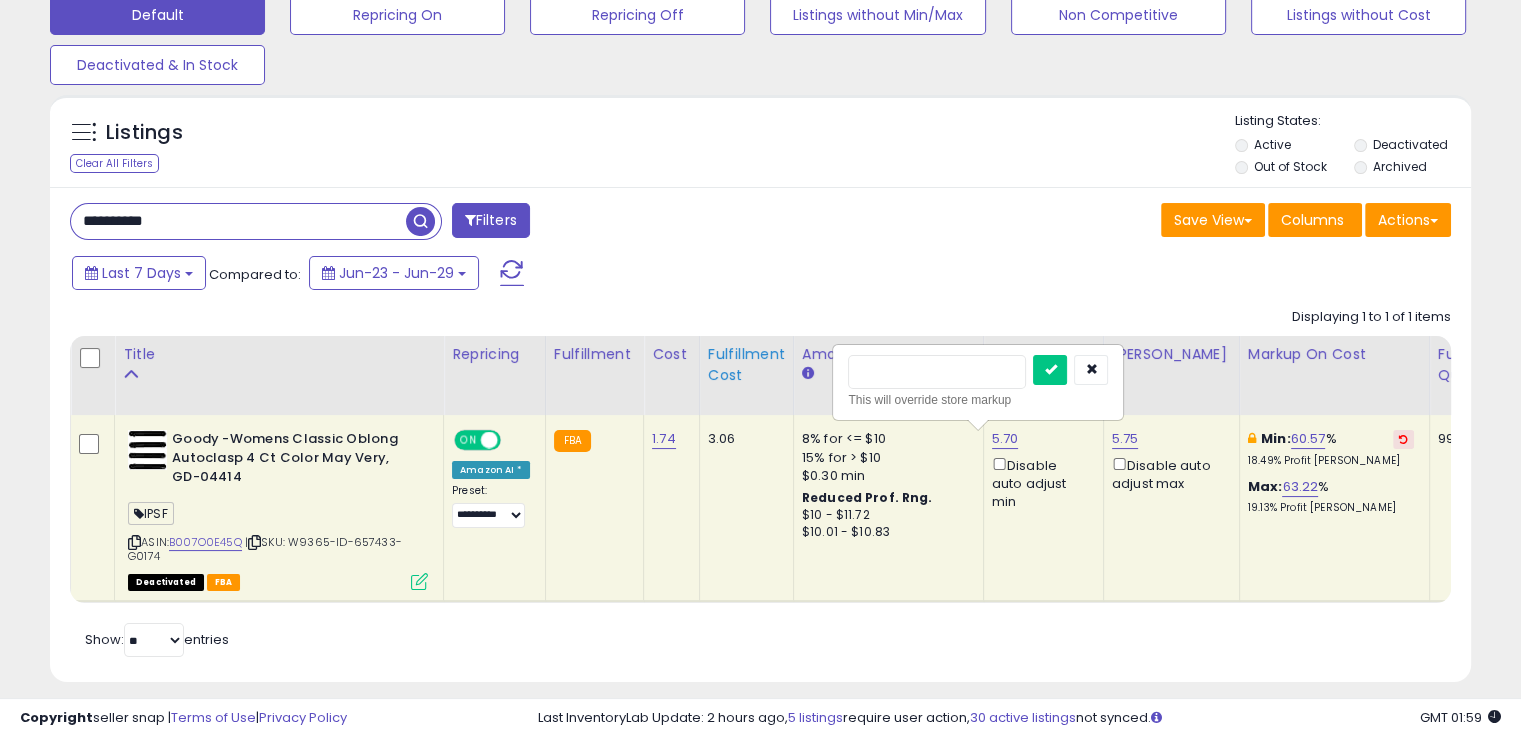 type on "****" 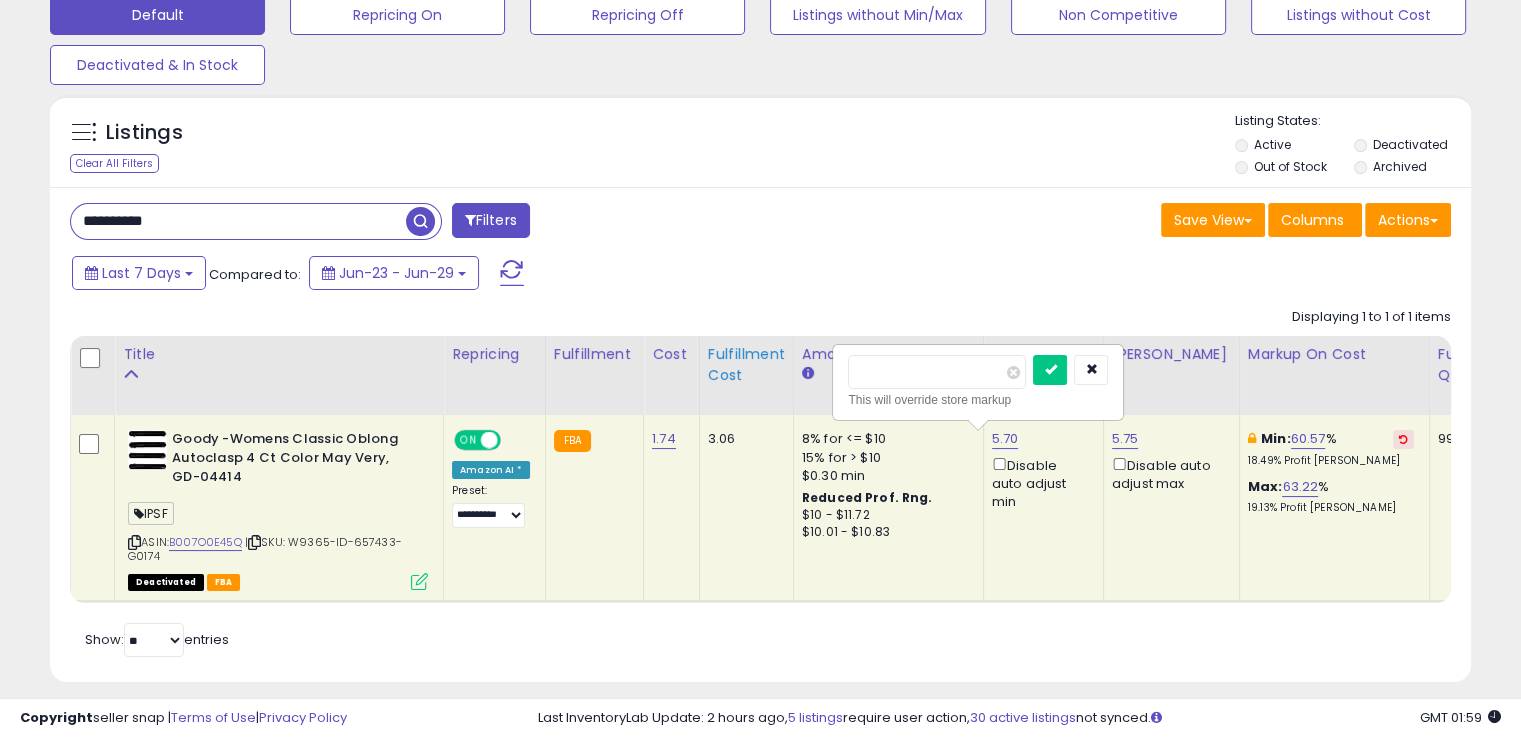 click at bounding box center [1050, 370] 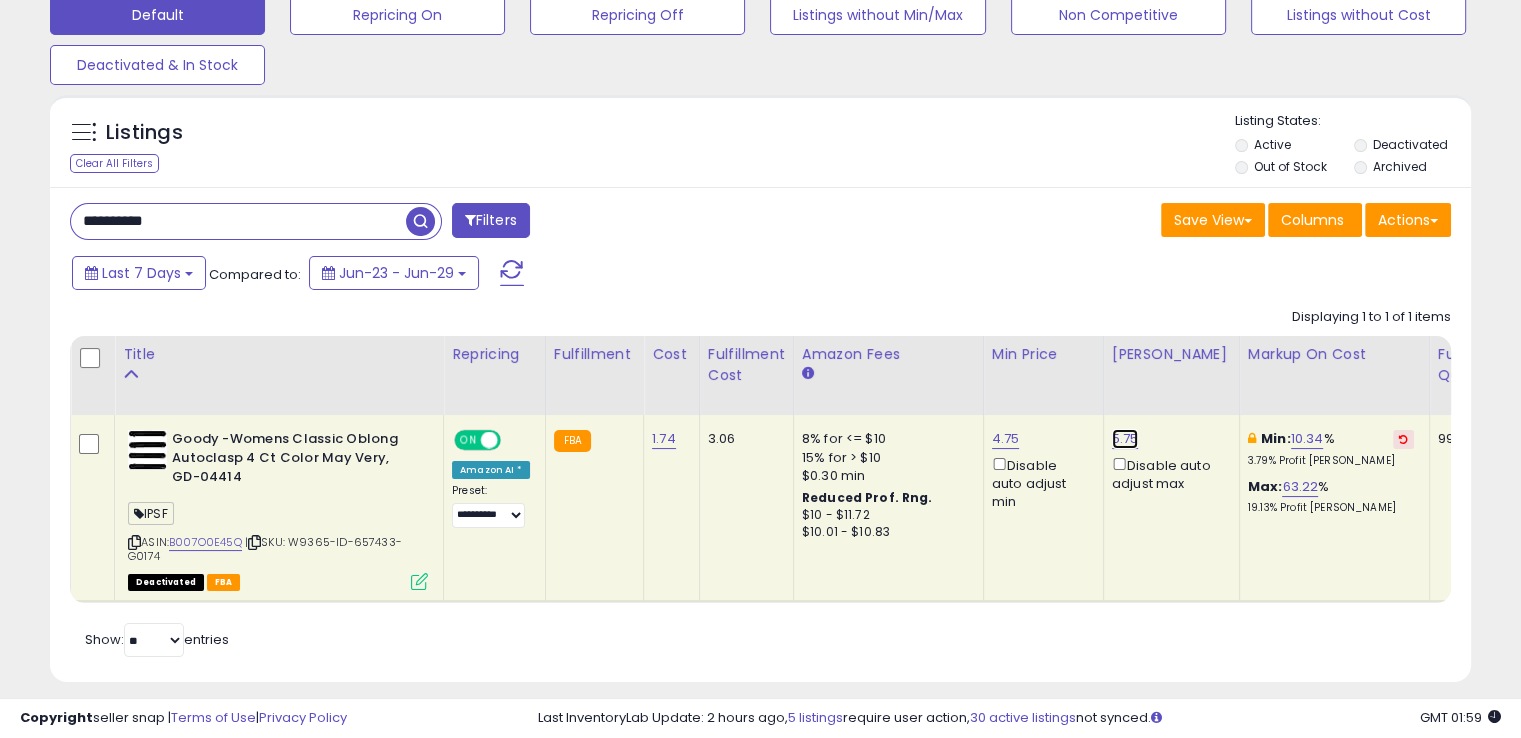 click on "5.75" at bounding box center (1125, 439) 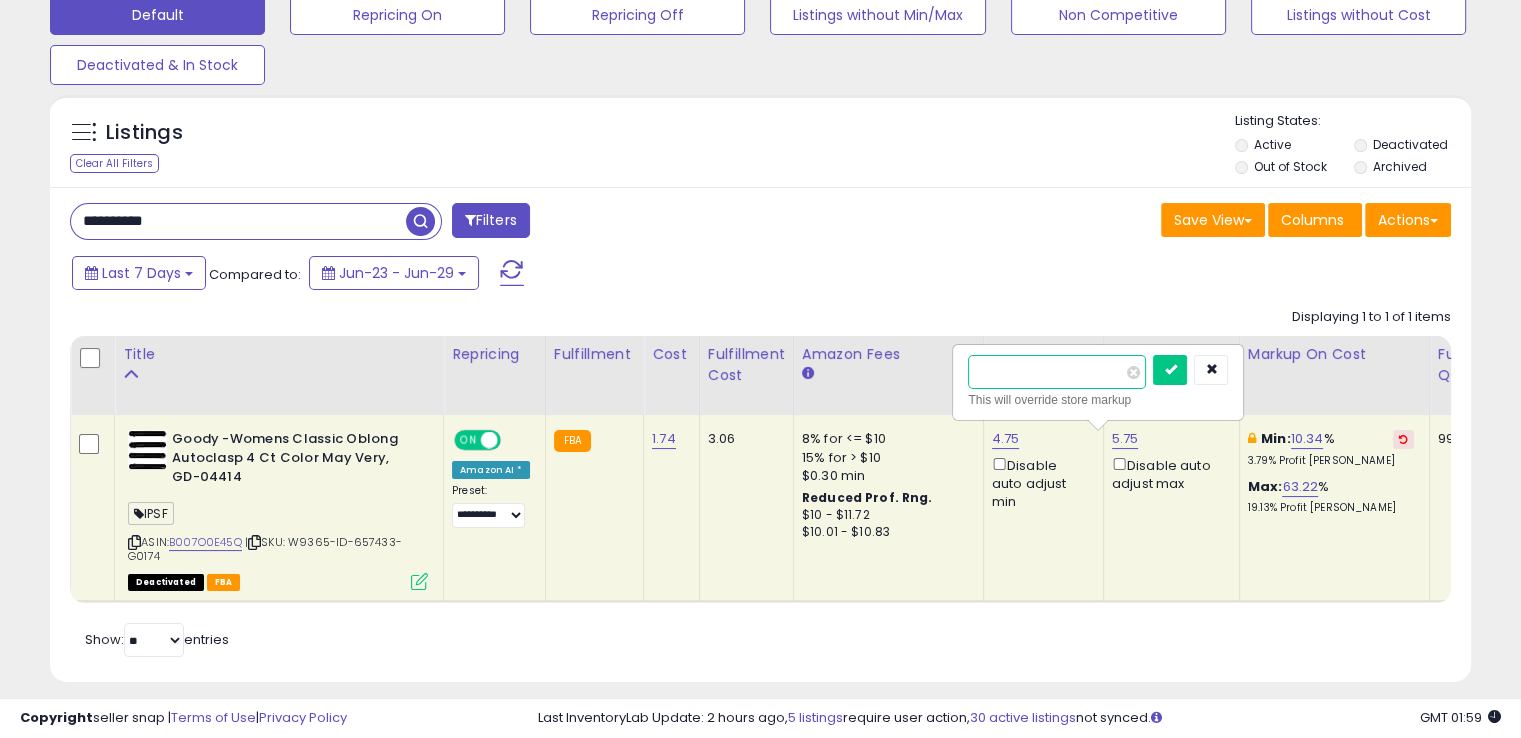 drag, startPoint x: 1032, startPoint y: 365, endPoint x: 949, endPoint y: 365, distance: 83 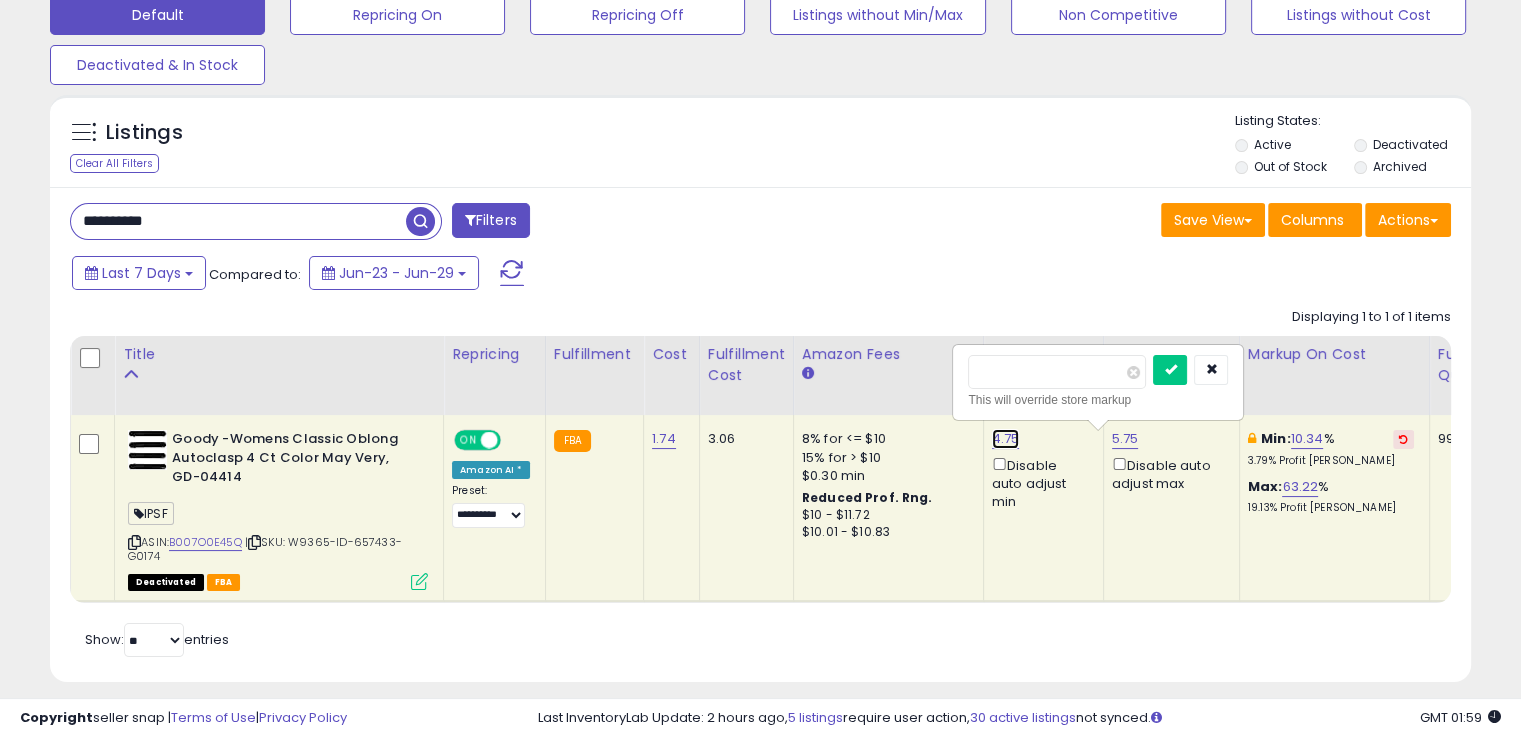 click on "4.75" at bounding box center (1006, 439) 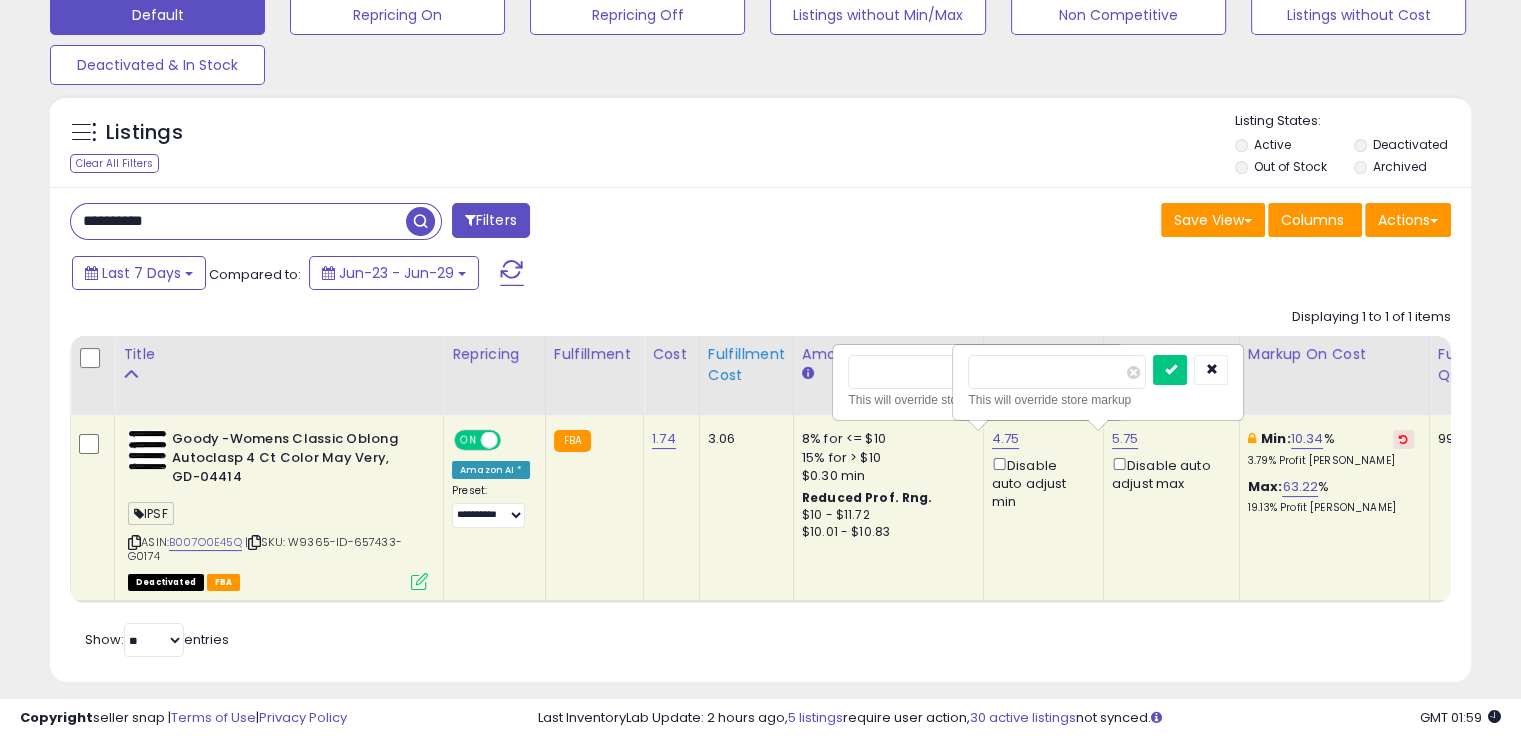 drag, startPoint x: 940, startPoint y: 368, endPoint x: 781, endPoint y: 362, distance: 159.11317 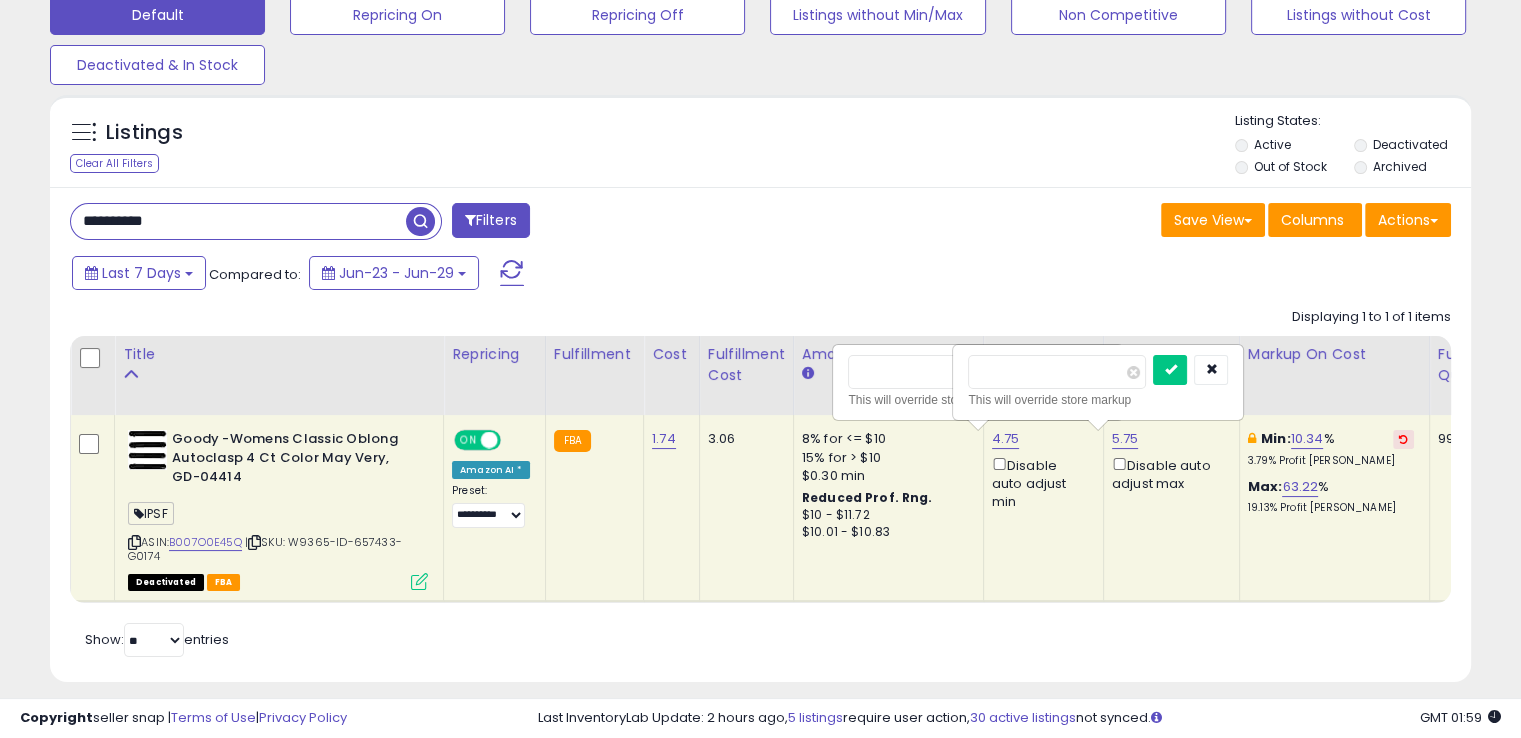 type on "*" 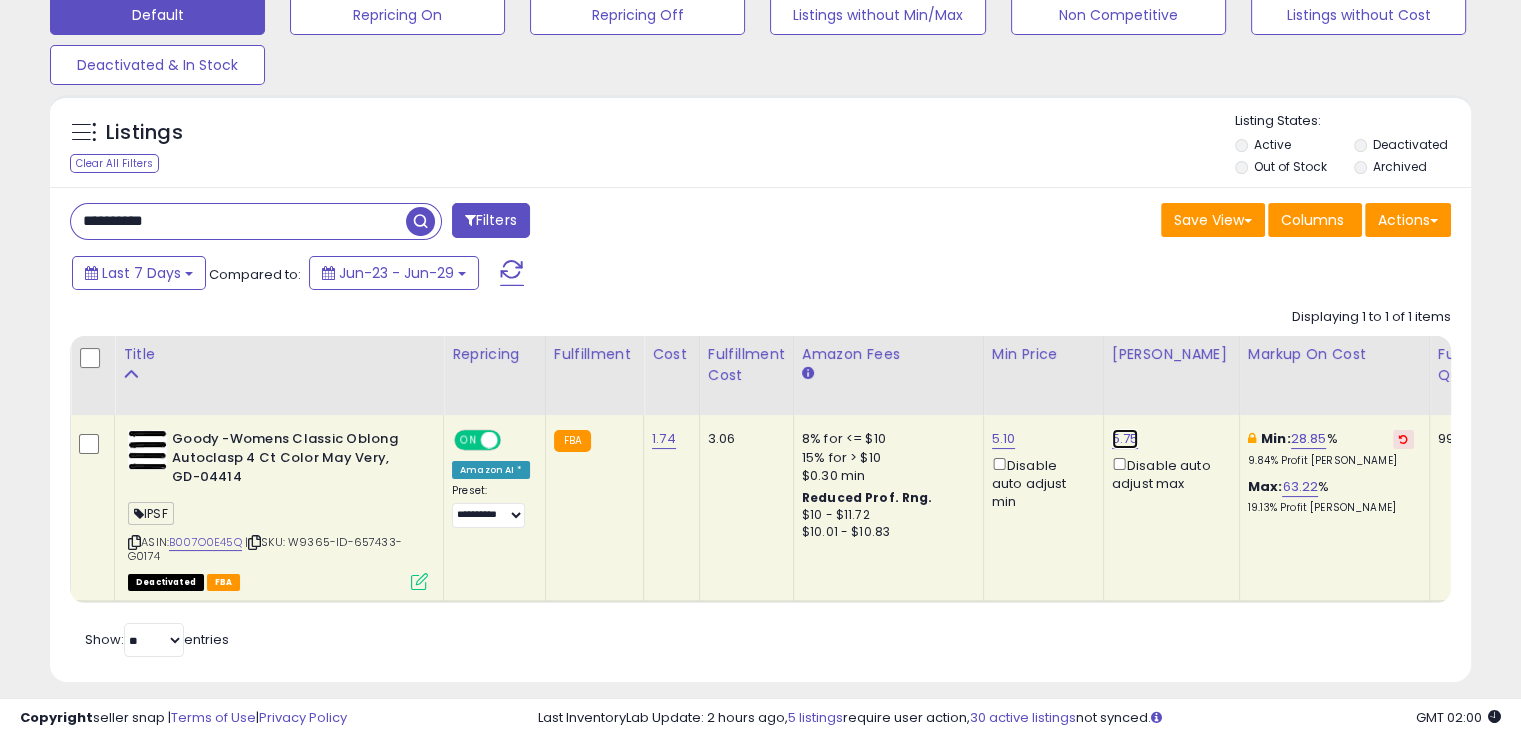click on "5.75" at bounding box center [1125, 439] 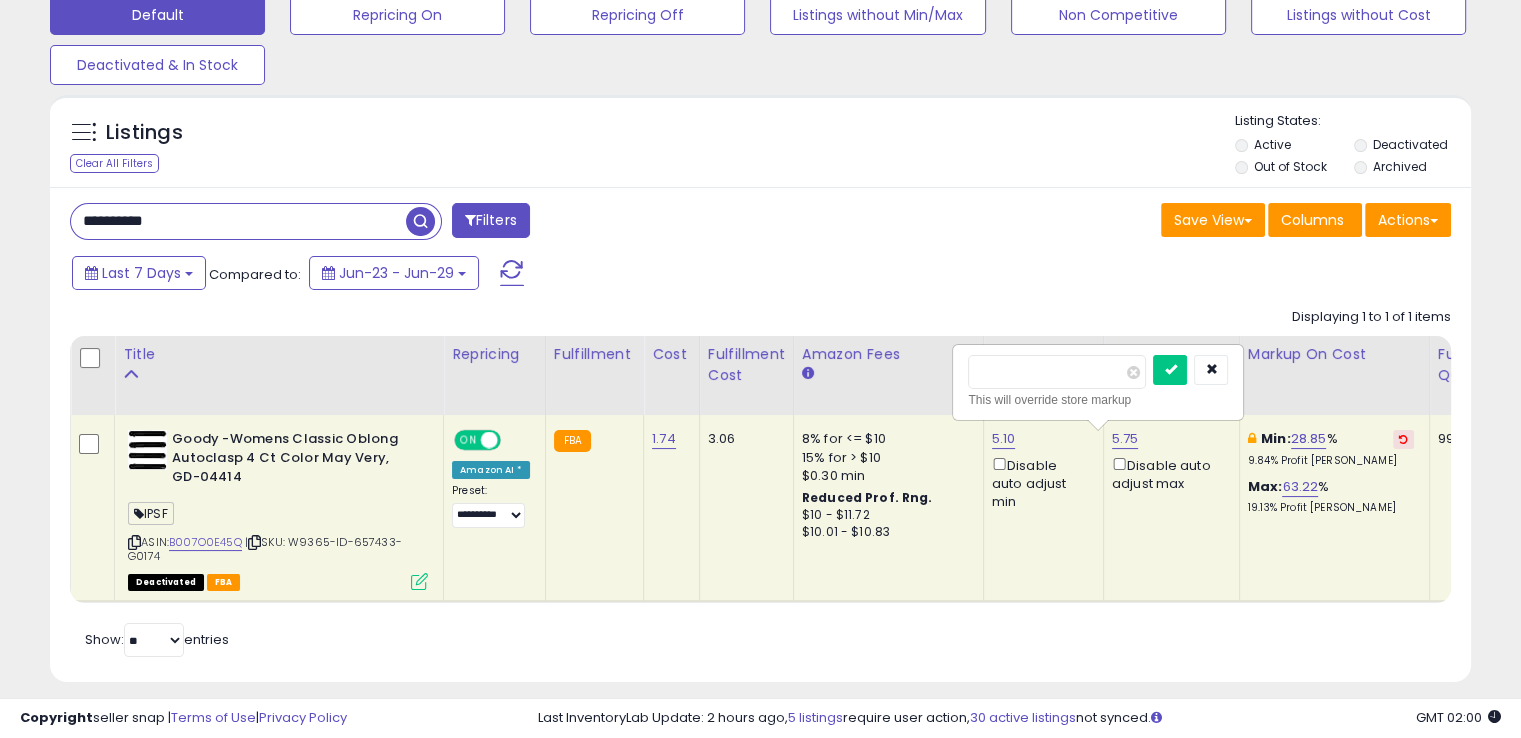 click on "Amazon Fees" 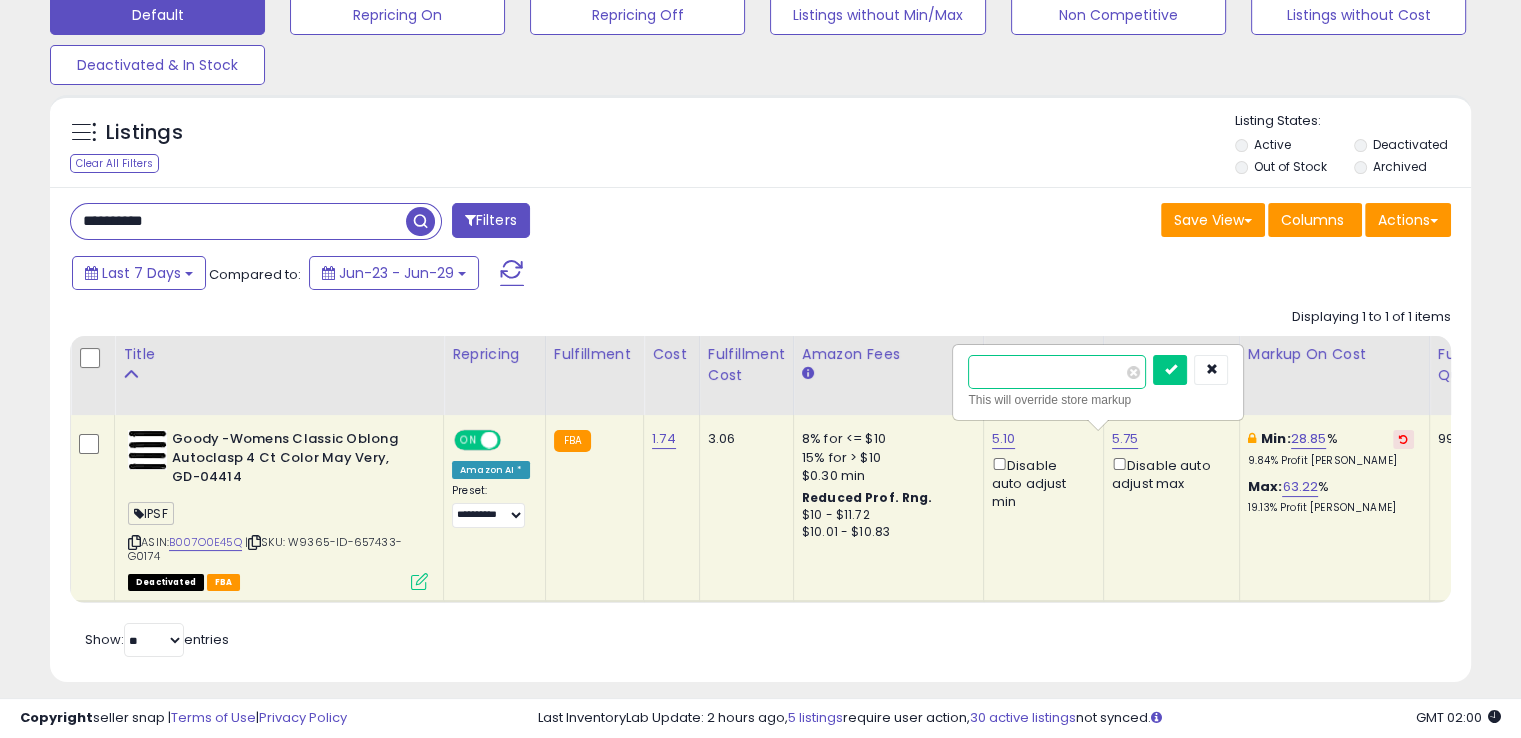 drag, startPoint x: 1021, startPoint y: 372, endPoint x: 999, endPoint y: 370, distance: 22.090721 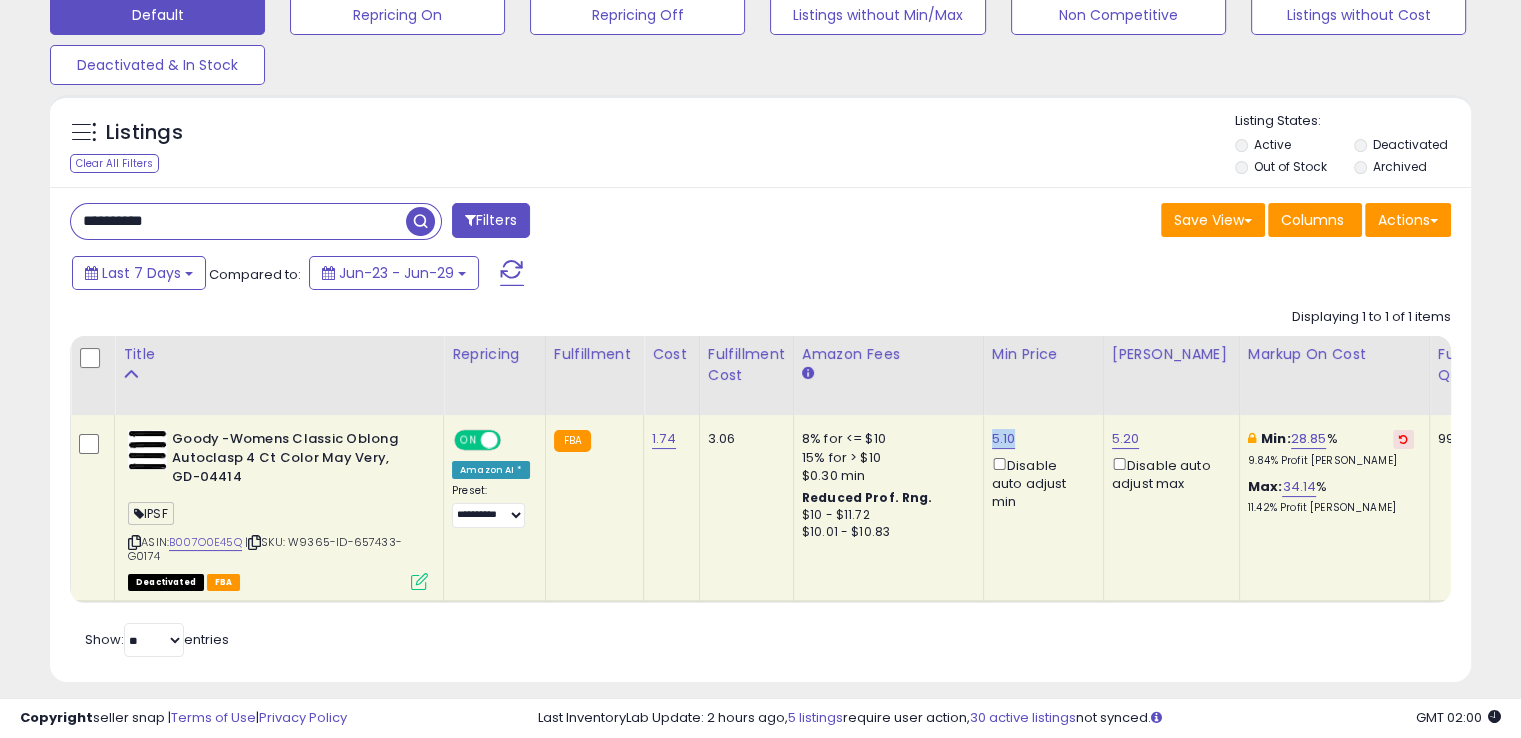 drag, startPoint x: 1016, startPoint y: 437, endPoint x: 979, endPoint y: 428, distance: 38.078865 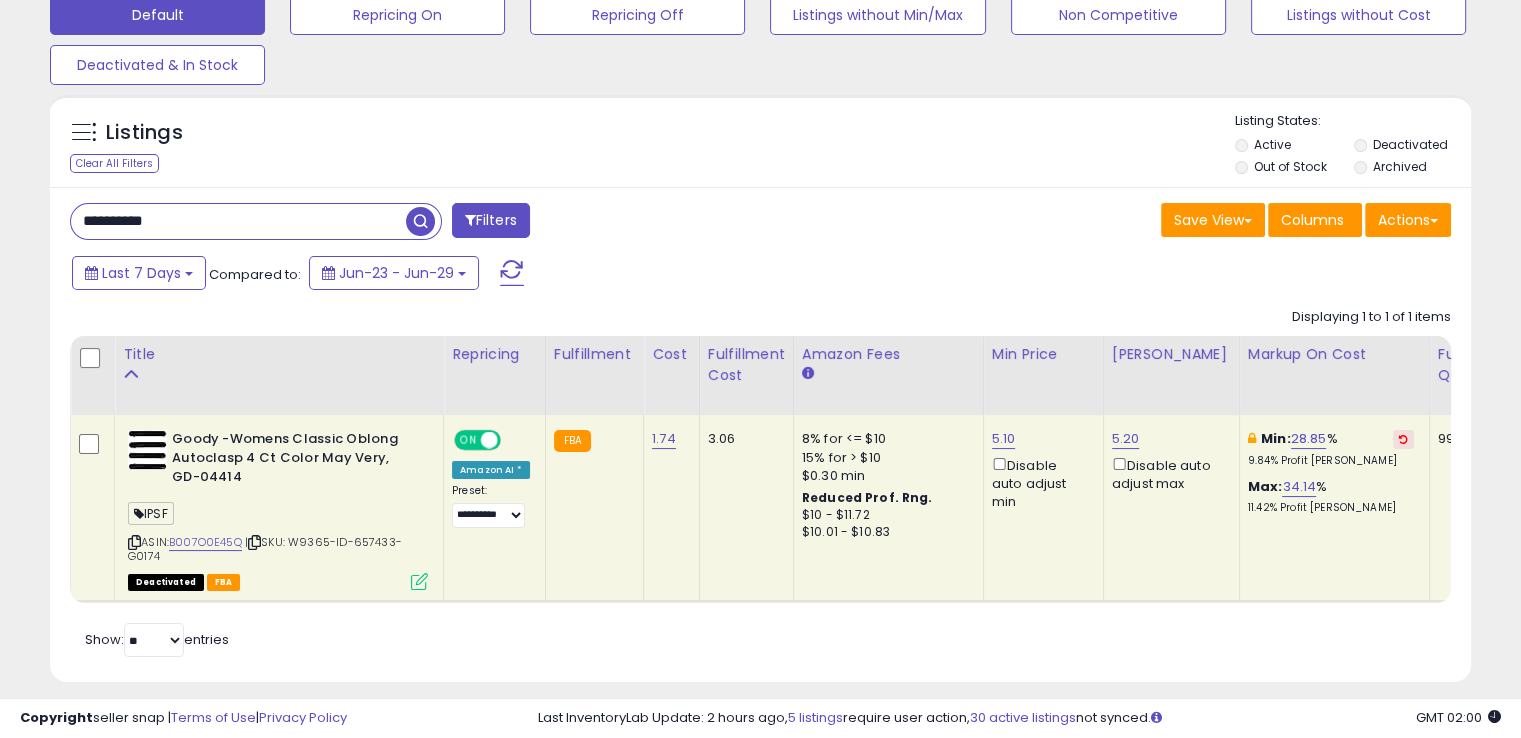 click at bounding box center [254, 542] 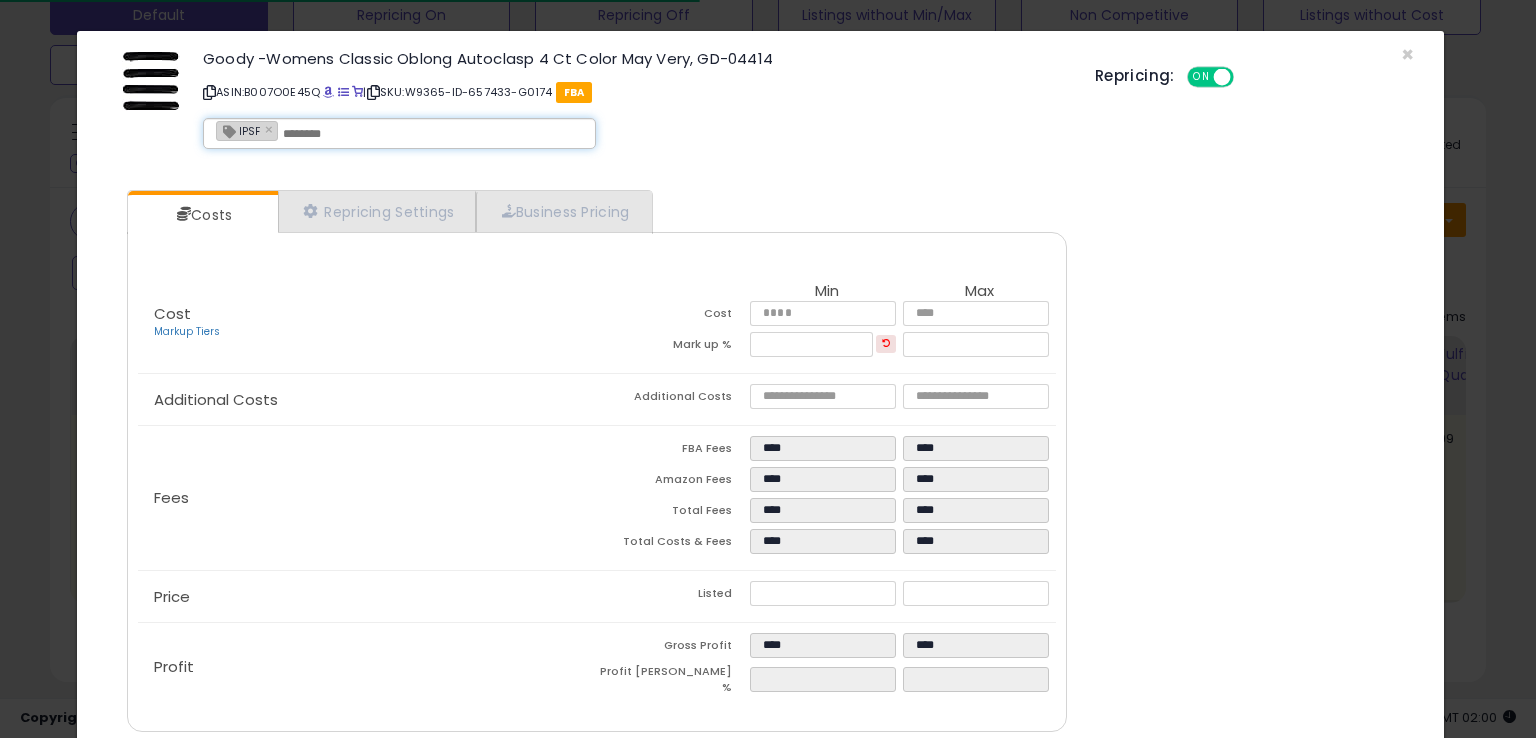 click at bounding box center [433, 134] 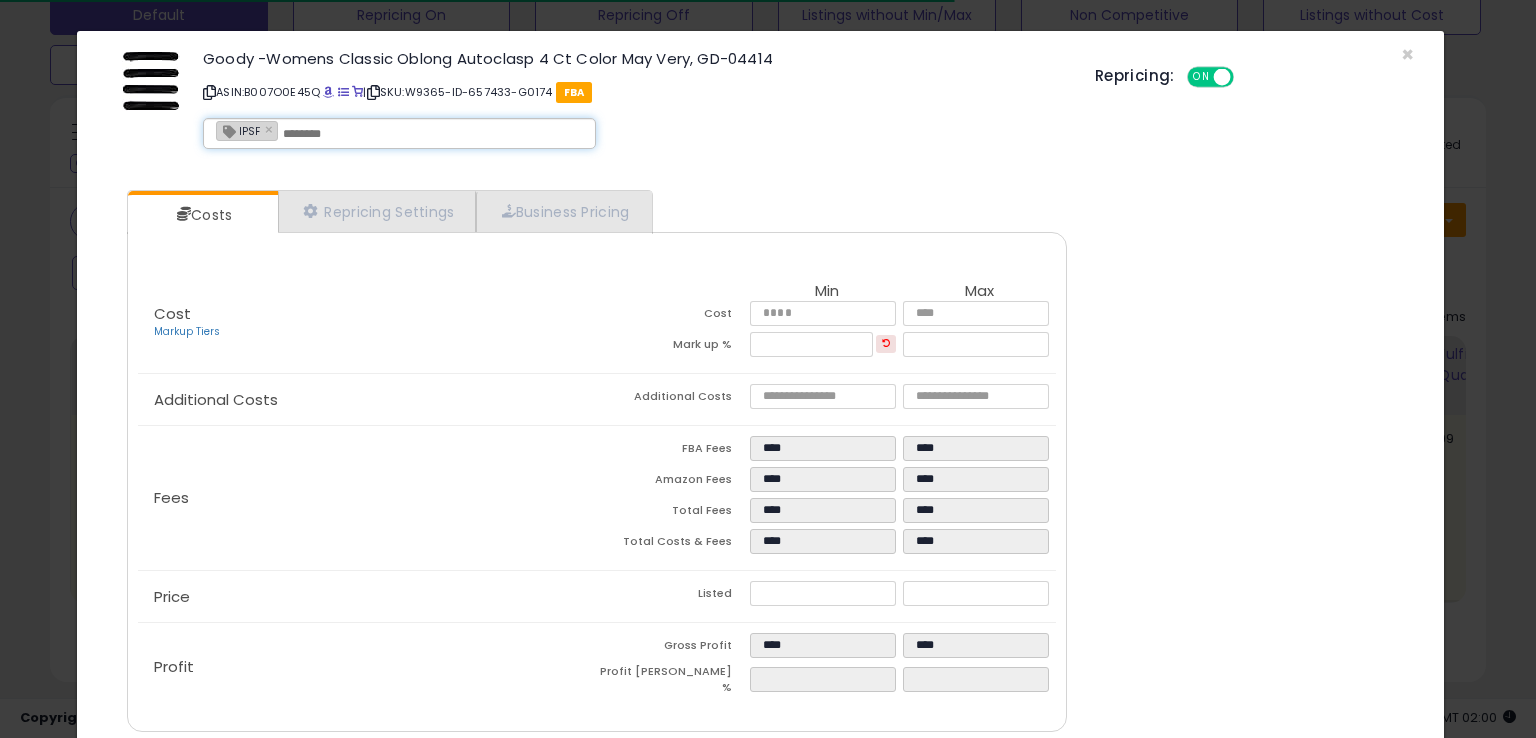 paste on "**********" 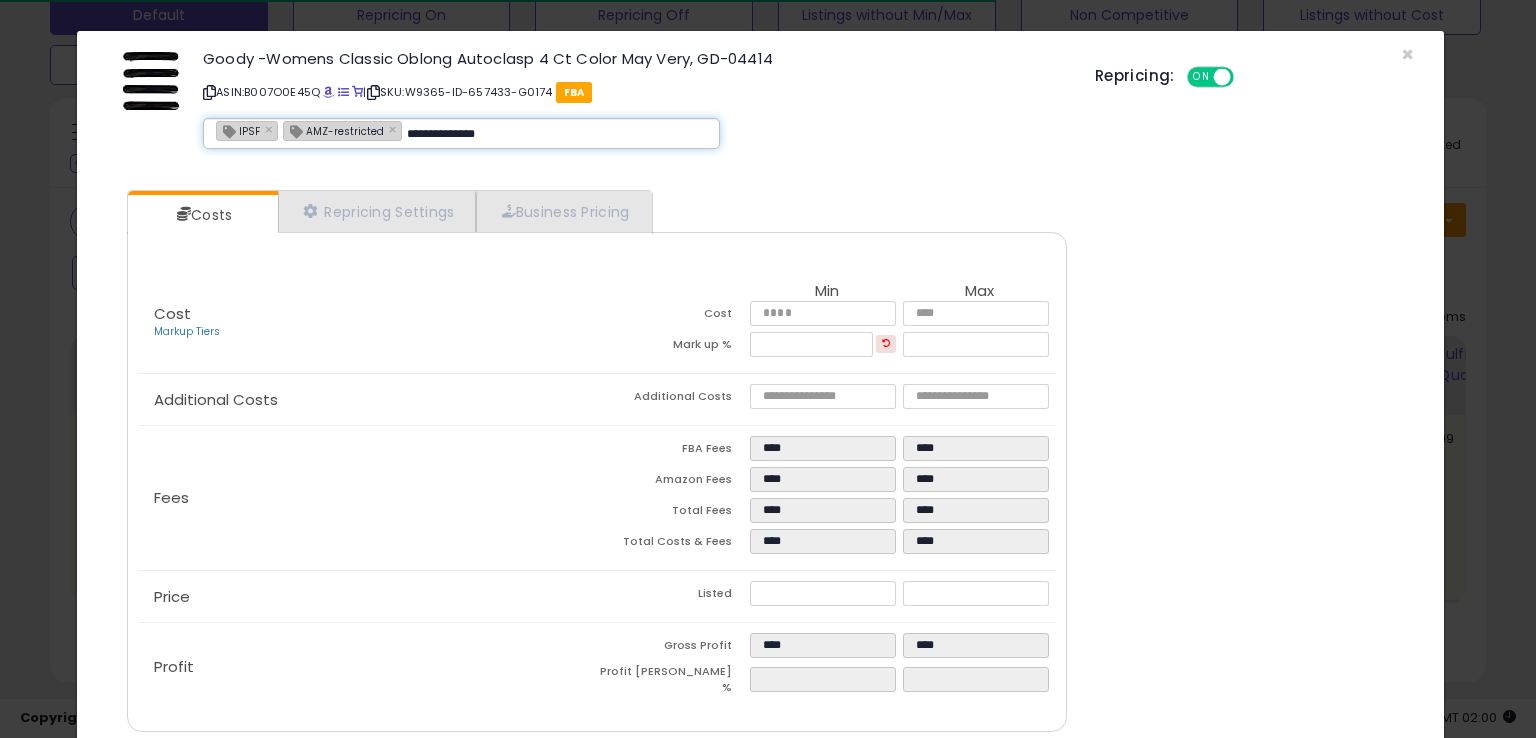 type on "**********" 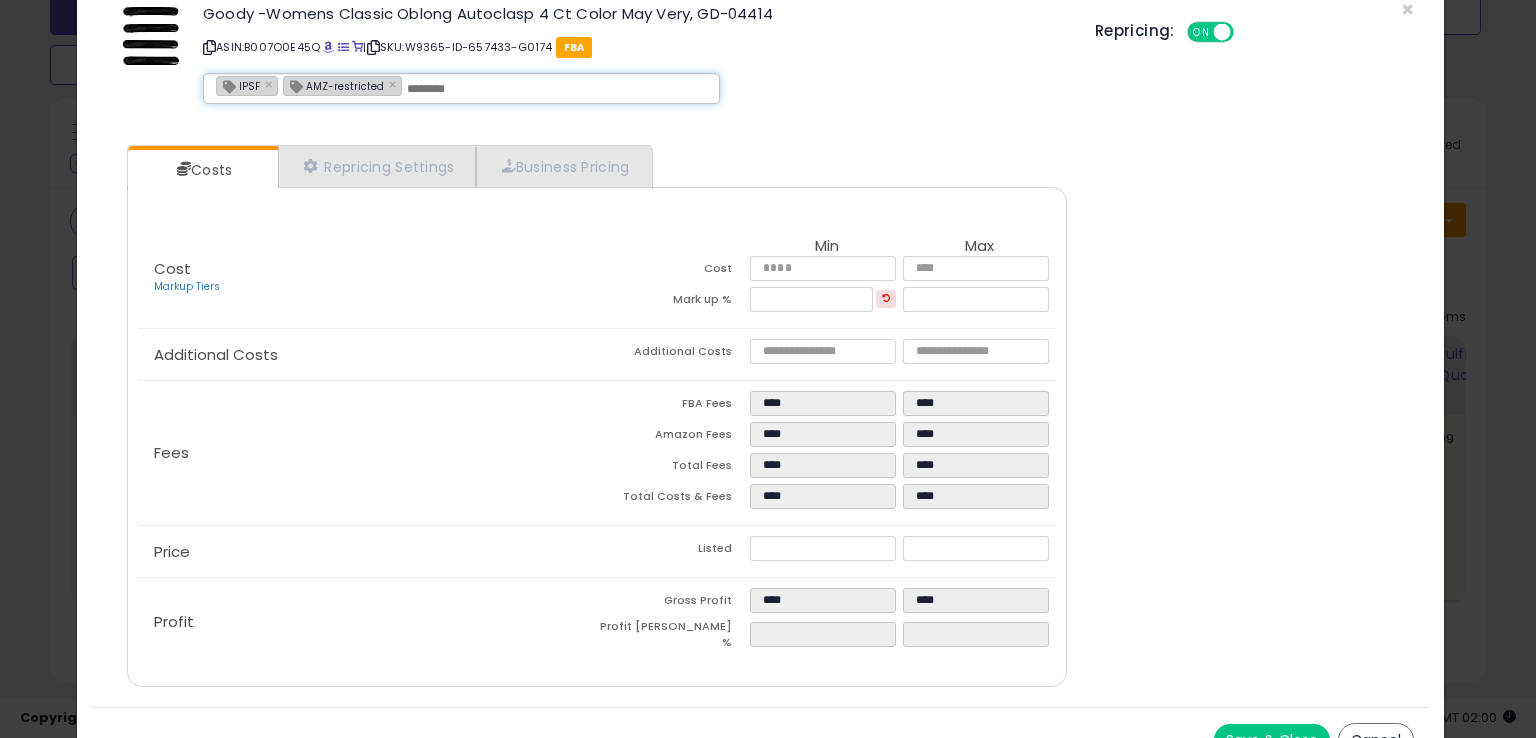 scroll, scrollTop: 71, scrollLeft: 0, axis: vertical 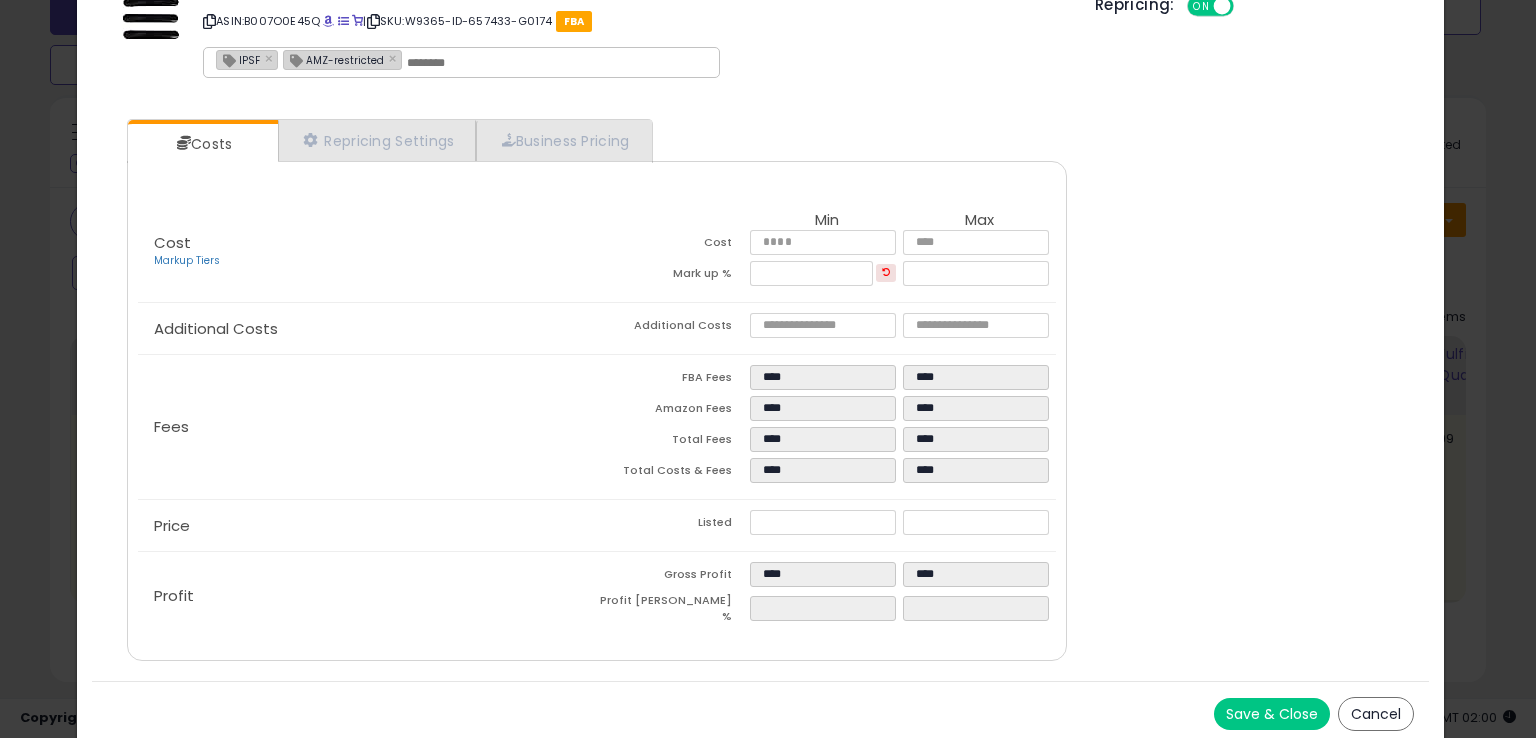 click on "Save & Close" at bounding box center [1272, 714] 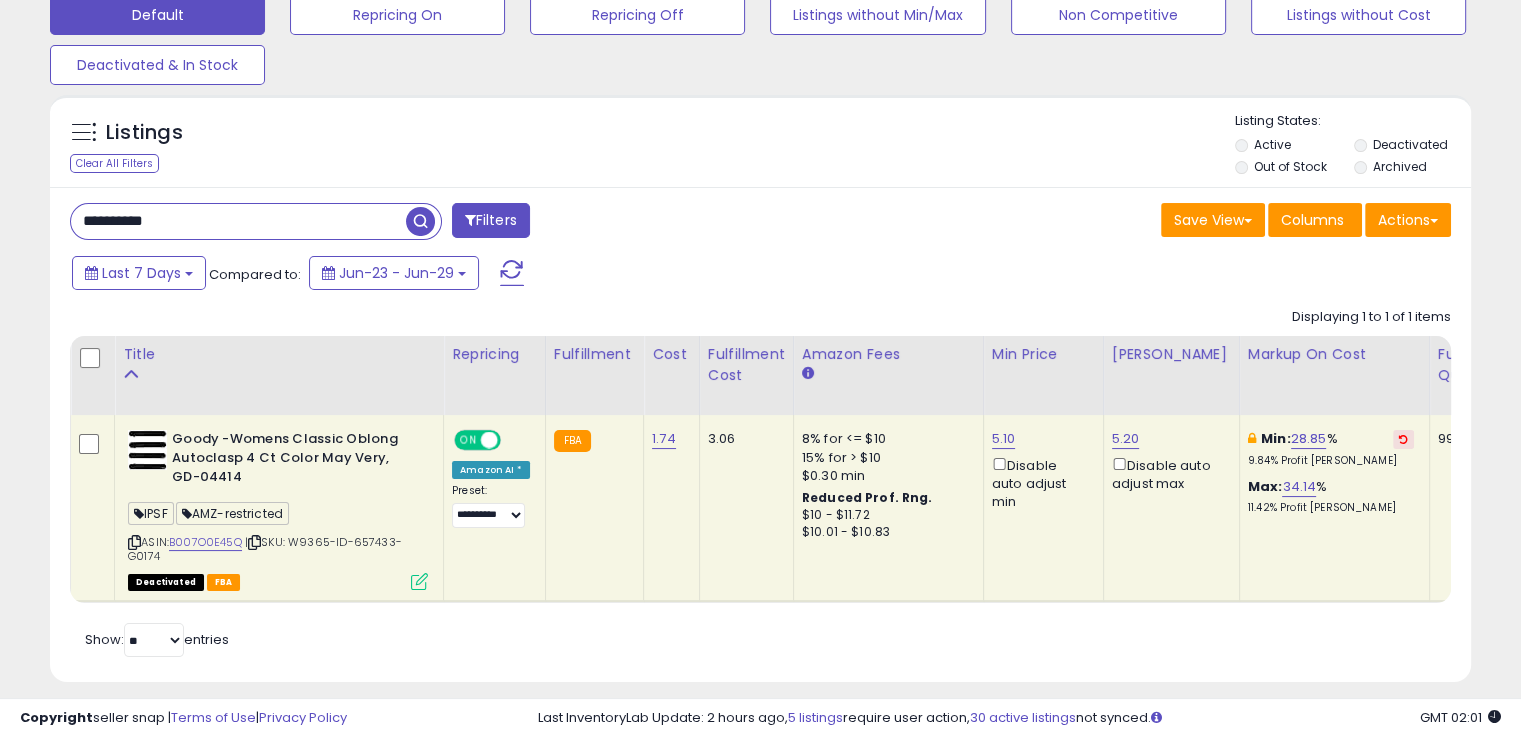 click on "**********" at bounding box center [238, 221] 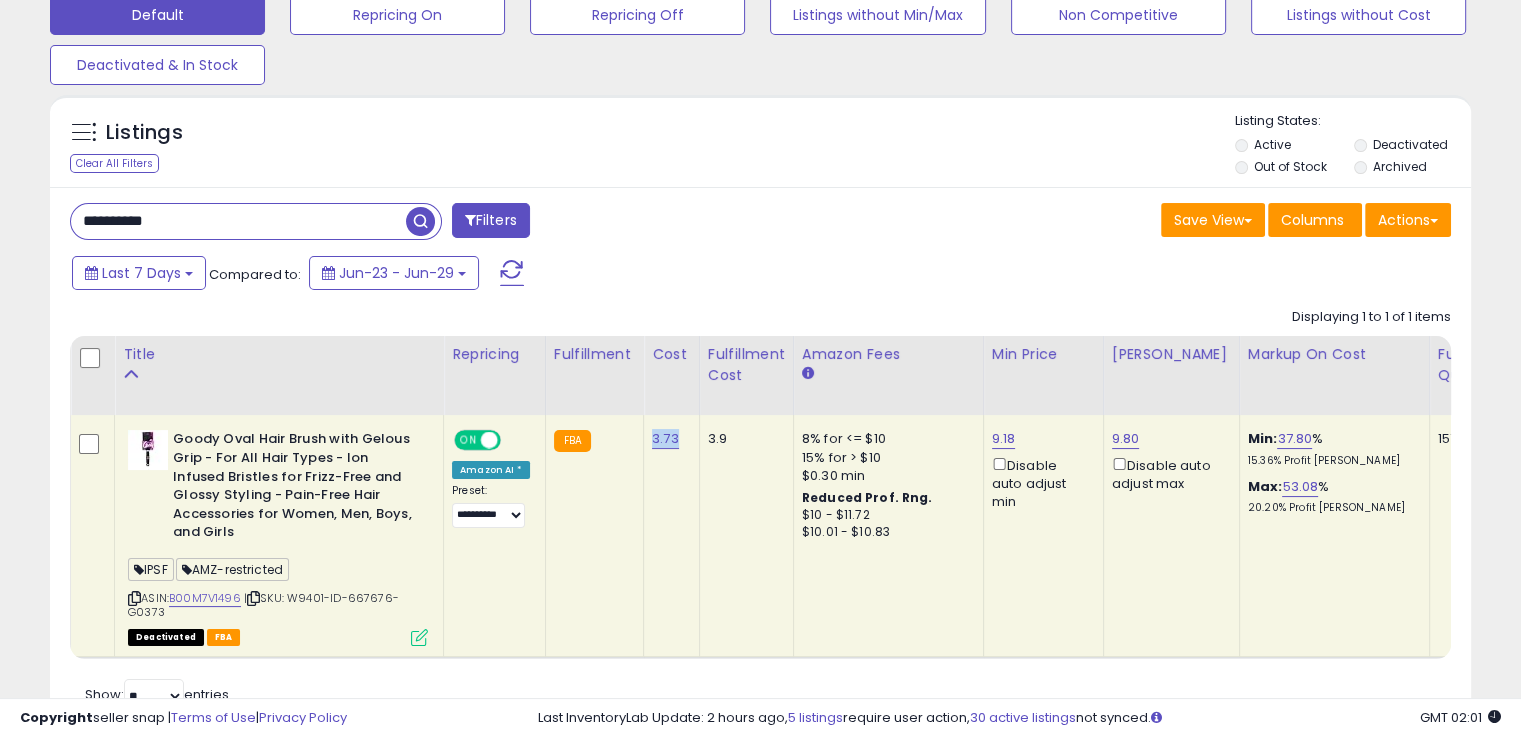 drag, startPoint x: 672, startPoint y: 441, endPoint x: 644, endPoint y: 437, distance: 28.284271 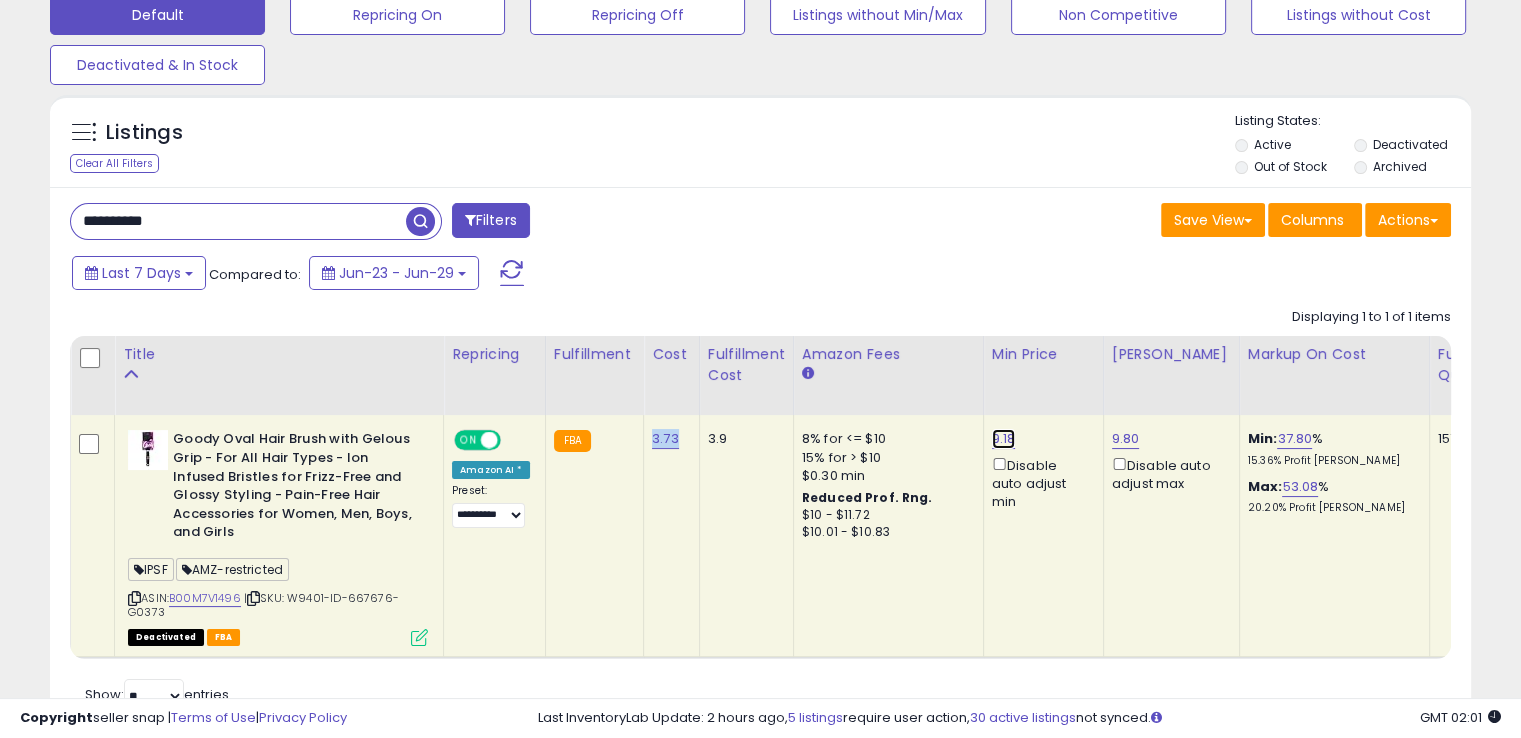 click on "9.18" at bounding box center (1004, 439) 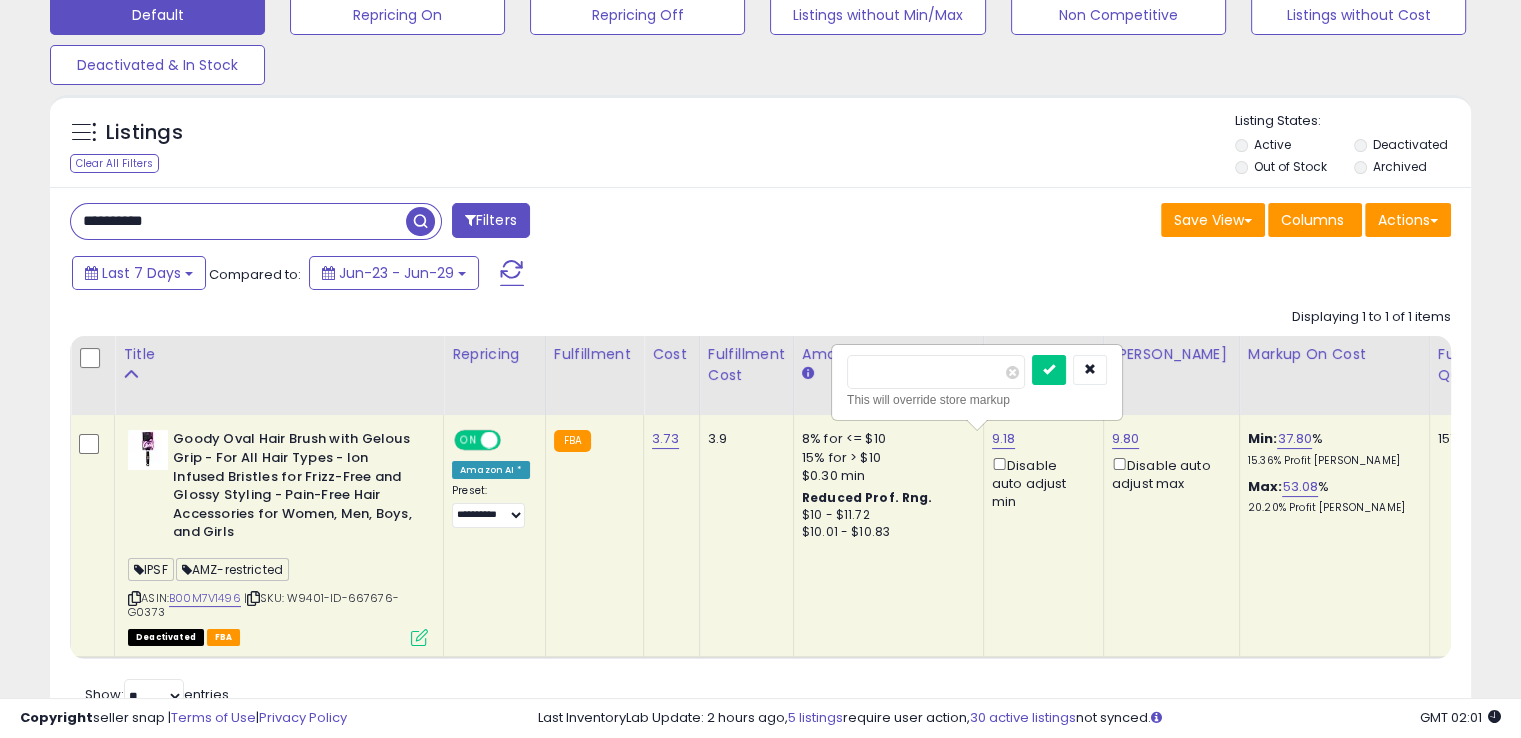 drag, startPoint x: 933, startPoint y: 365, endPoint x: 791, endPoint y: 364, distance: 142.00352 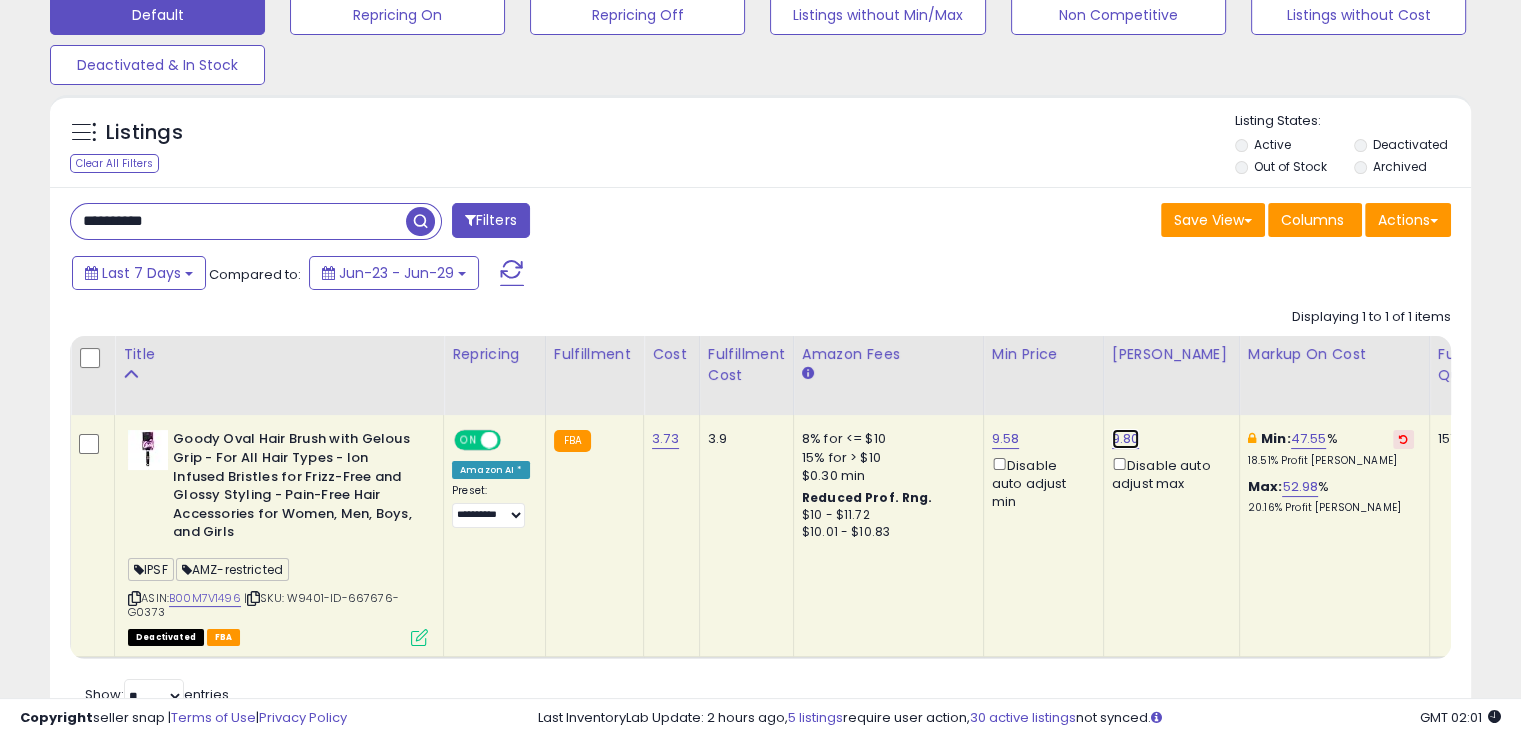 click on "9.80" at bounding box center [1126, 439] 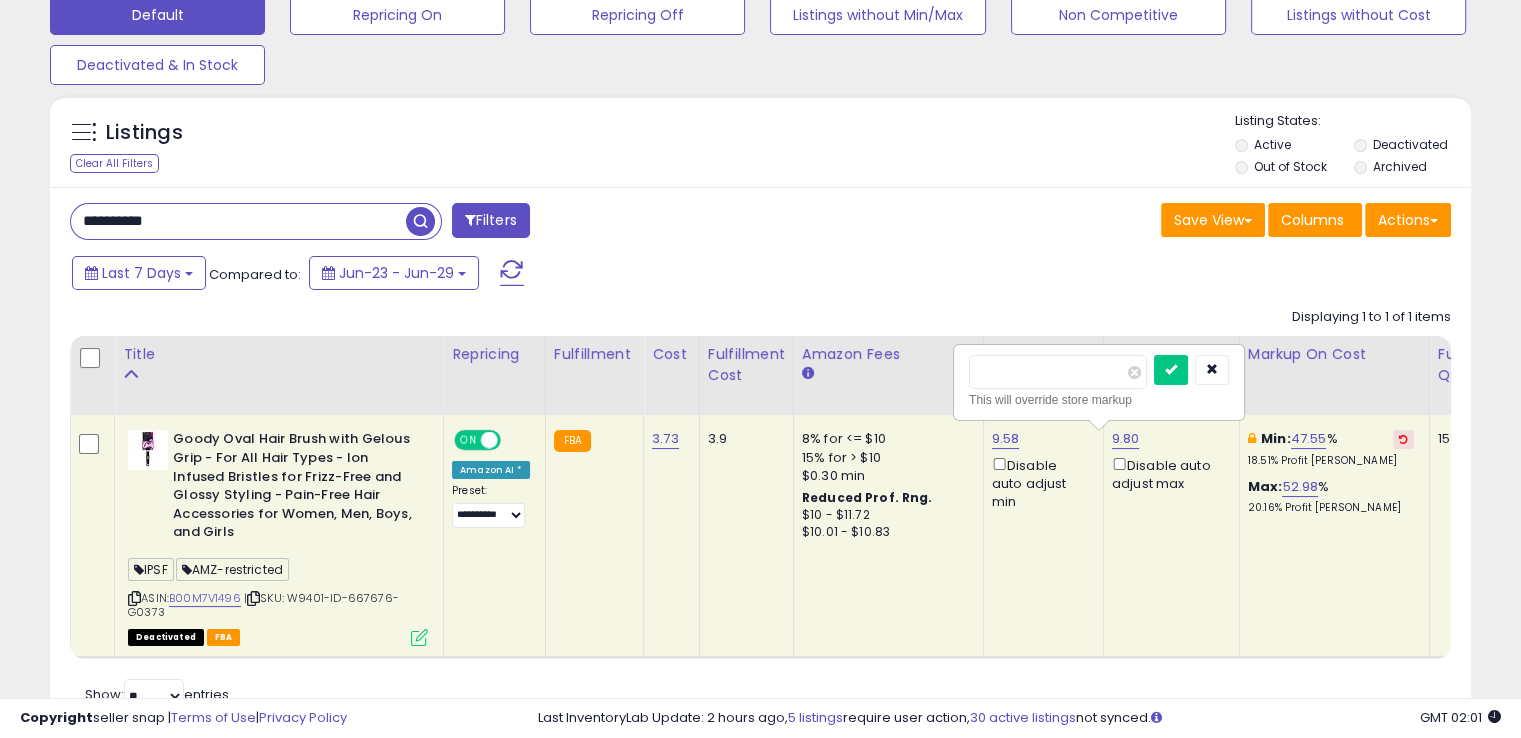drag, startPoint x: 1004, startPoint y: 371, endPoint x: 942, endPoint y: 367, distance: 62.1289 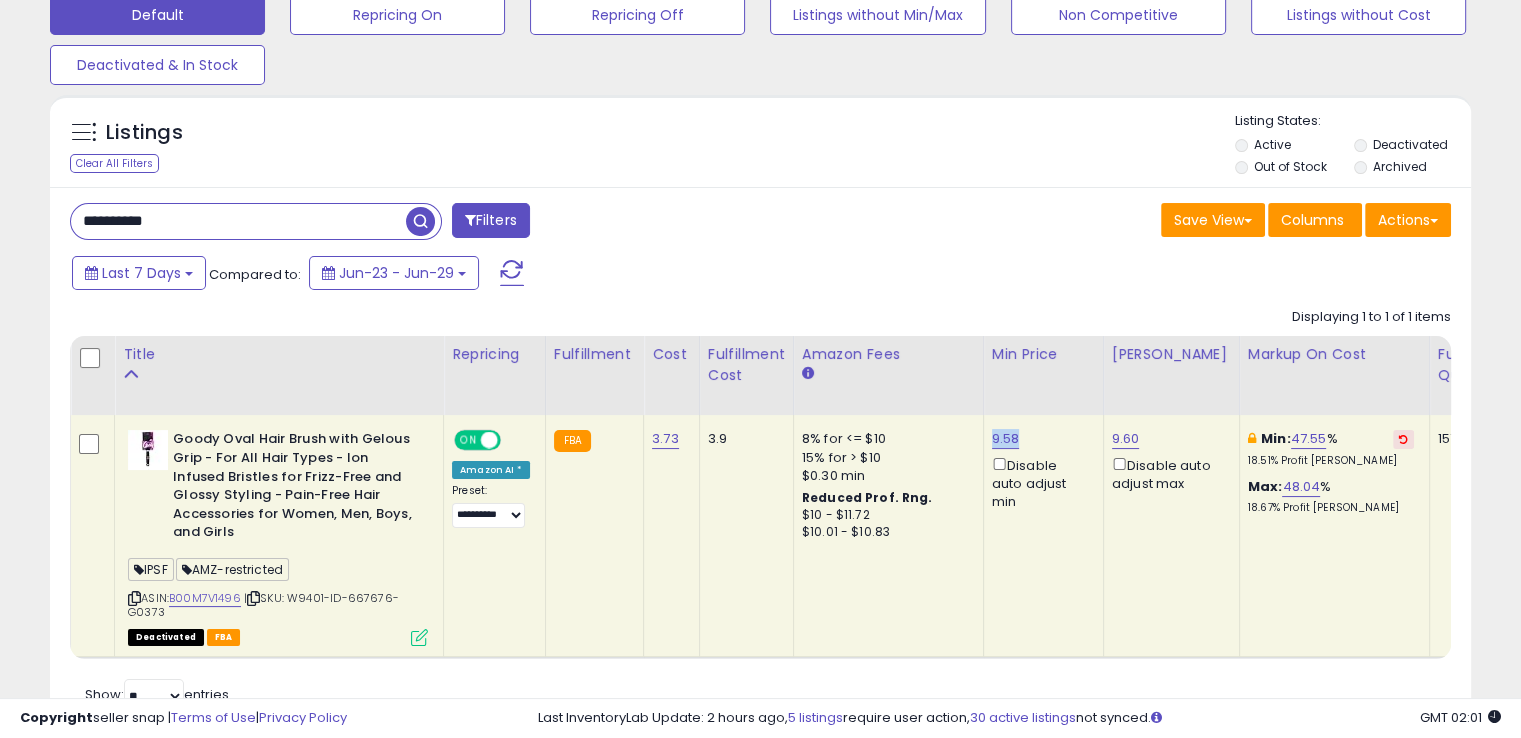 click on "9.58  Disable auto adjust min" at bounding box center [1040, 470] 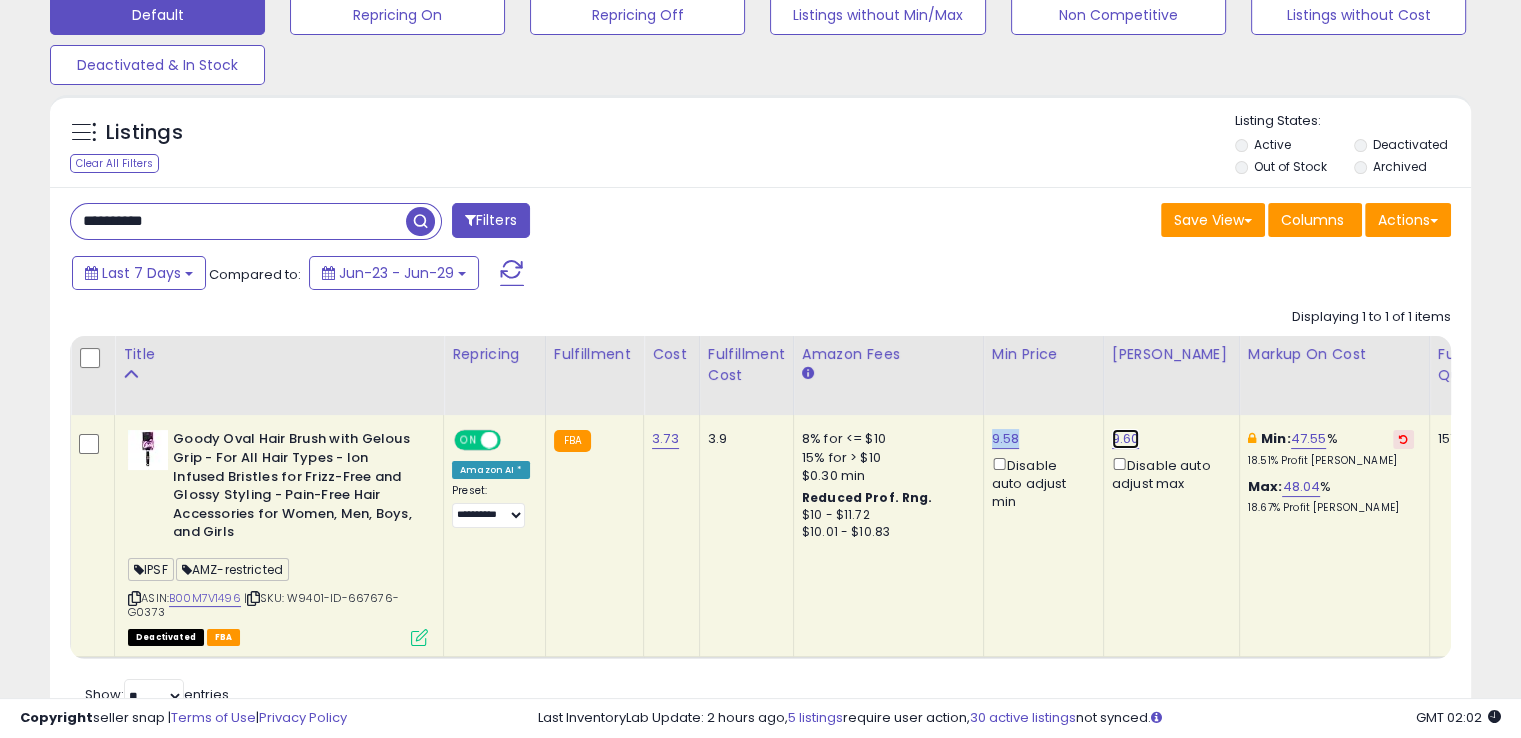click on "9.60" at bounding box center [1126, 439] 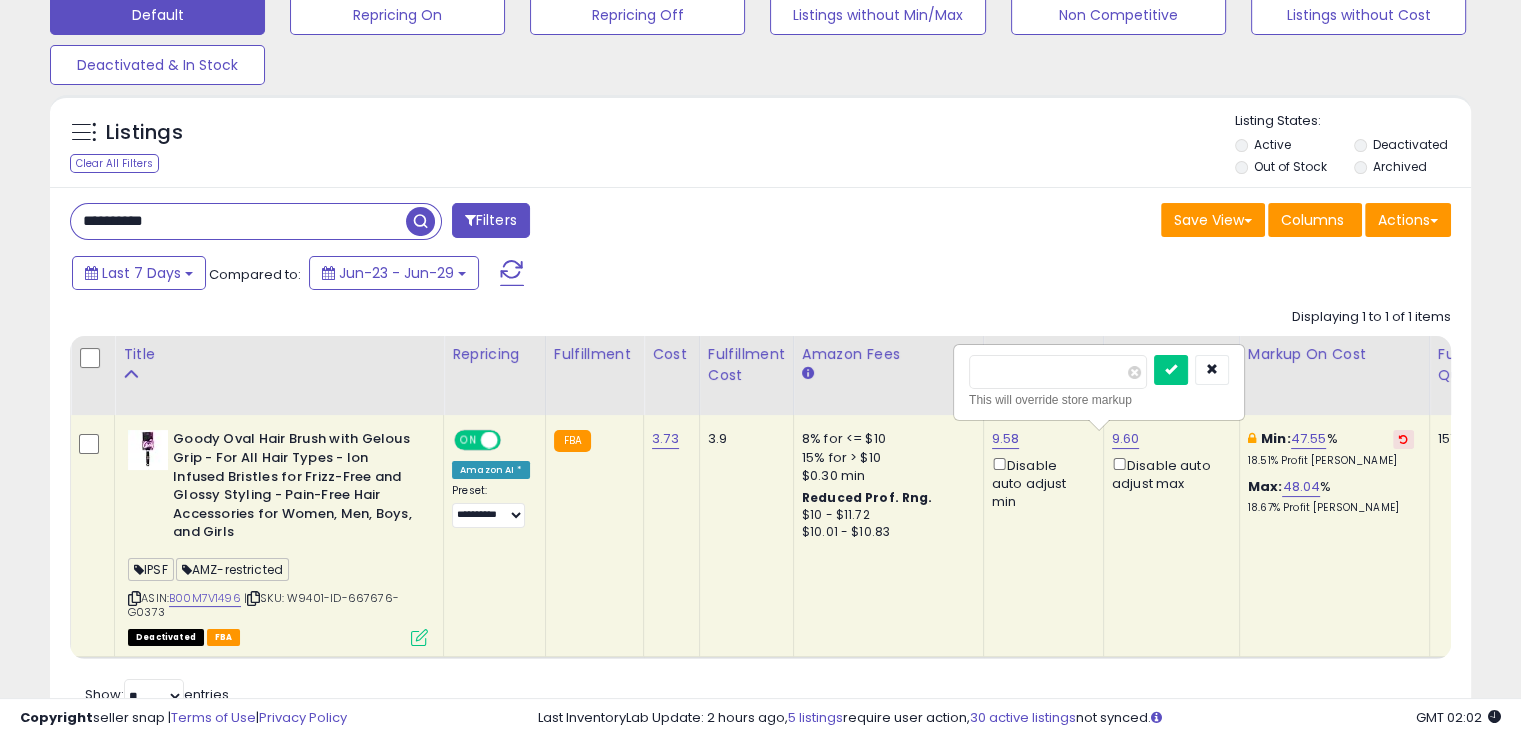 drag, startPoint x: 996, startPoint y: 357, endPoint x: 864, endPoint y: 348, distance: 132.30646 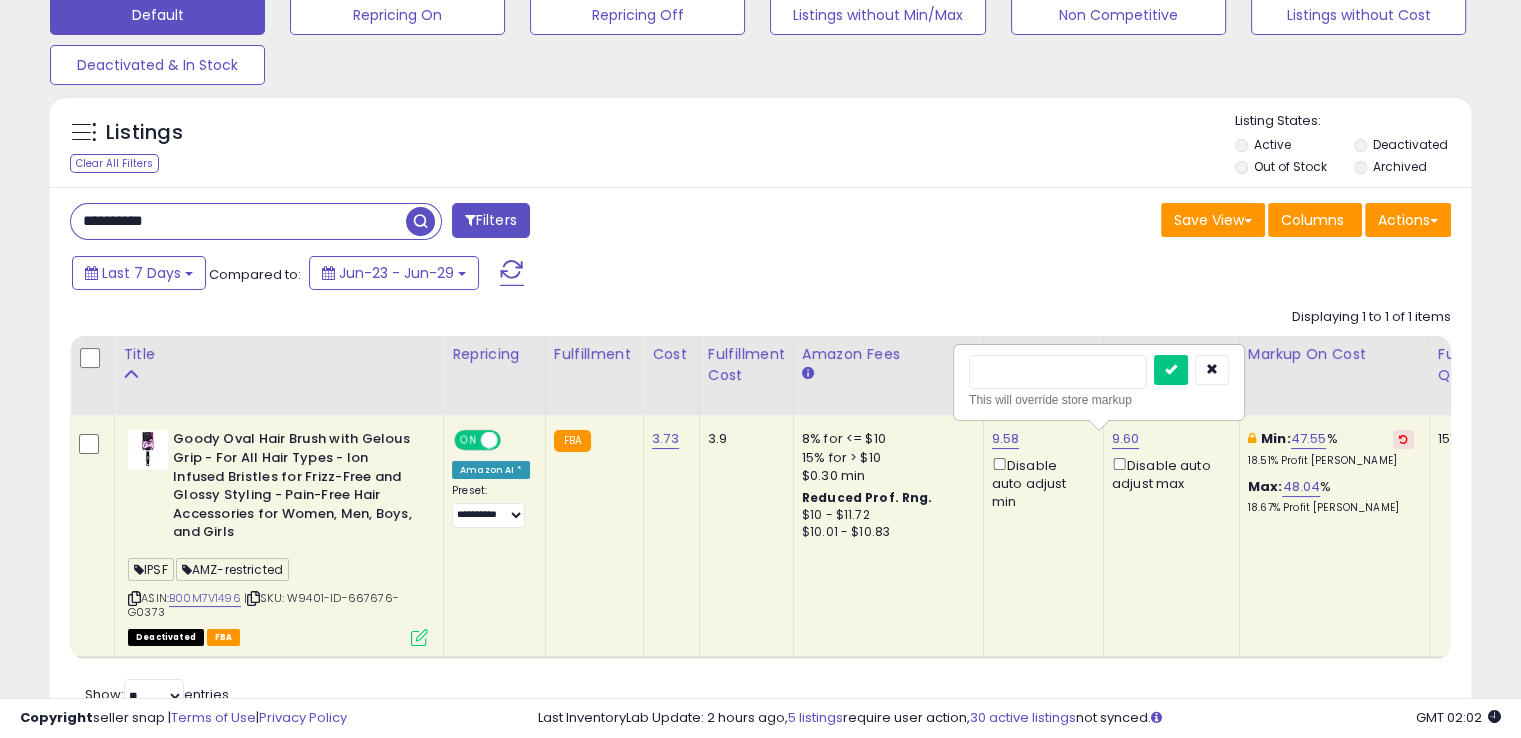 type on "****" 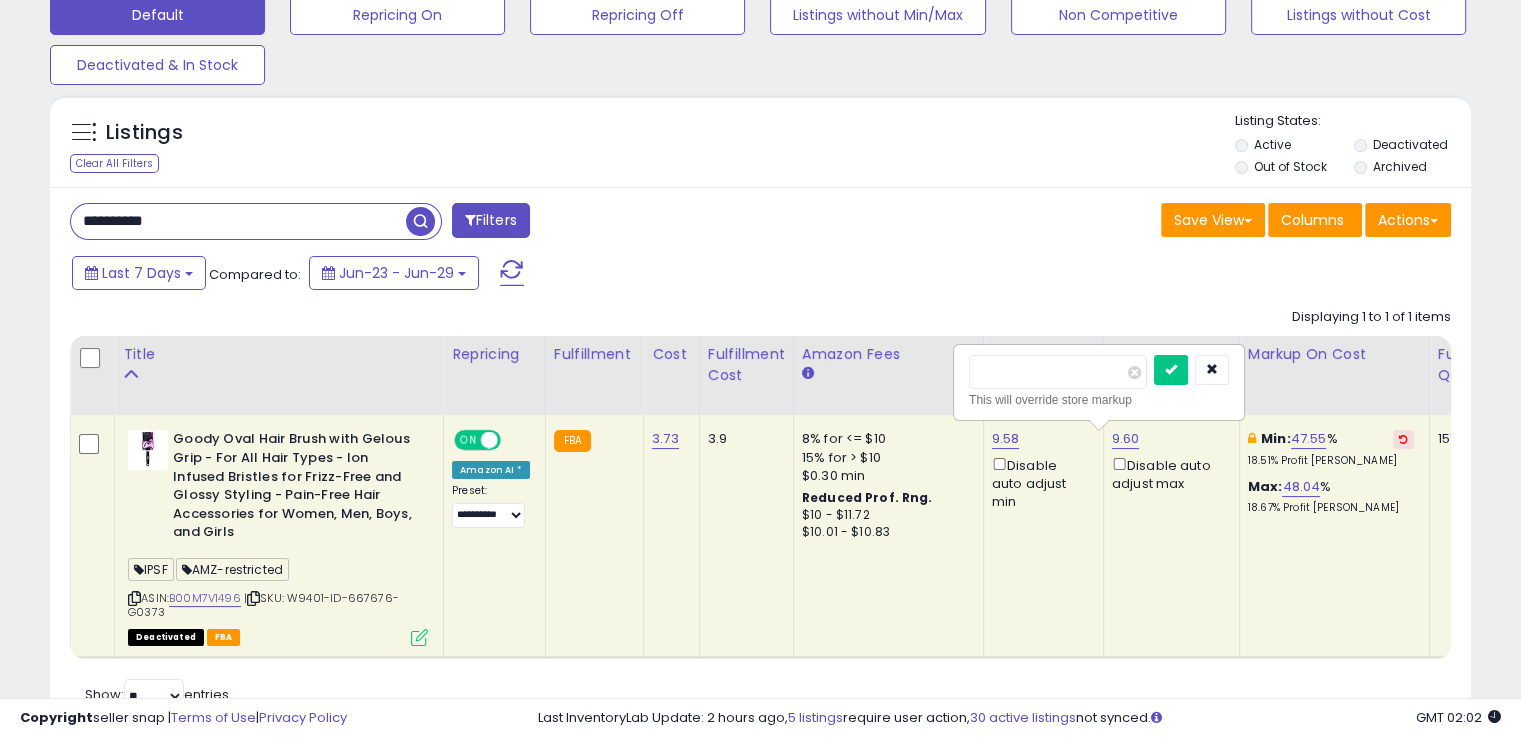 click at bounding box center (1171, 370) 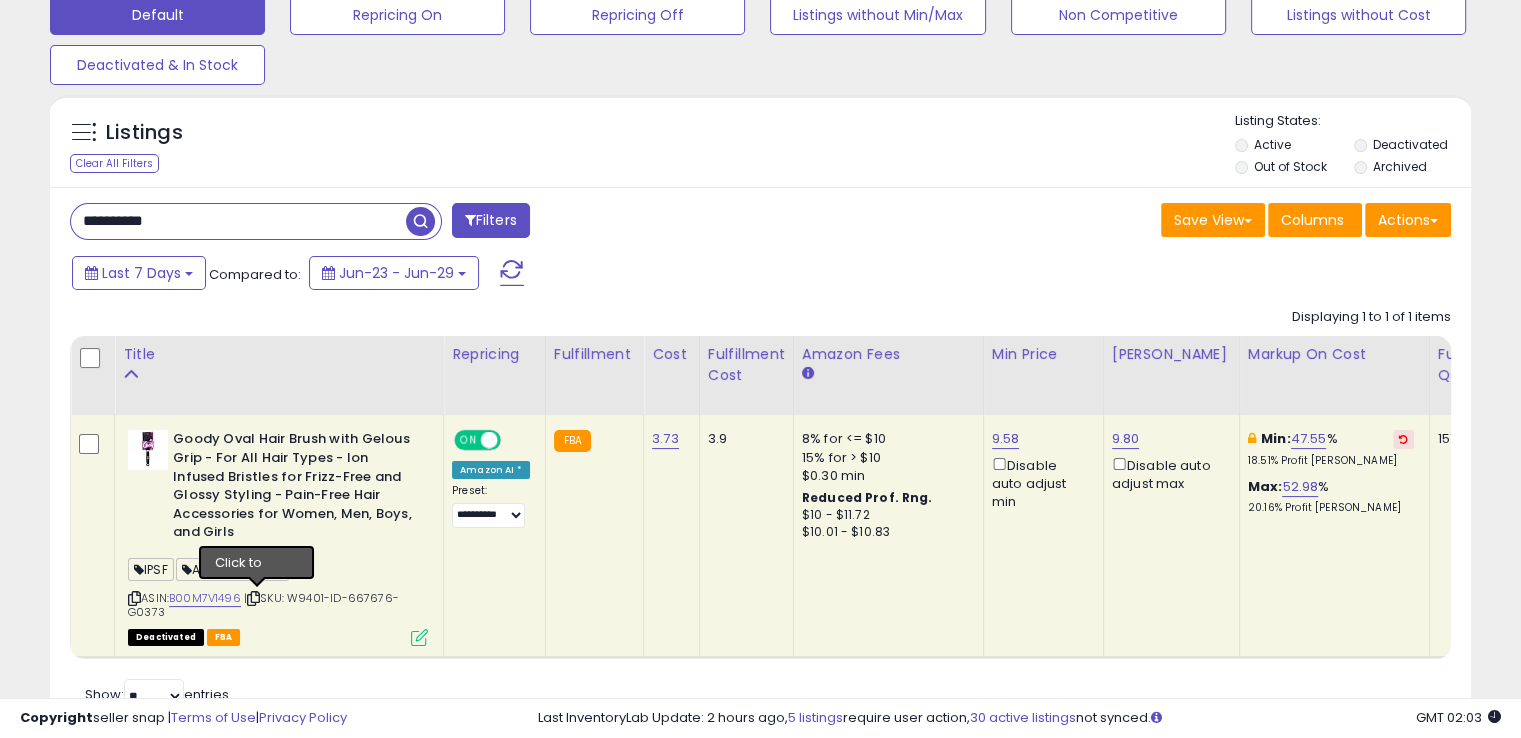 click at bounding box center [253, 598] 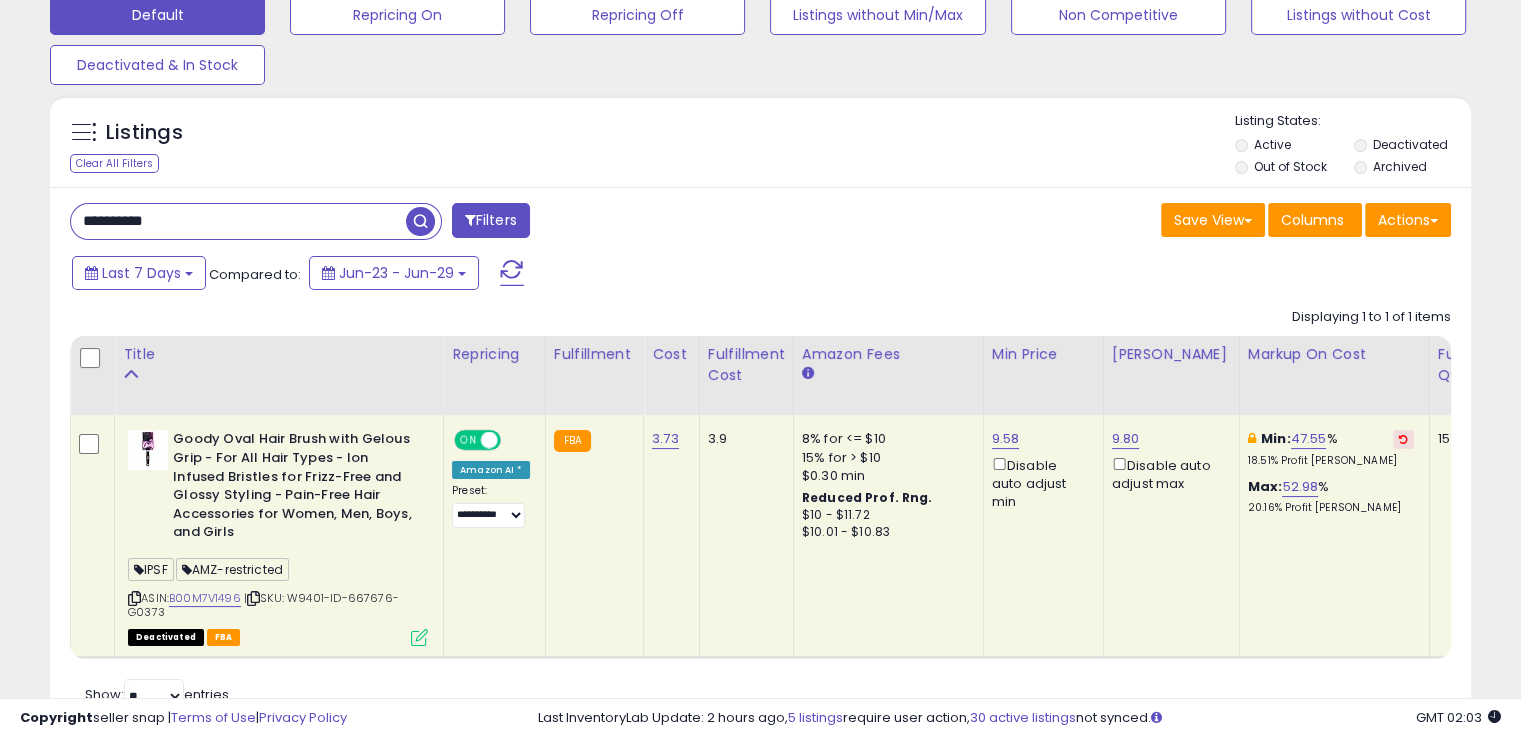 click on "**********" at bounding box center [238, 221] 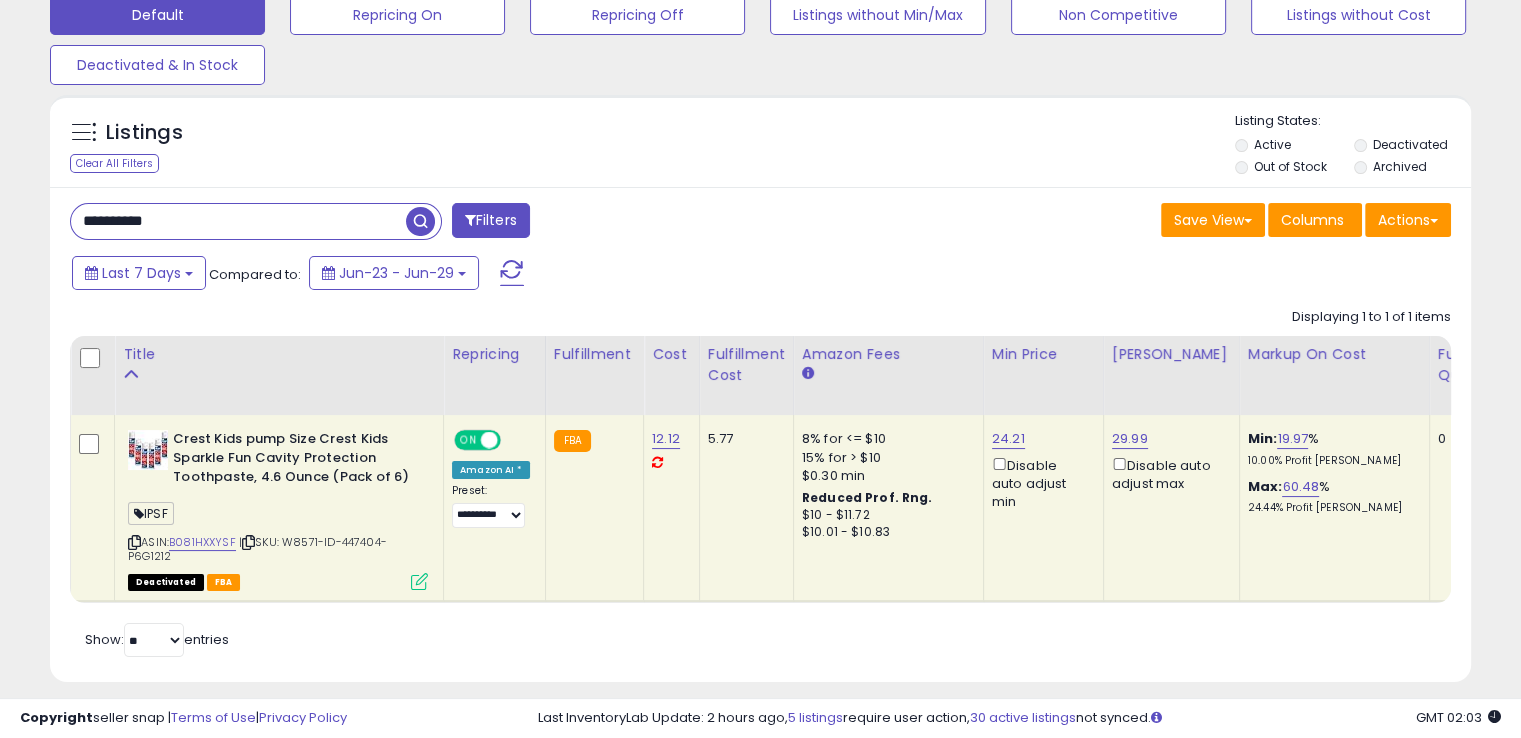 click at bounding box center (248, 542) 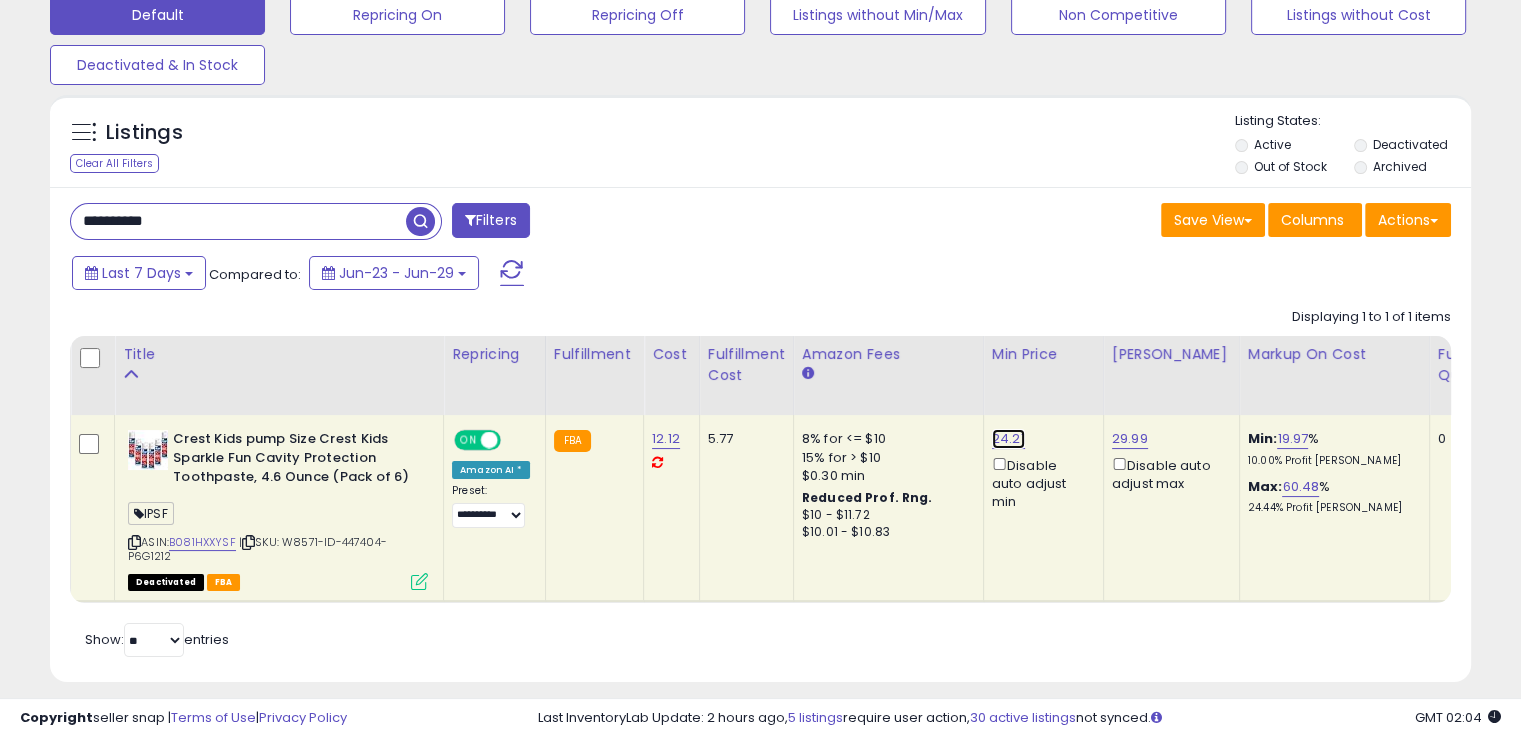 click on "24.21" at bounding box center (1008, 439) 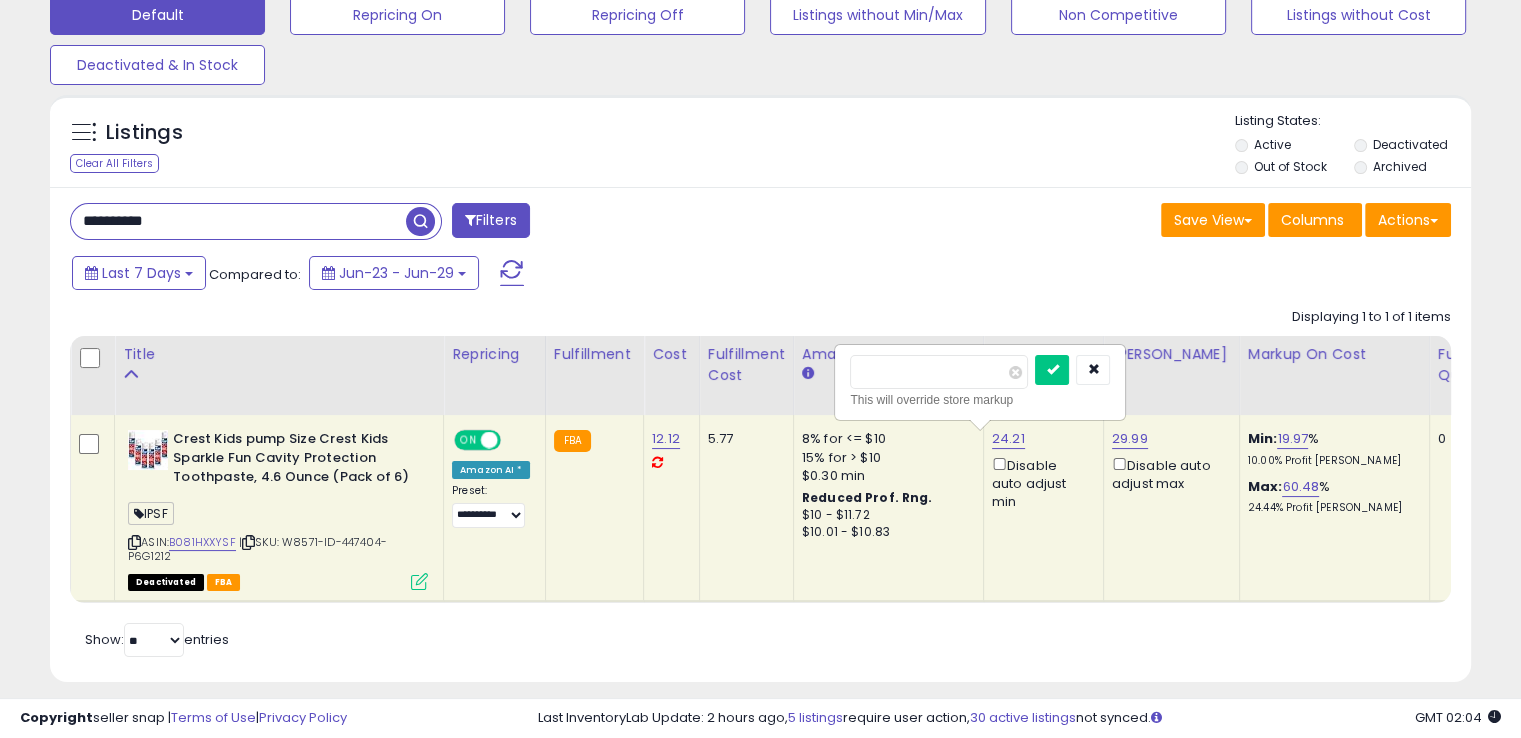 drag, startPoint x: 930, startPoint y: 377, endPoint x: 820, endPoint y: 385, distance: 110.29053 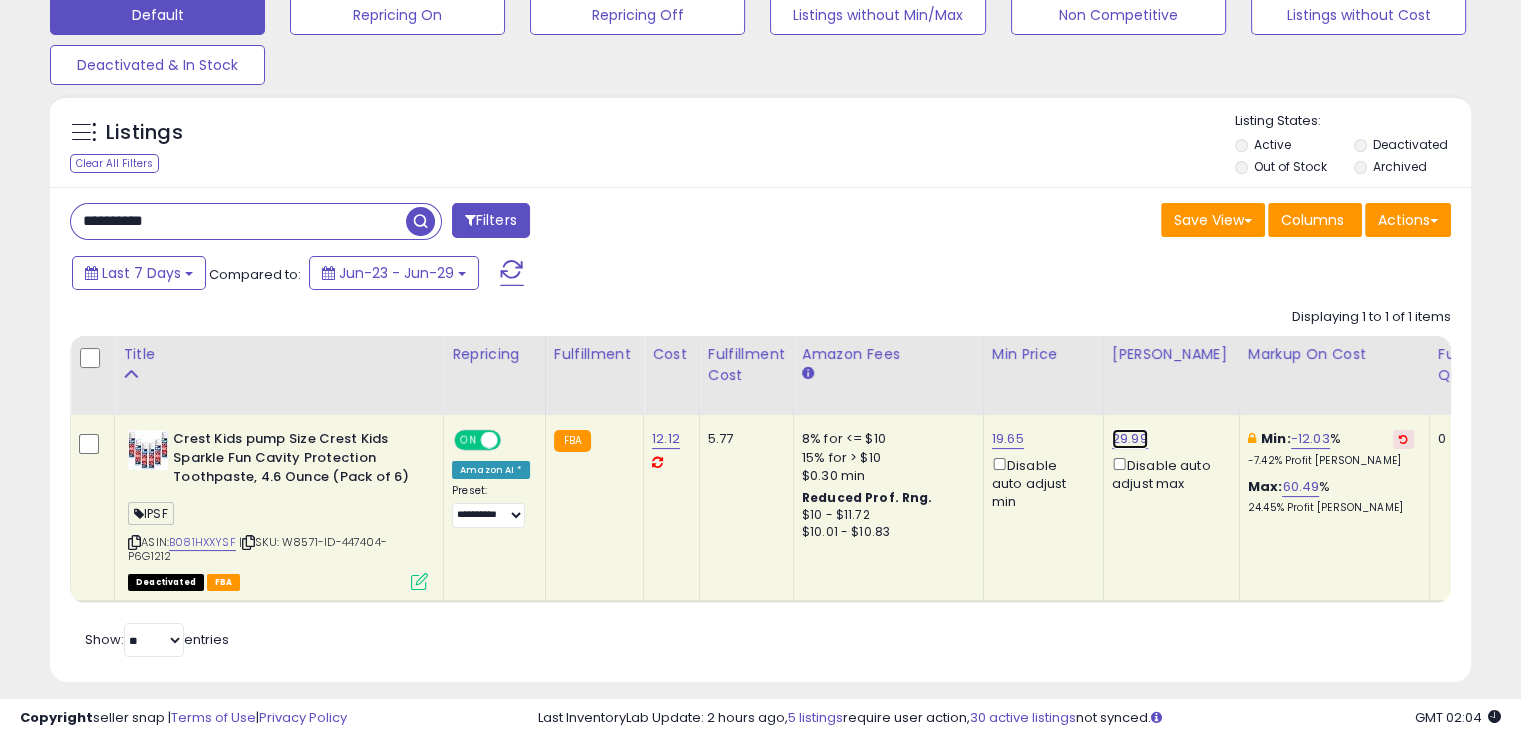 click on "29.99" at bounding box center (1130, 439) 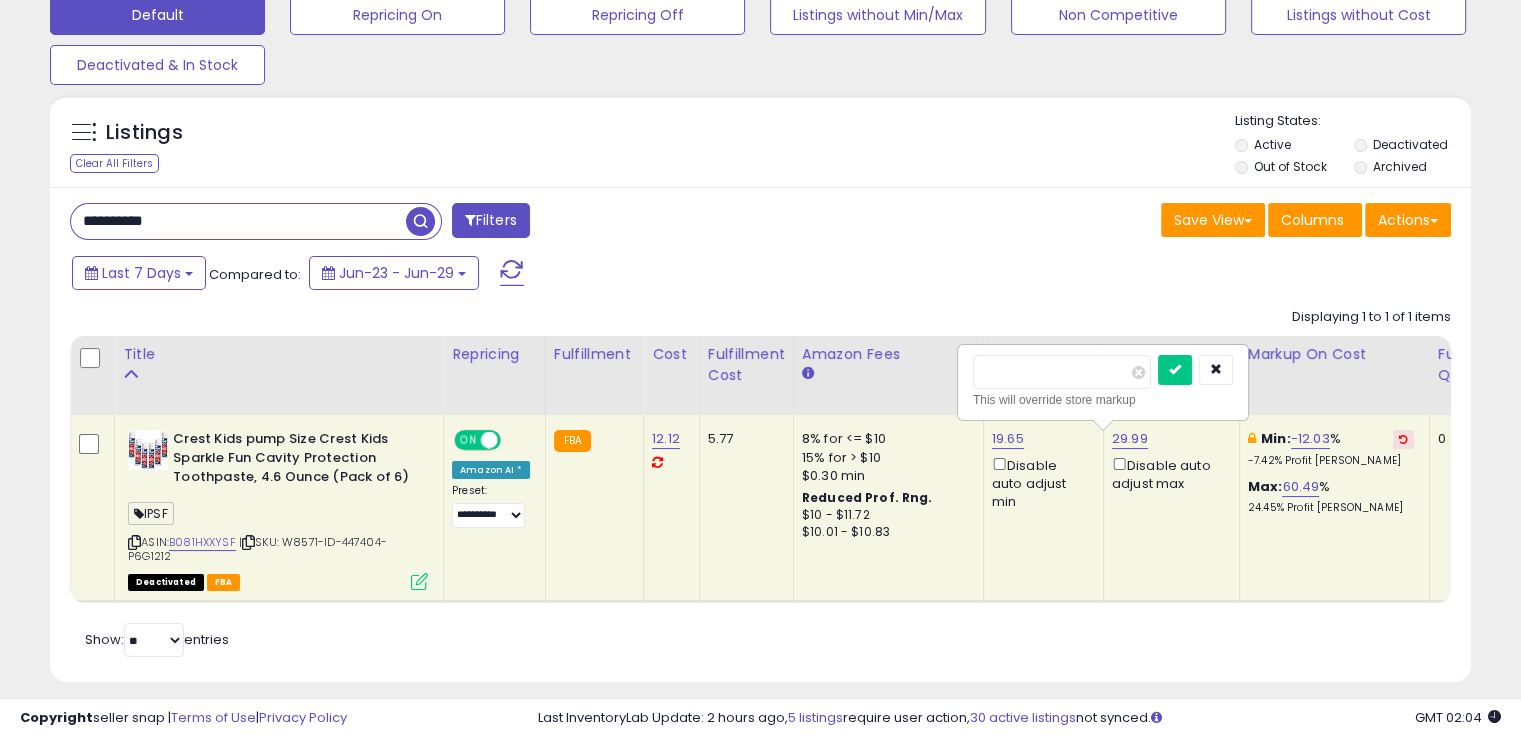 drag, startPoint x: 1040, startPoint y: 369, endPoint x: 944, endPoint y: 369, distance: 96 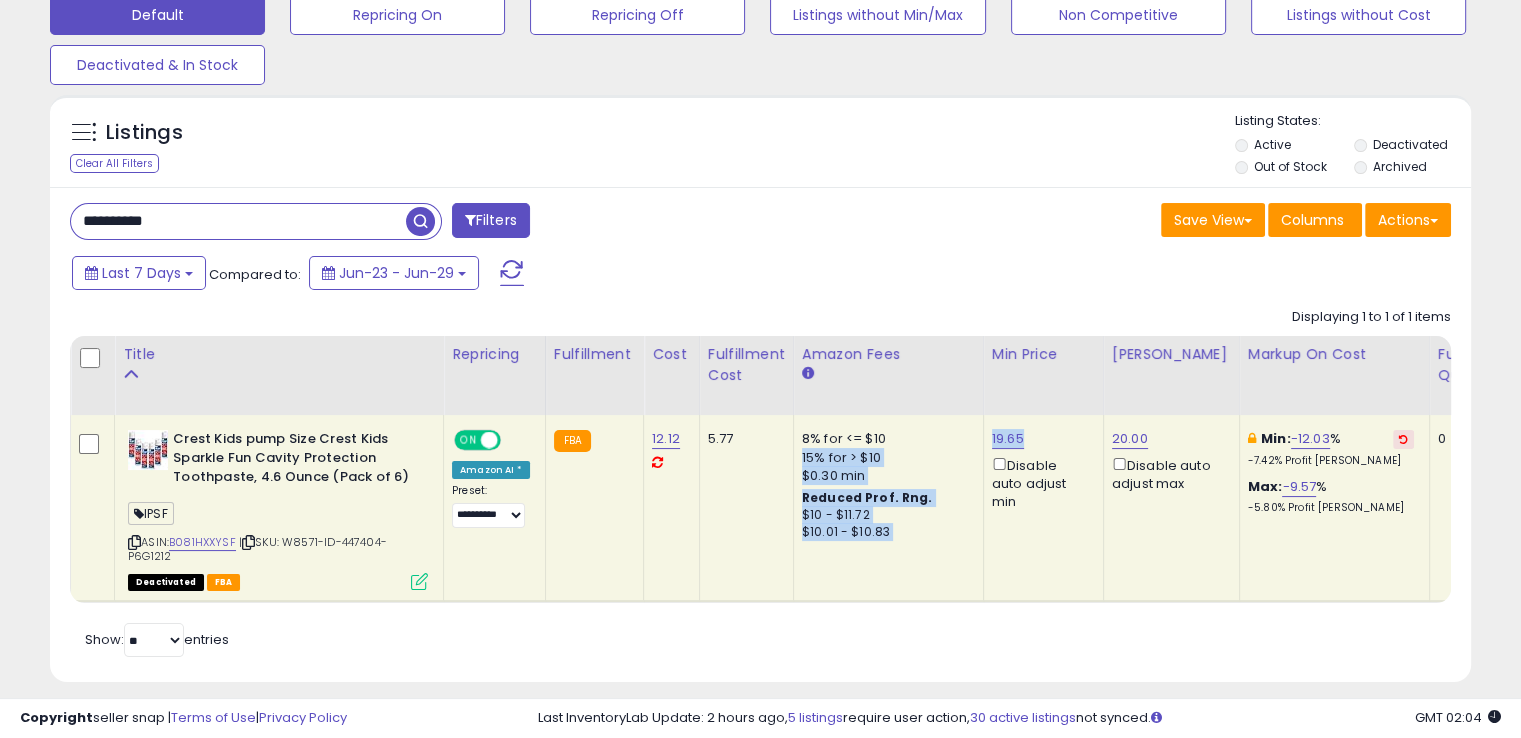 drag, startPoint x: 1016, startPoint y: 429, endPoint x: 971, endPoint y: 424, distance: 45.276924 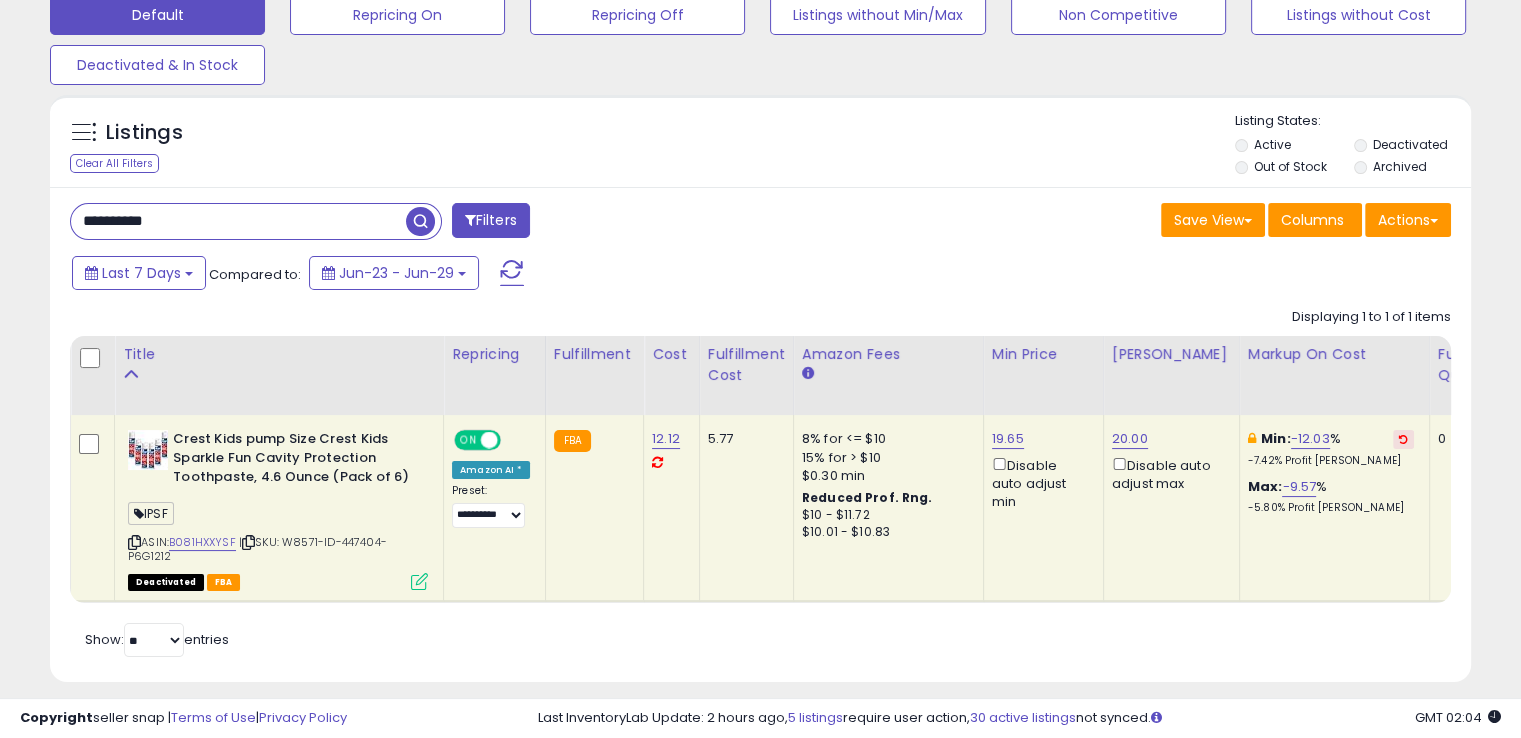 click on "Last 7 Days
Compared to:
Jun-23 - Jun-29" at bounding box center [585, 275] 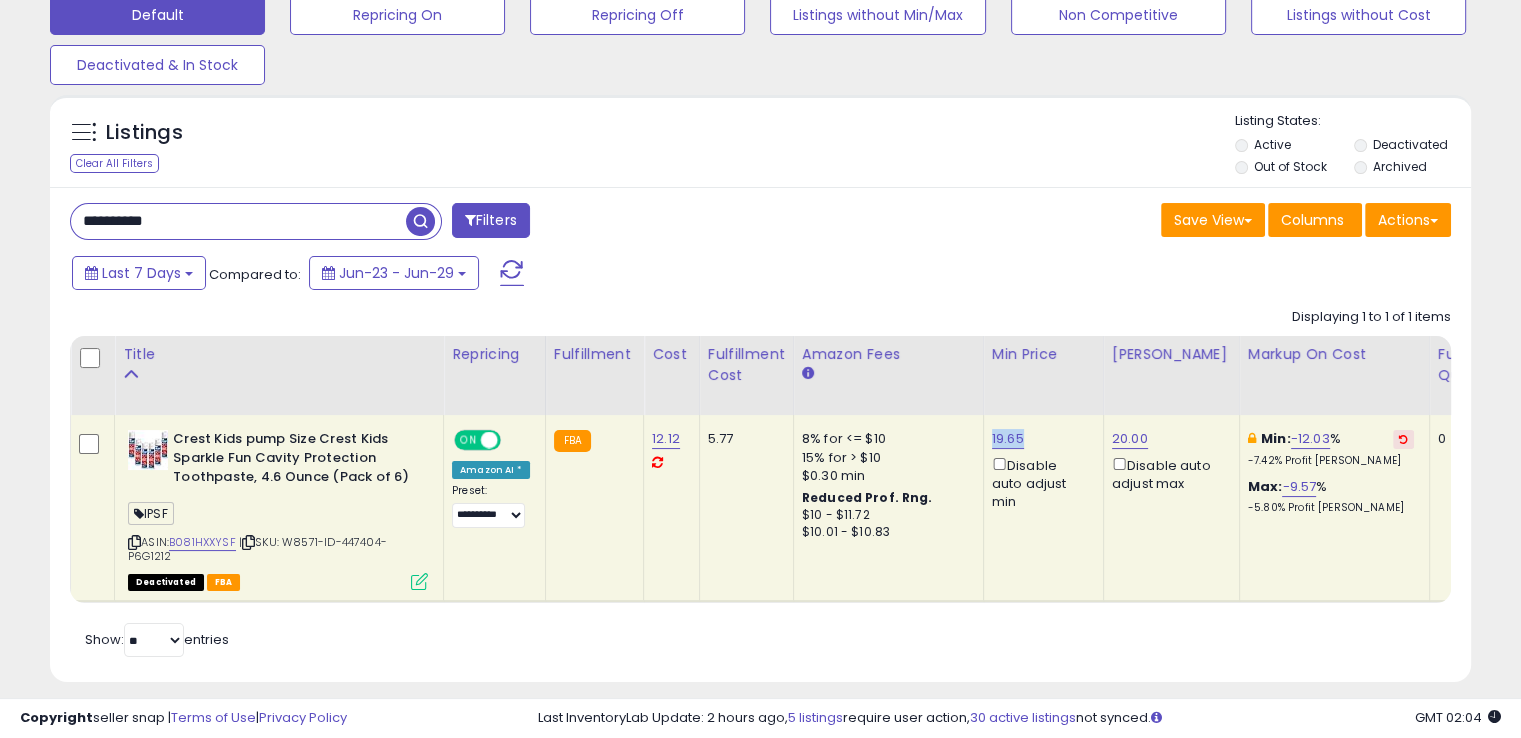 drag, startPoint x: 1014, startPoint y: 438, endPoint x: 980, endPoint y: 432, distance: 34.525352 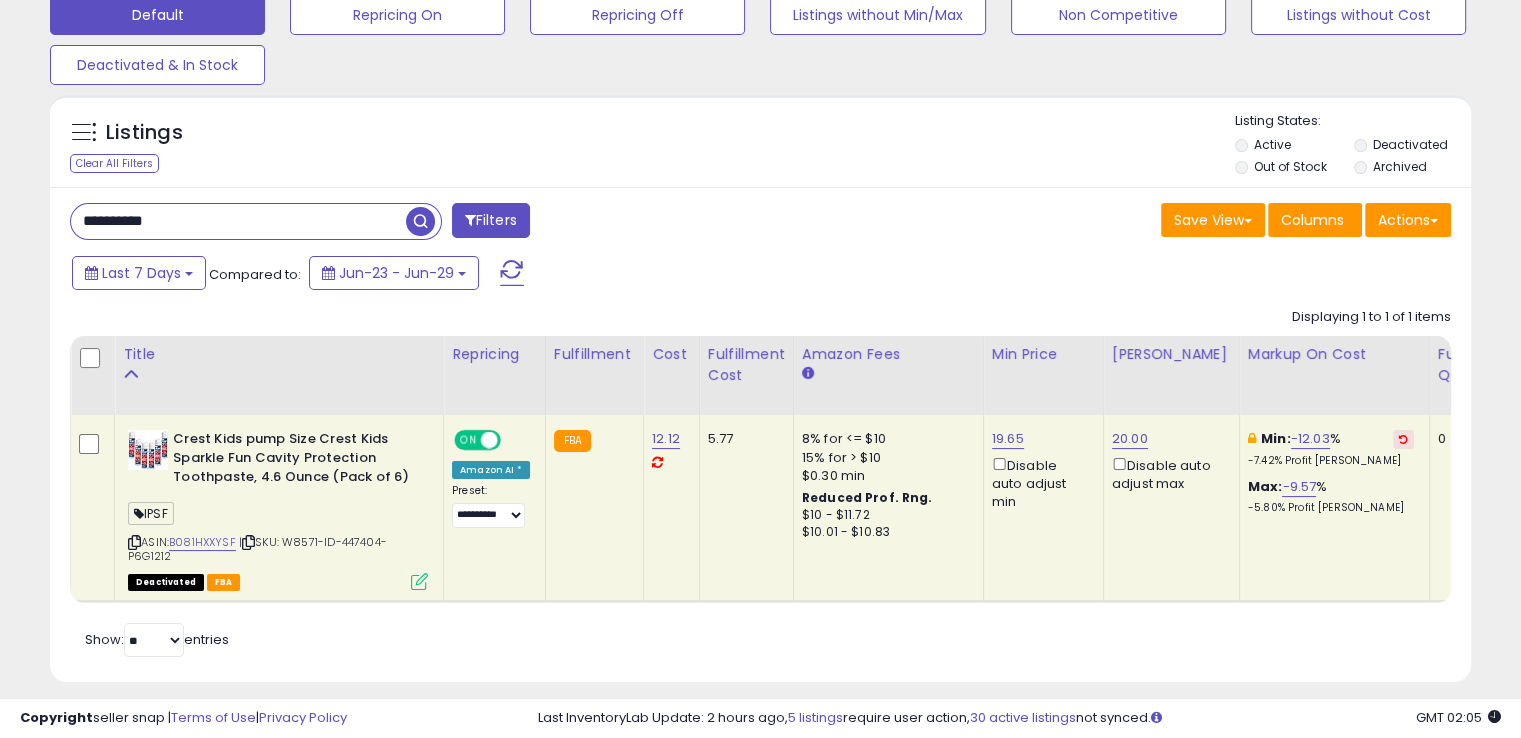 click at bounding box center [419, 581] 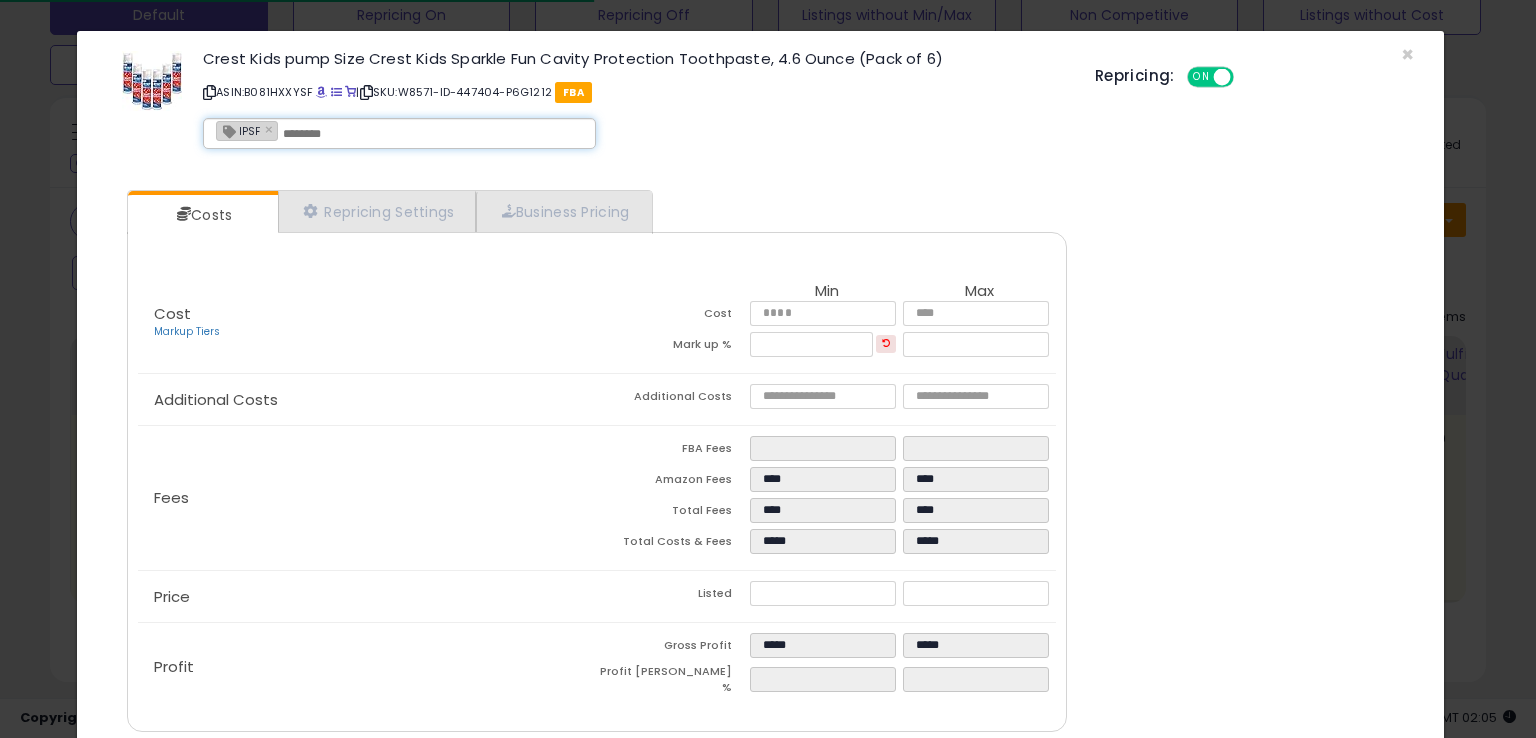 click at bounding box center (433, 134) 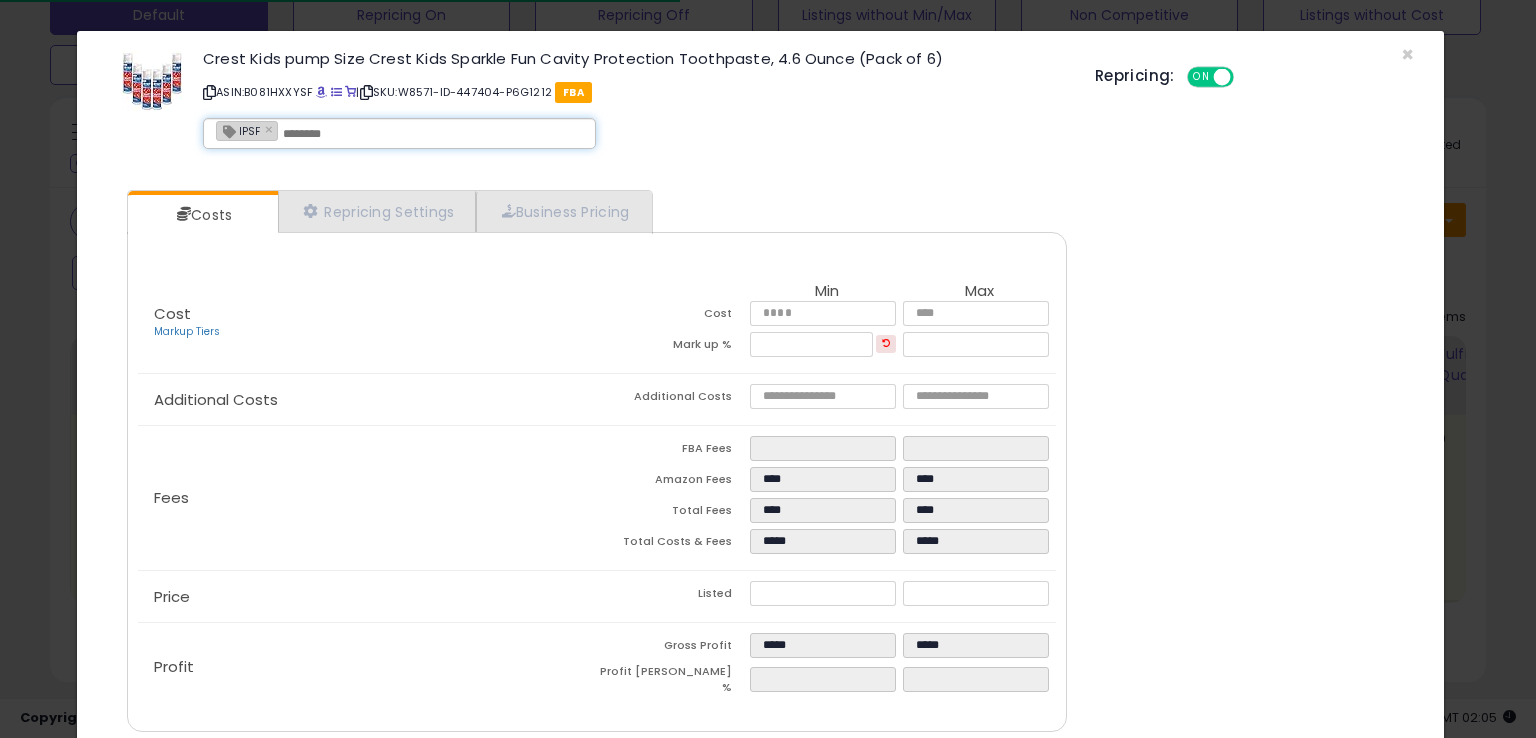 paste on "**********" 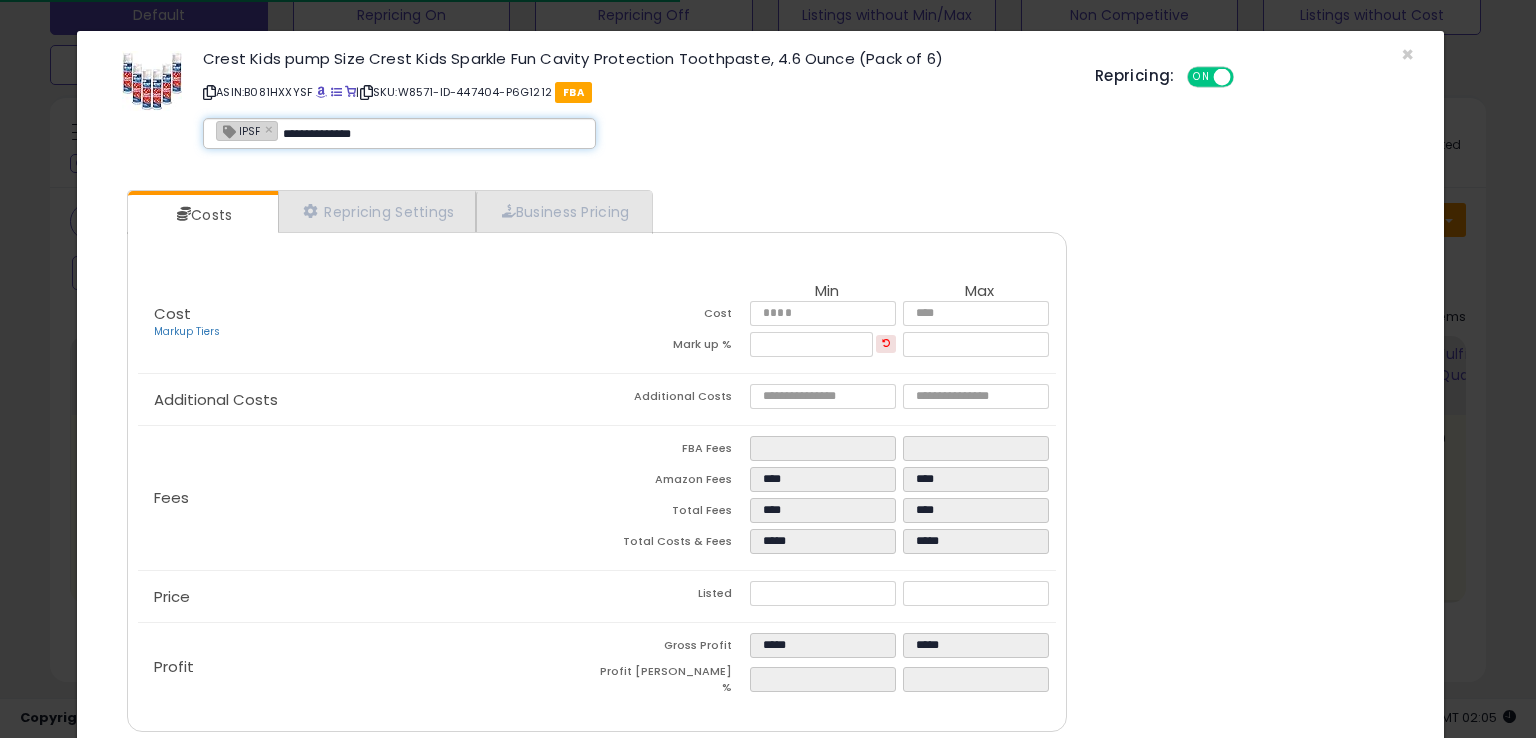 type on "**********" 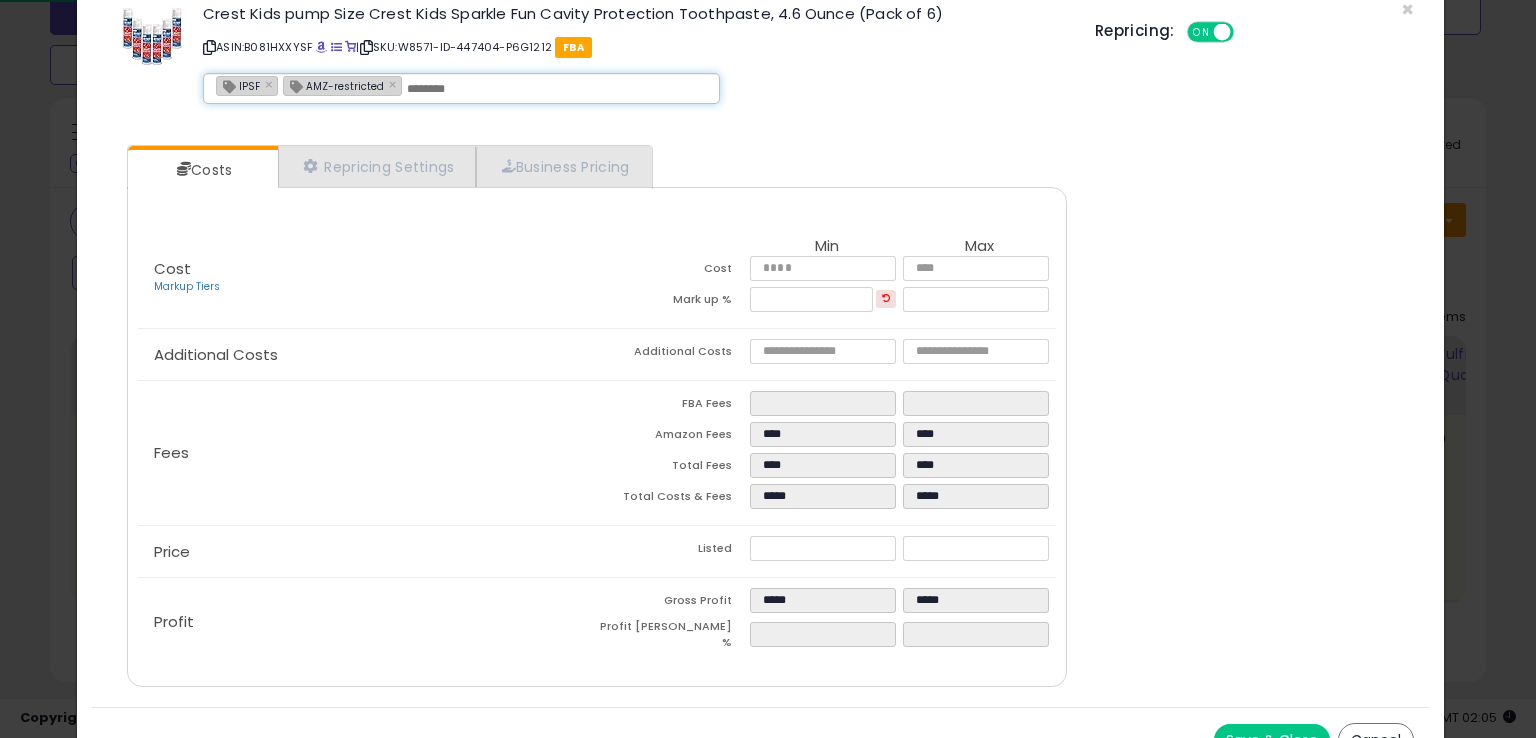 scroll, scrollTop: 71, scrollLeft: 0, axis: vertical 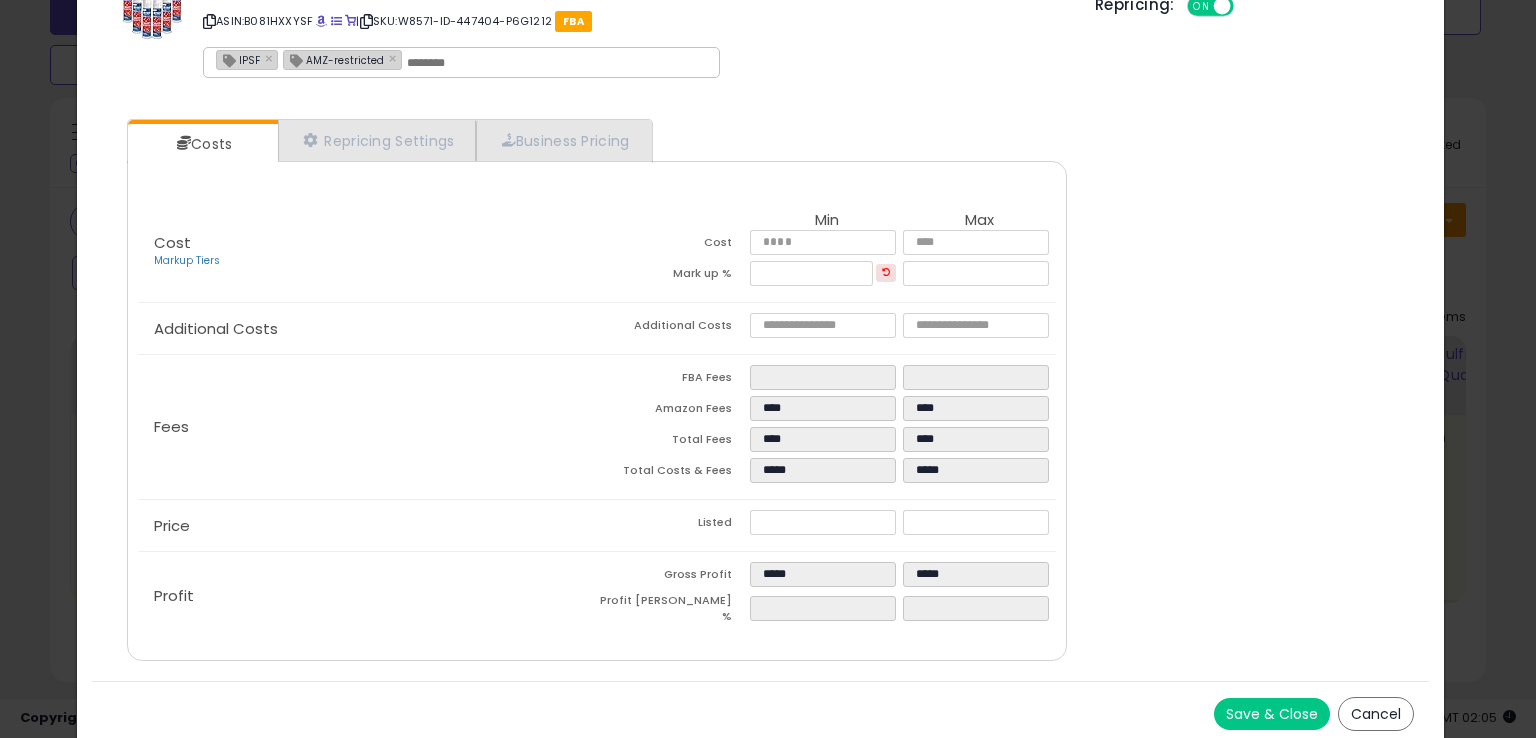 click on "Save & Close" at bounding box center [1272, 714] 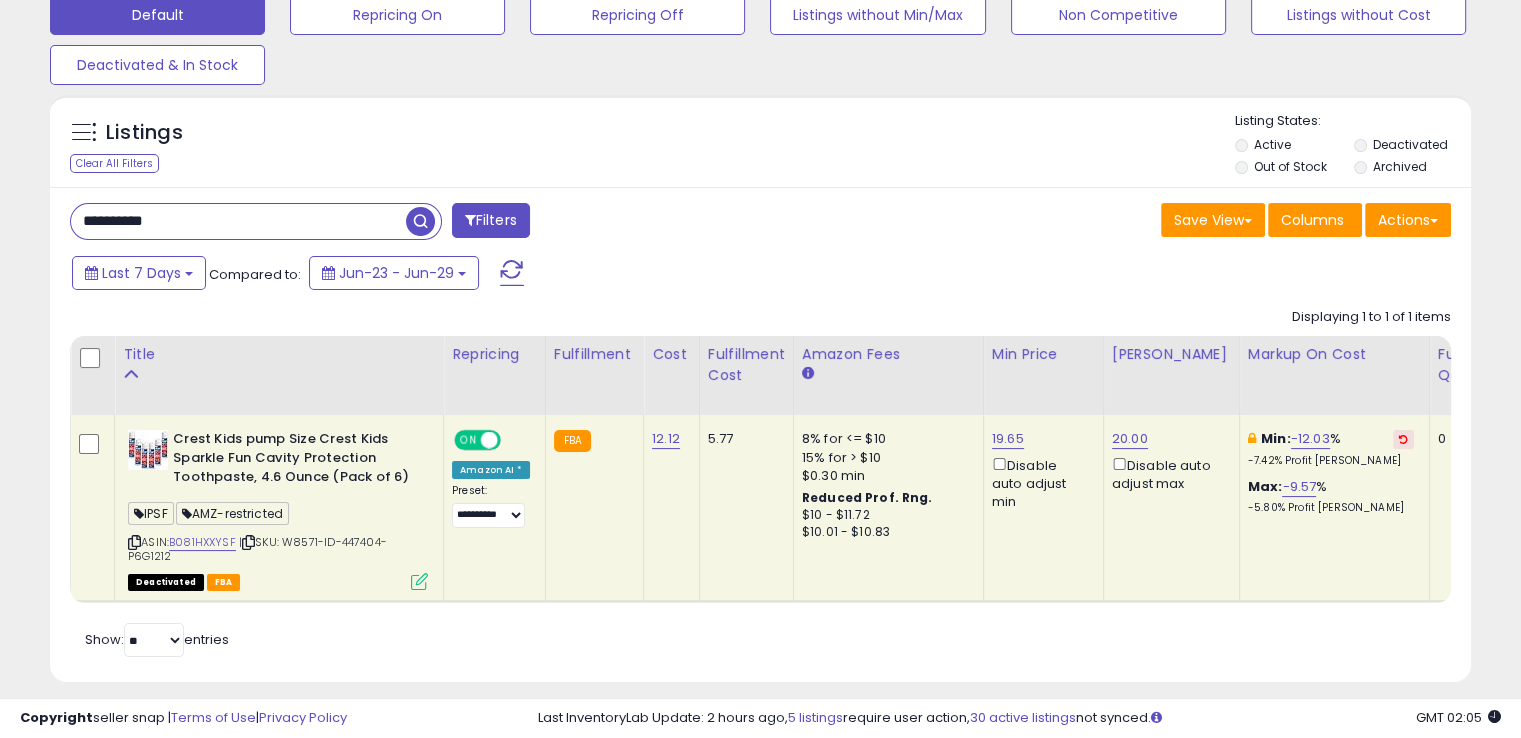 click on "**********" at bounding box center (238, 221) 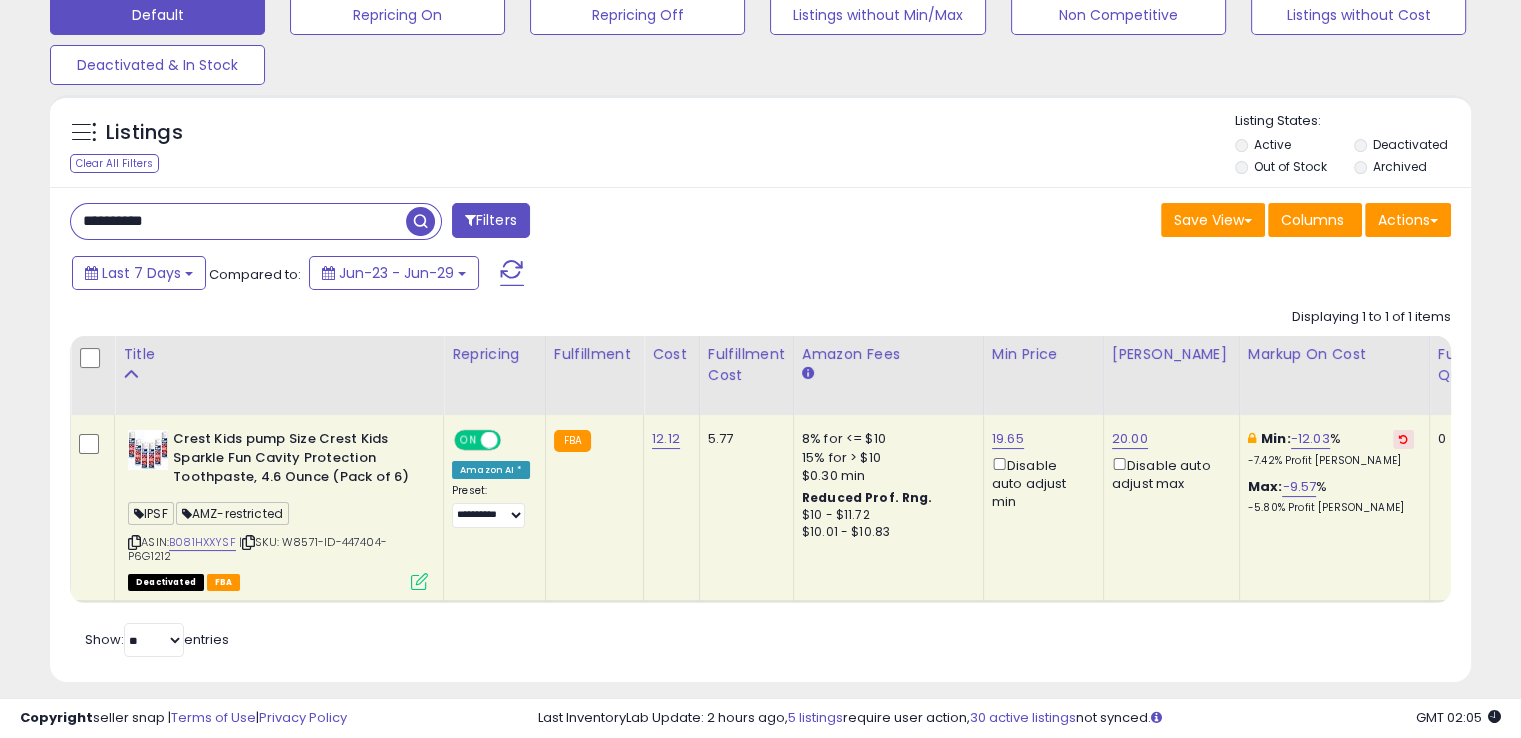paste 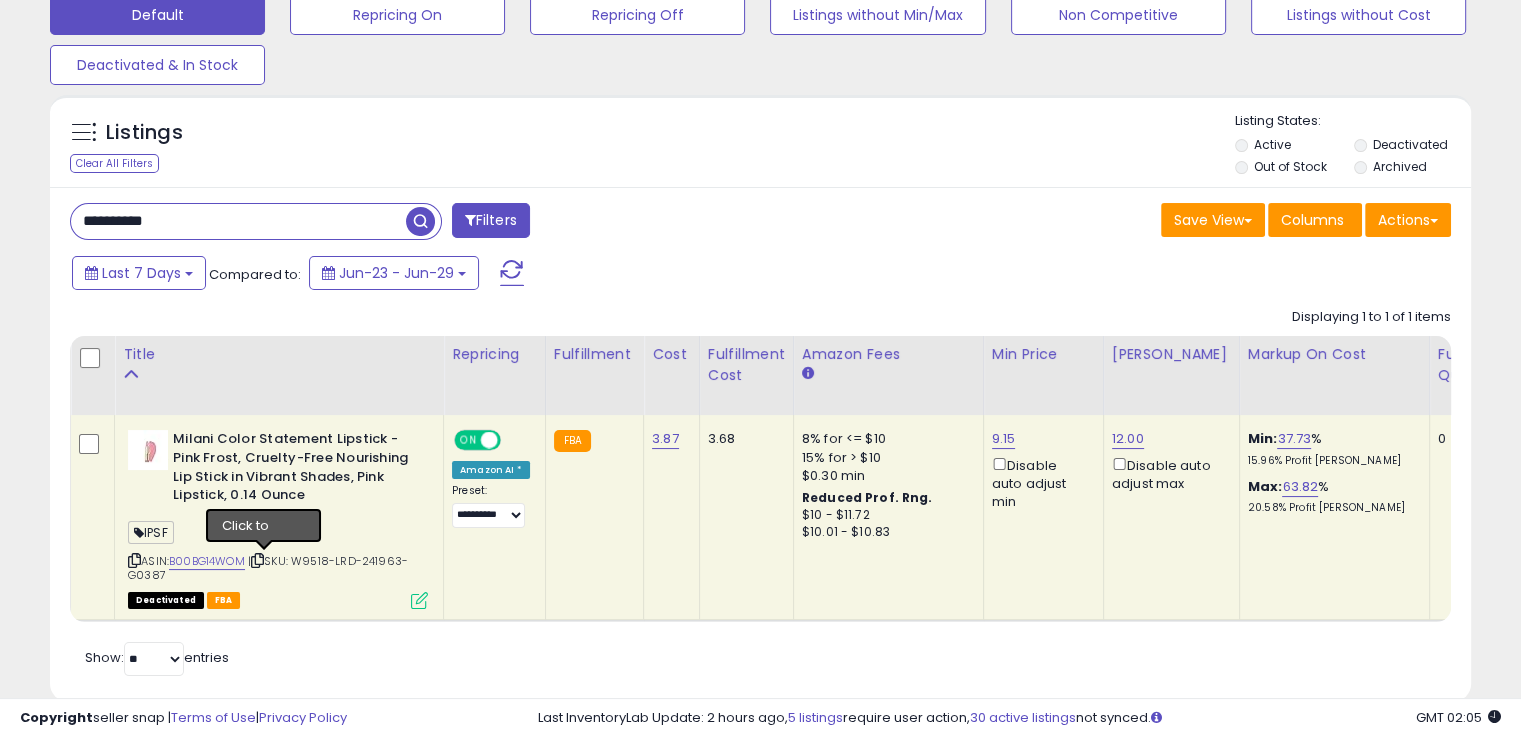 click at bounding box center [257, 560] 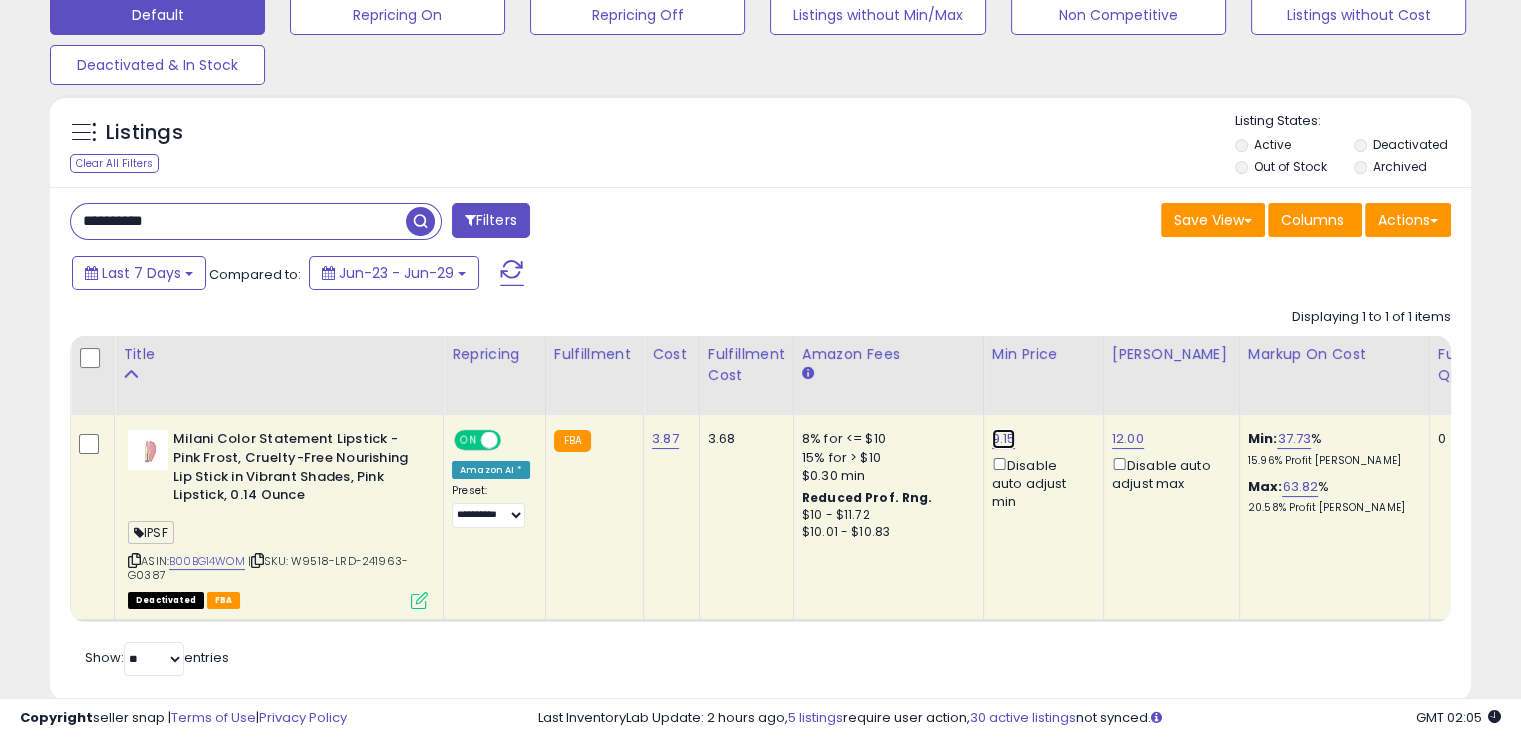 click on "9.15" at bounding box center [1004, 439] 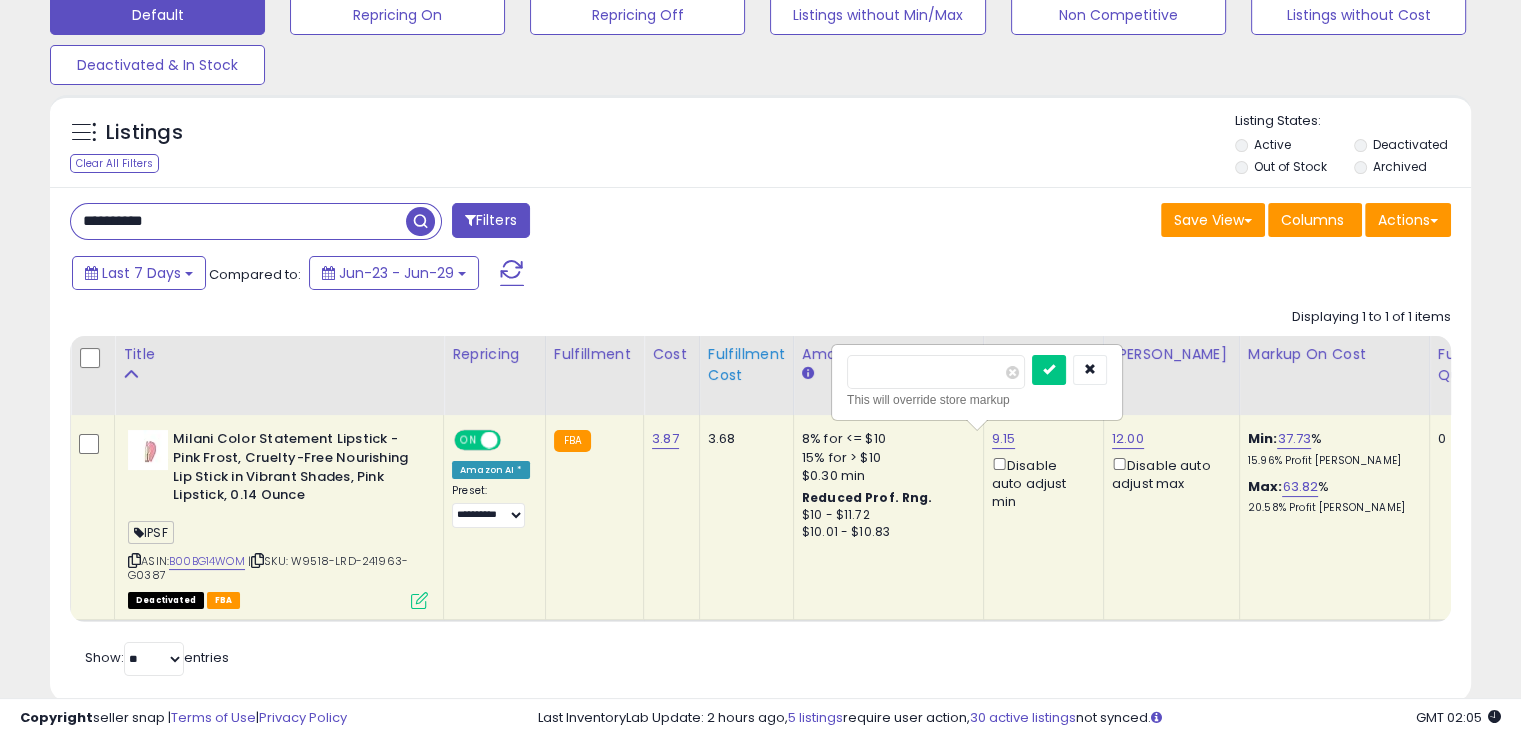 drag, startPoint x: 940, startPoint y: 372, endPoint x: 701, endPoint y: 387, distance: 239.47025 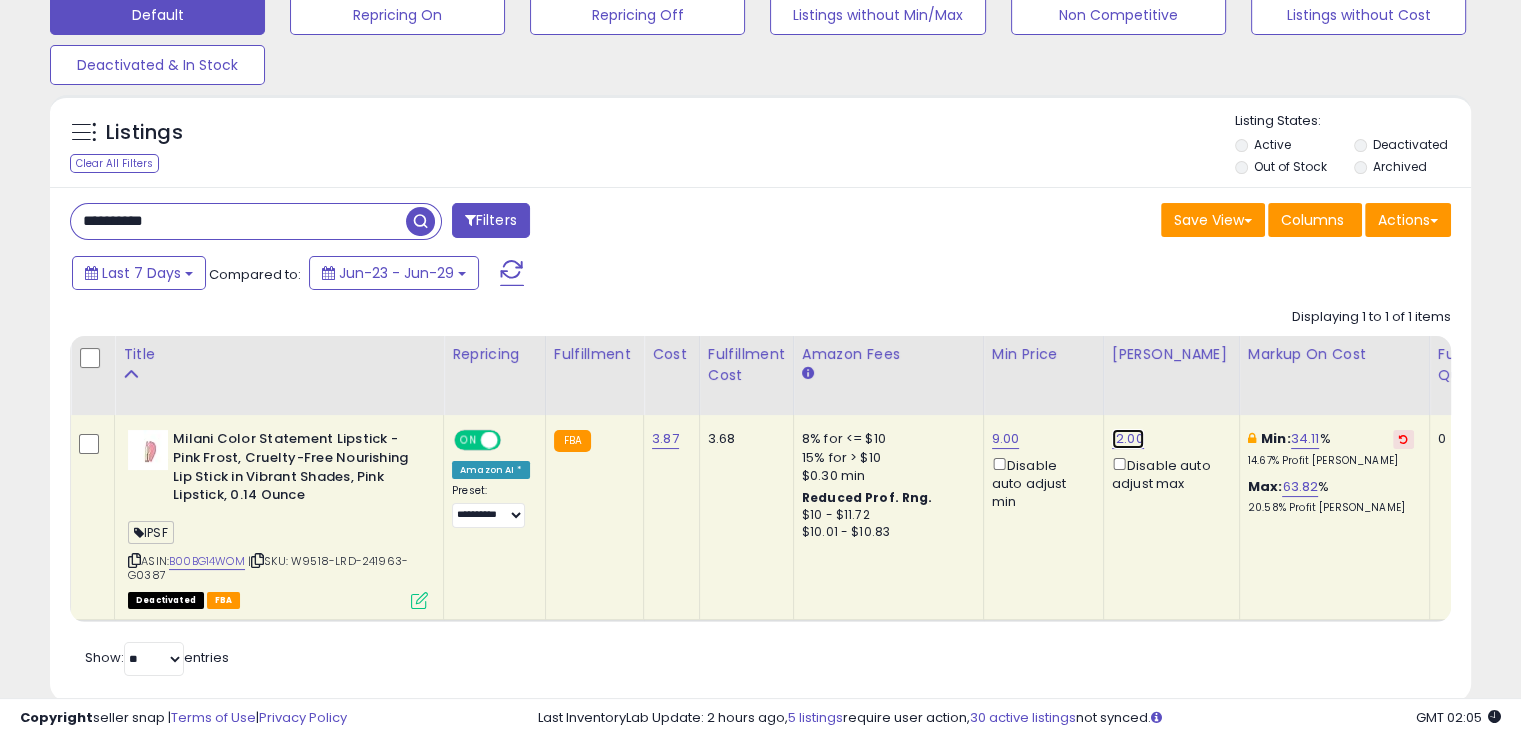click on "12.00" at bounding box center [1128, 439] 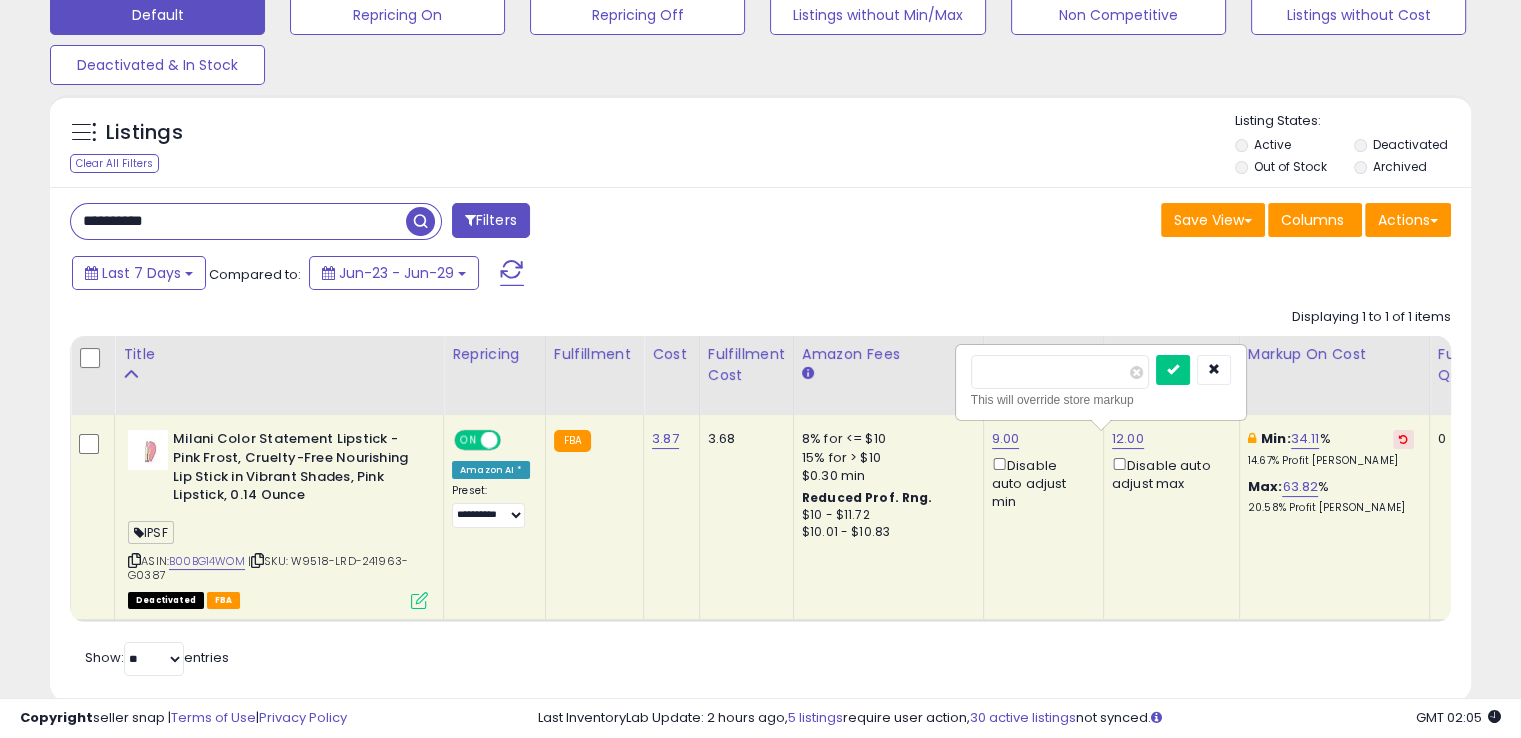 click on "*****" at bounding box center [1060, 372] 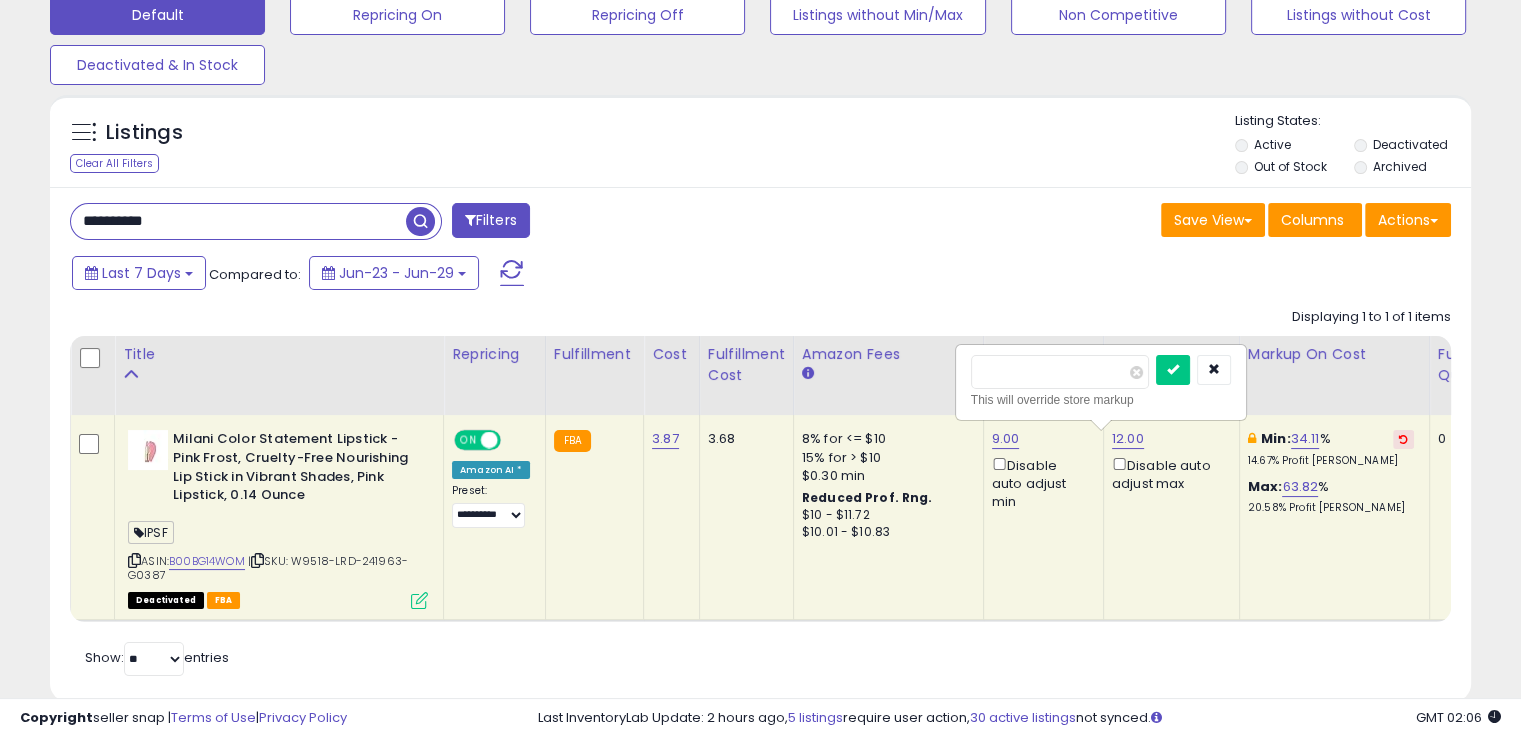 drag, startPoint x: 1041, startPoint y: 373, endPoint x: 930, endPoint y: 387, distance: 111.8794 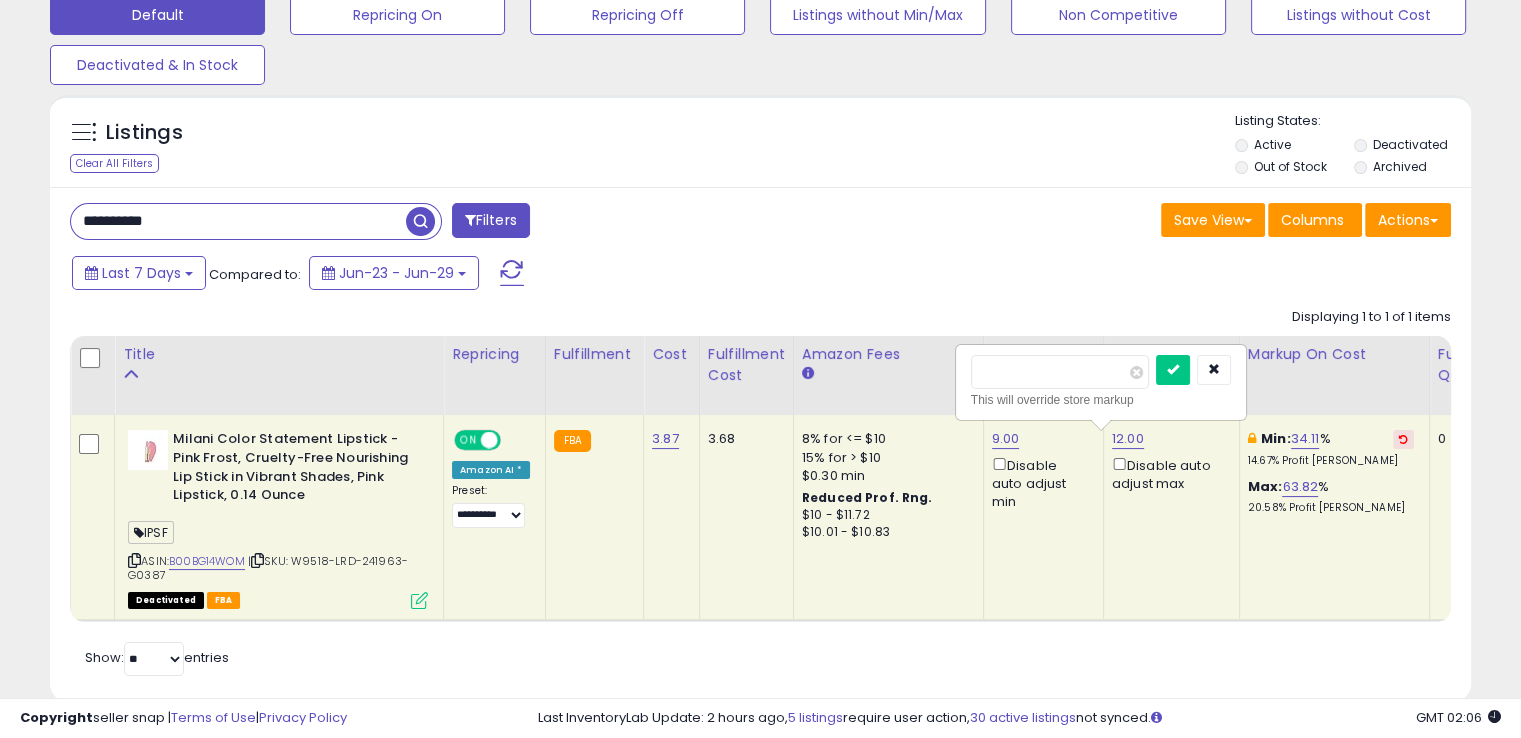 type on "*" 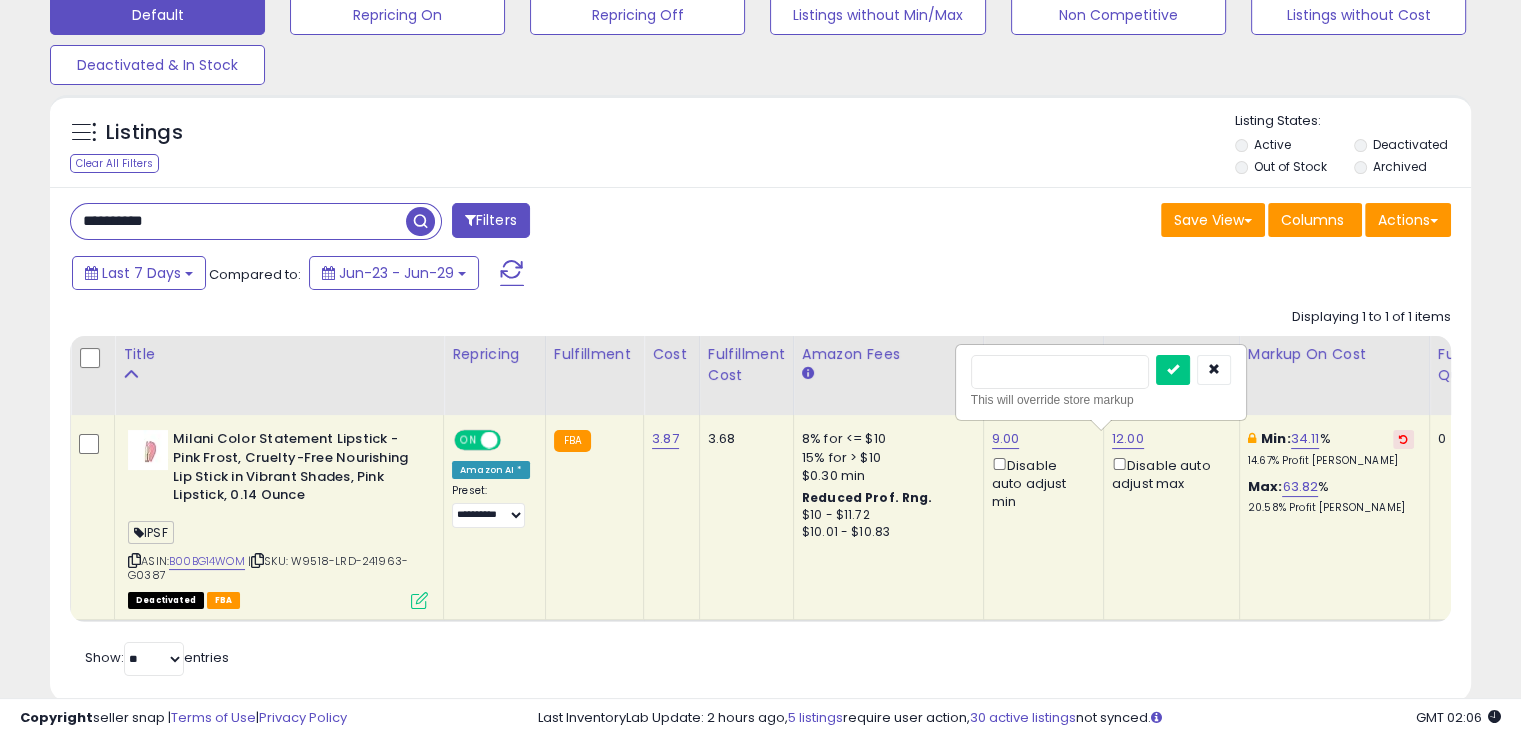 type on "***" 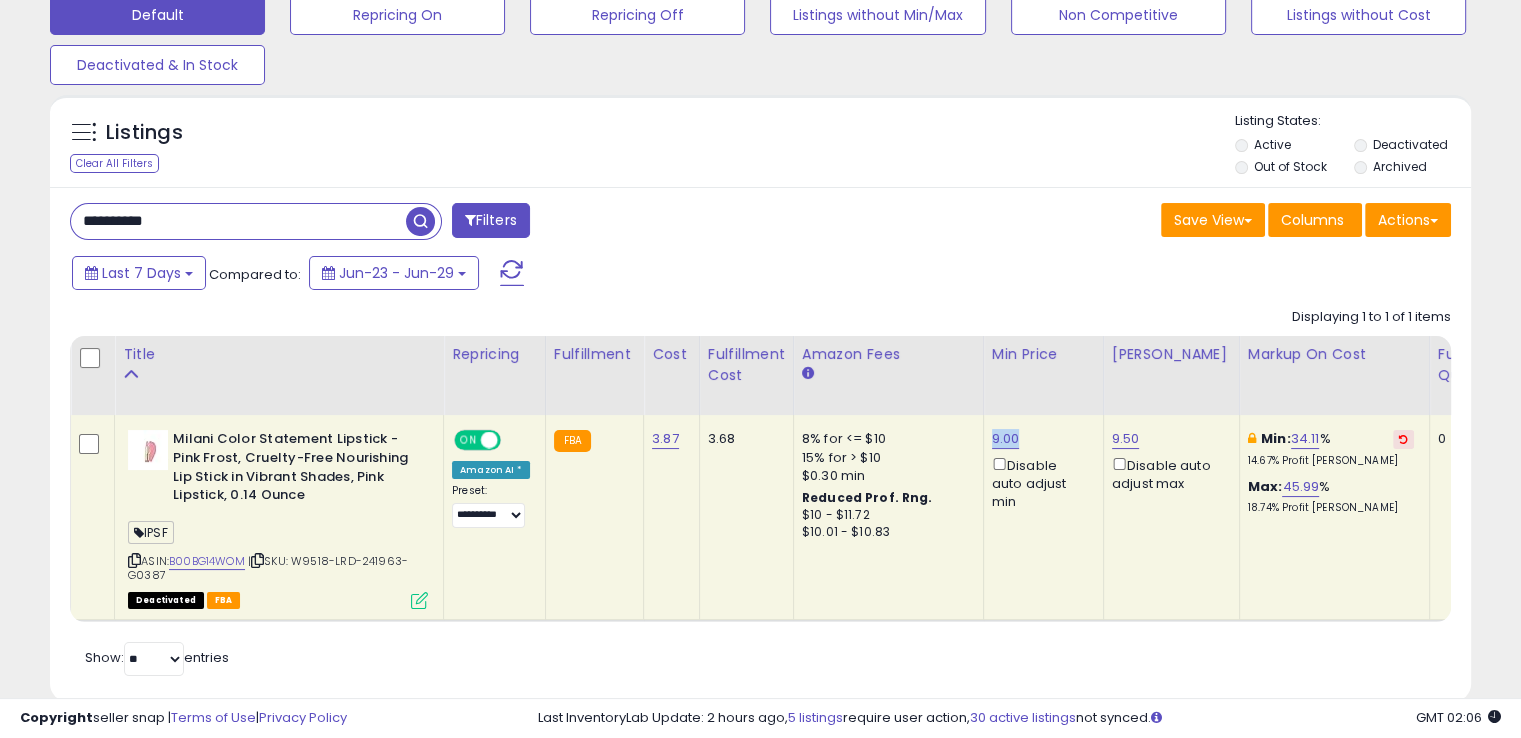 drag, startPoint x: 995, startPoint y: 431, endPoint x: 979, endPoint y: 428, distance: 16.27882 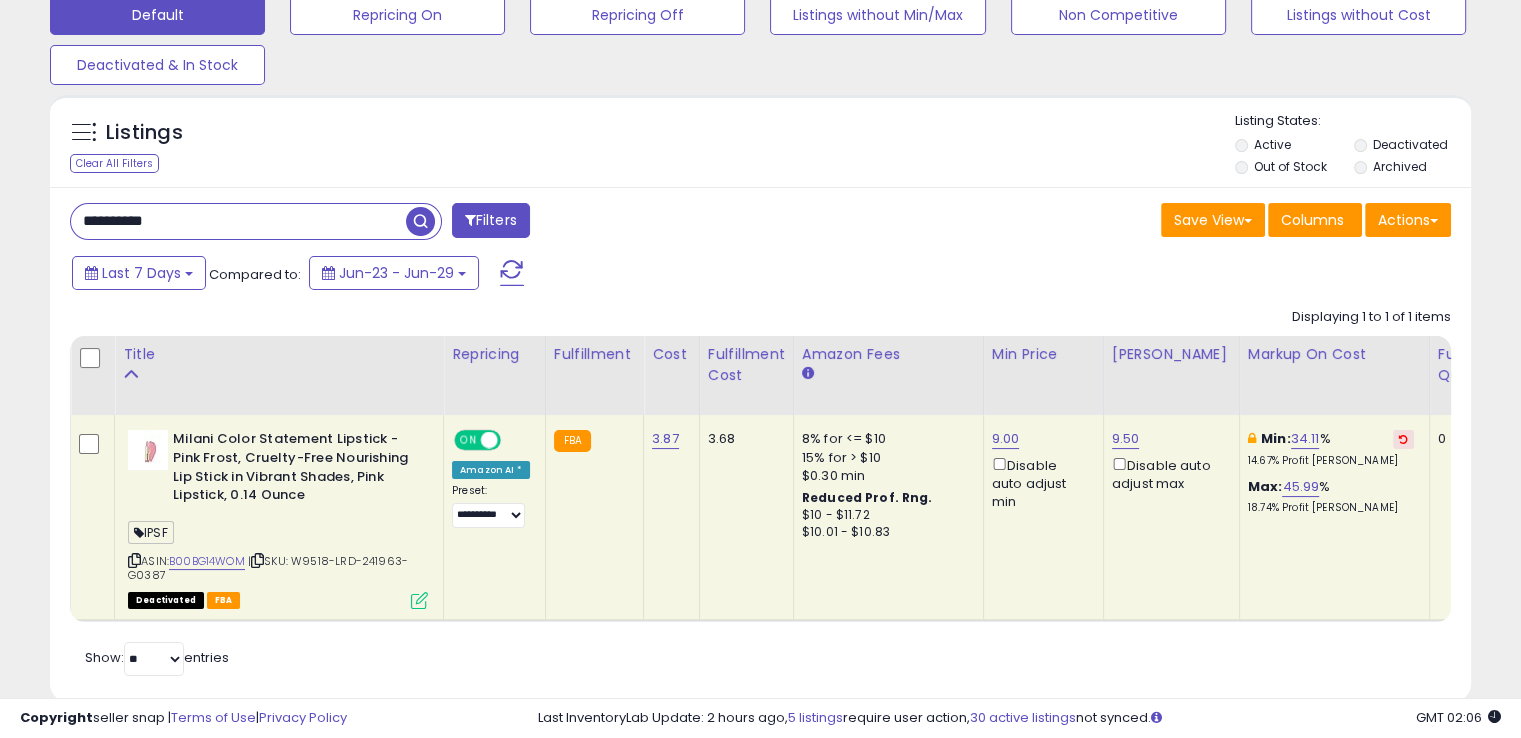 click at bounding box center (419, 600) 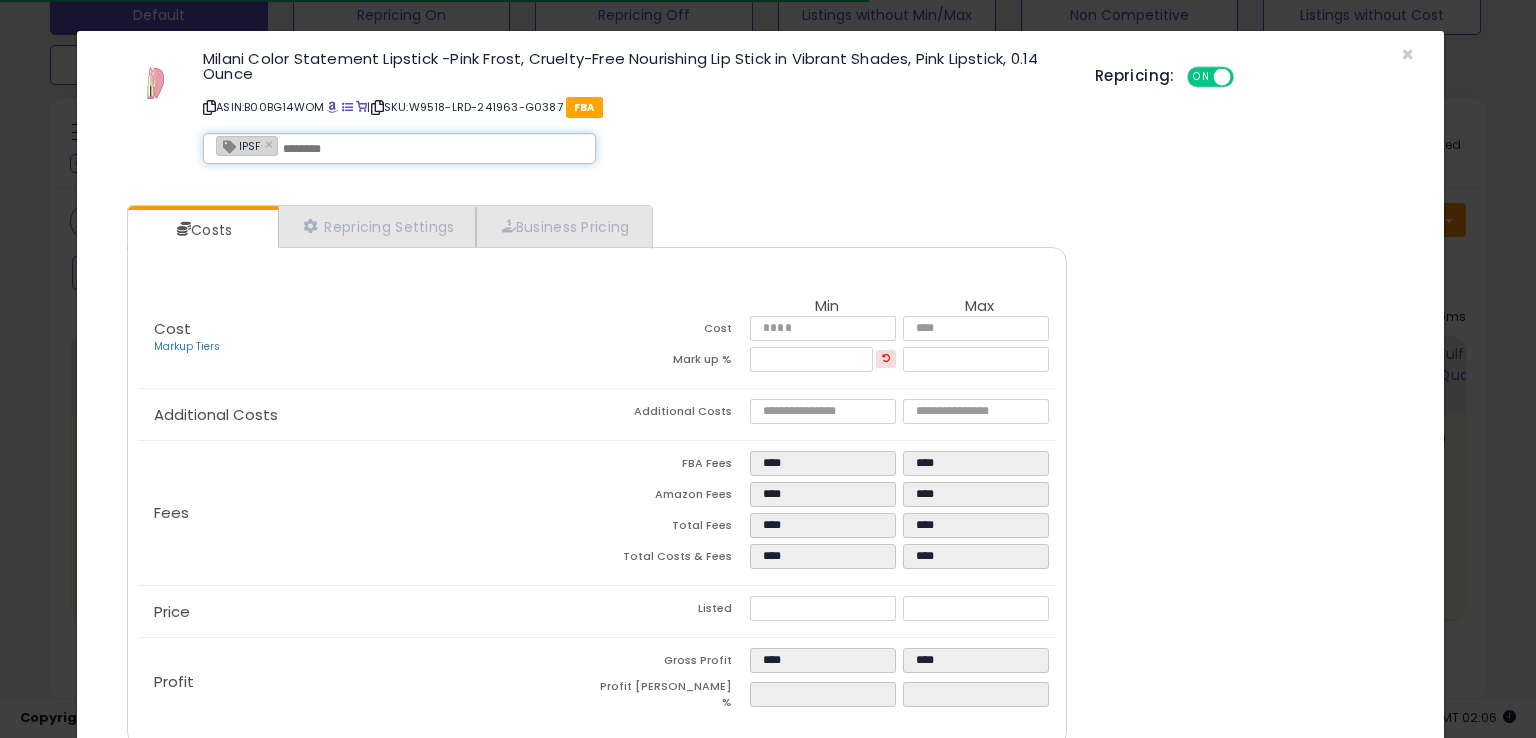 click at bounding box center [433, 149] 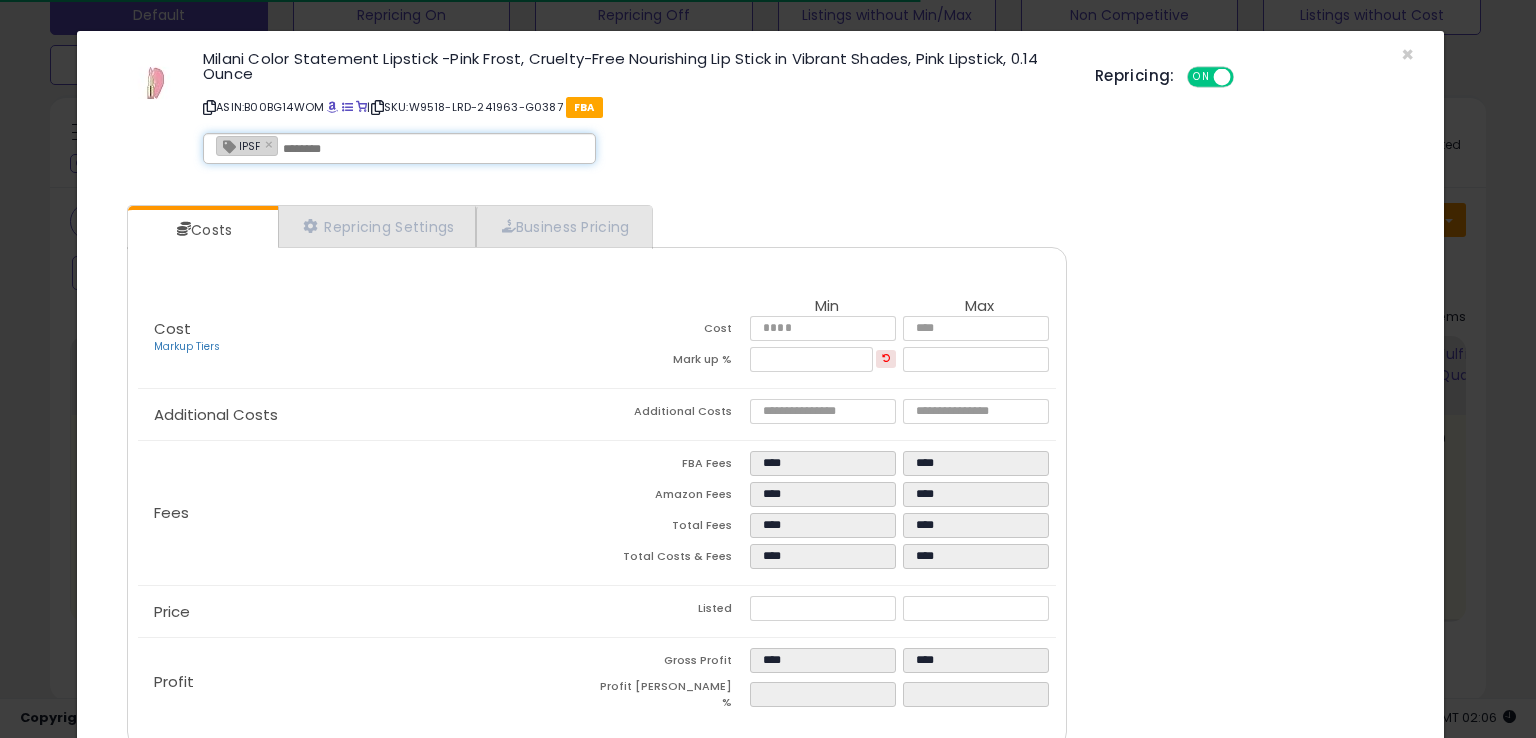 paste on "**********" 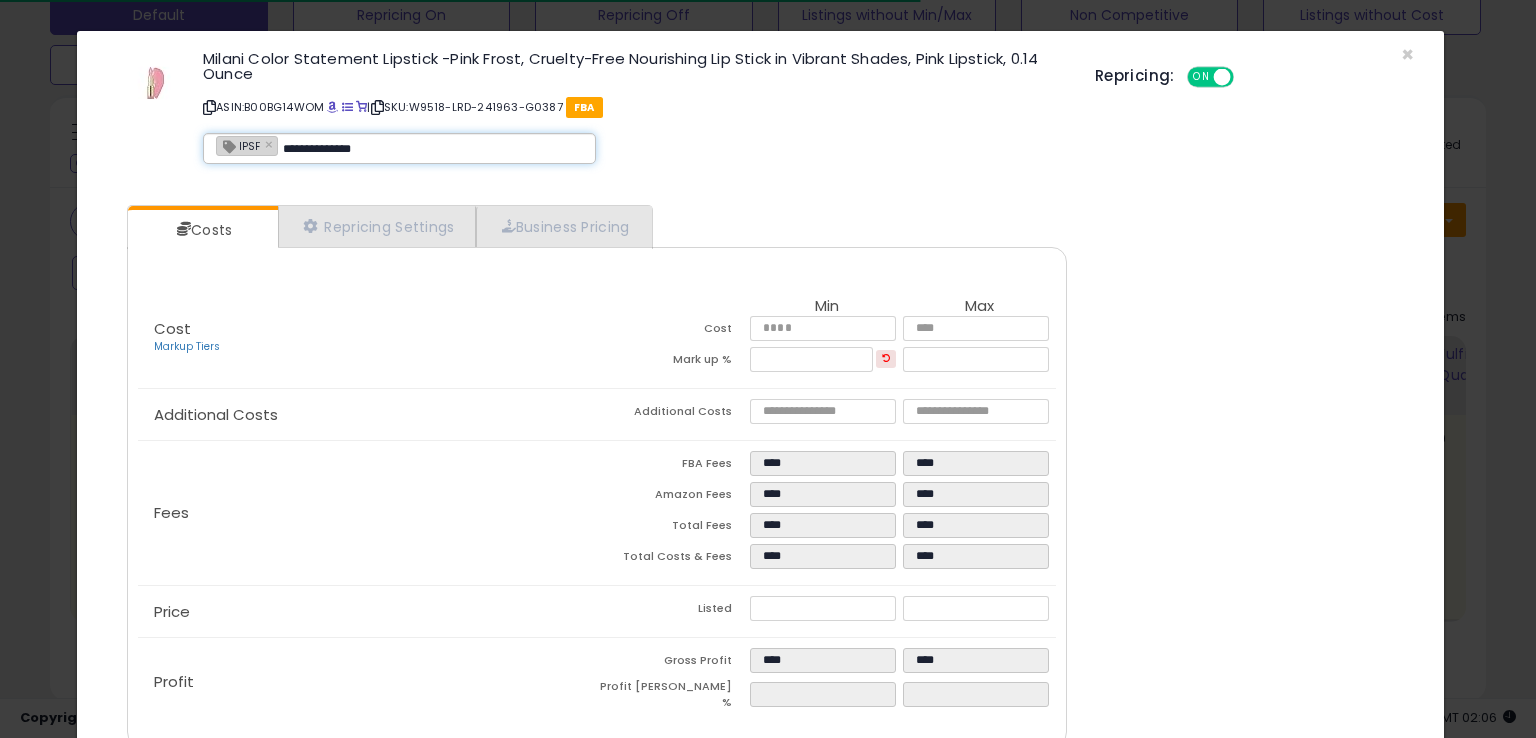 type on "**********" 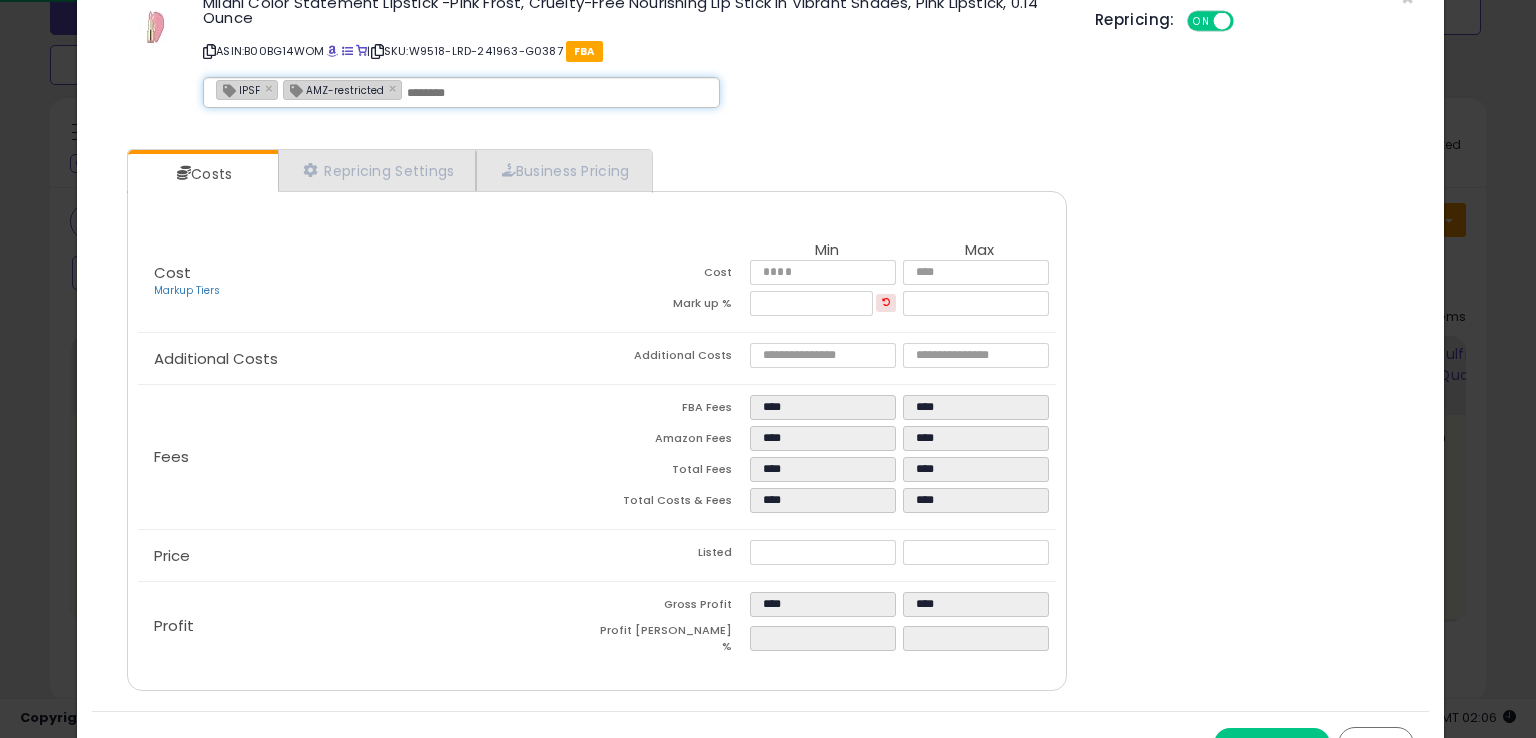 scroll, scrollTop: 86, scrollLeft: 0, axis: vertical 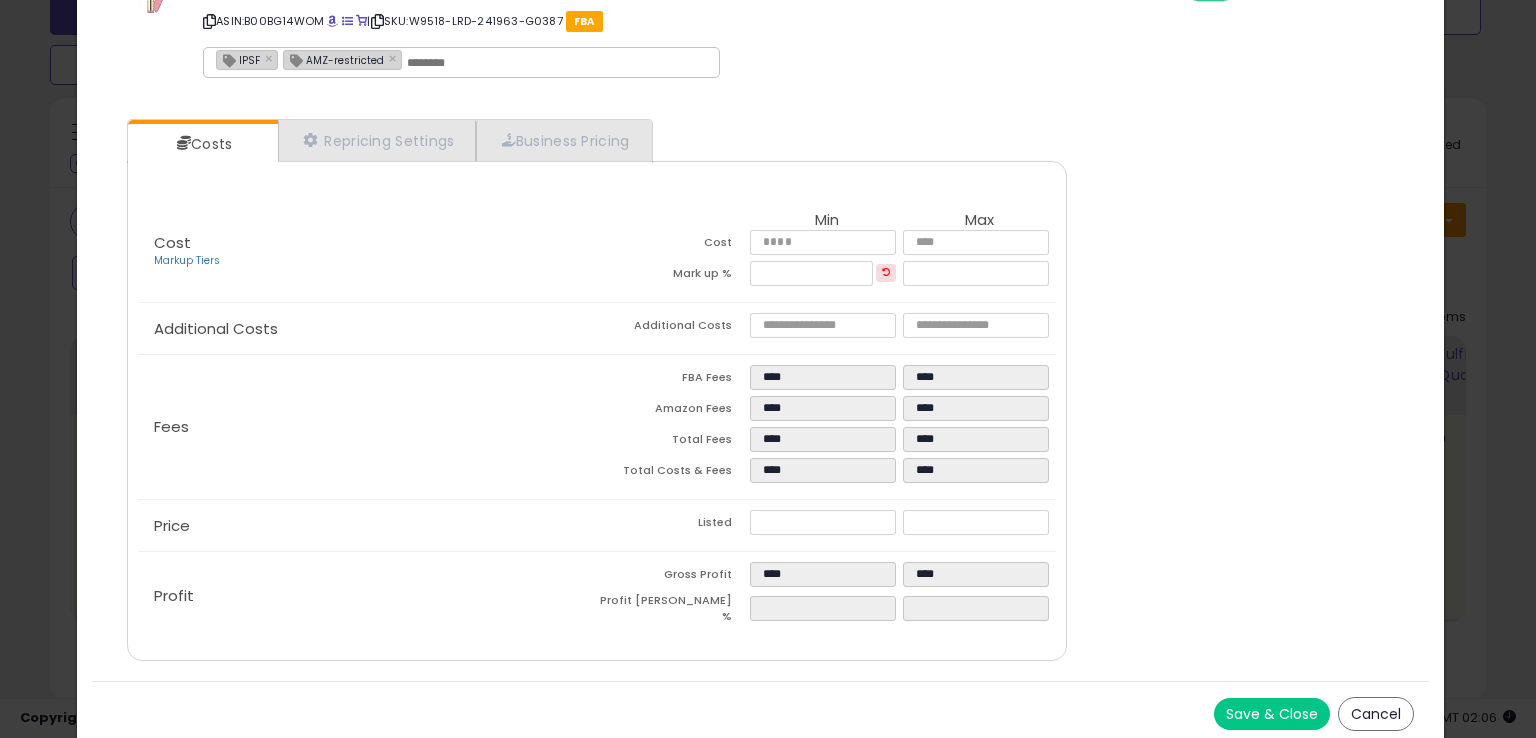 click on "Save & Close" at bounding box center (1272, 714) 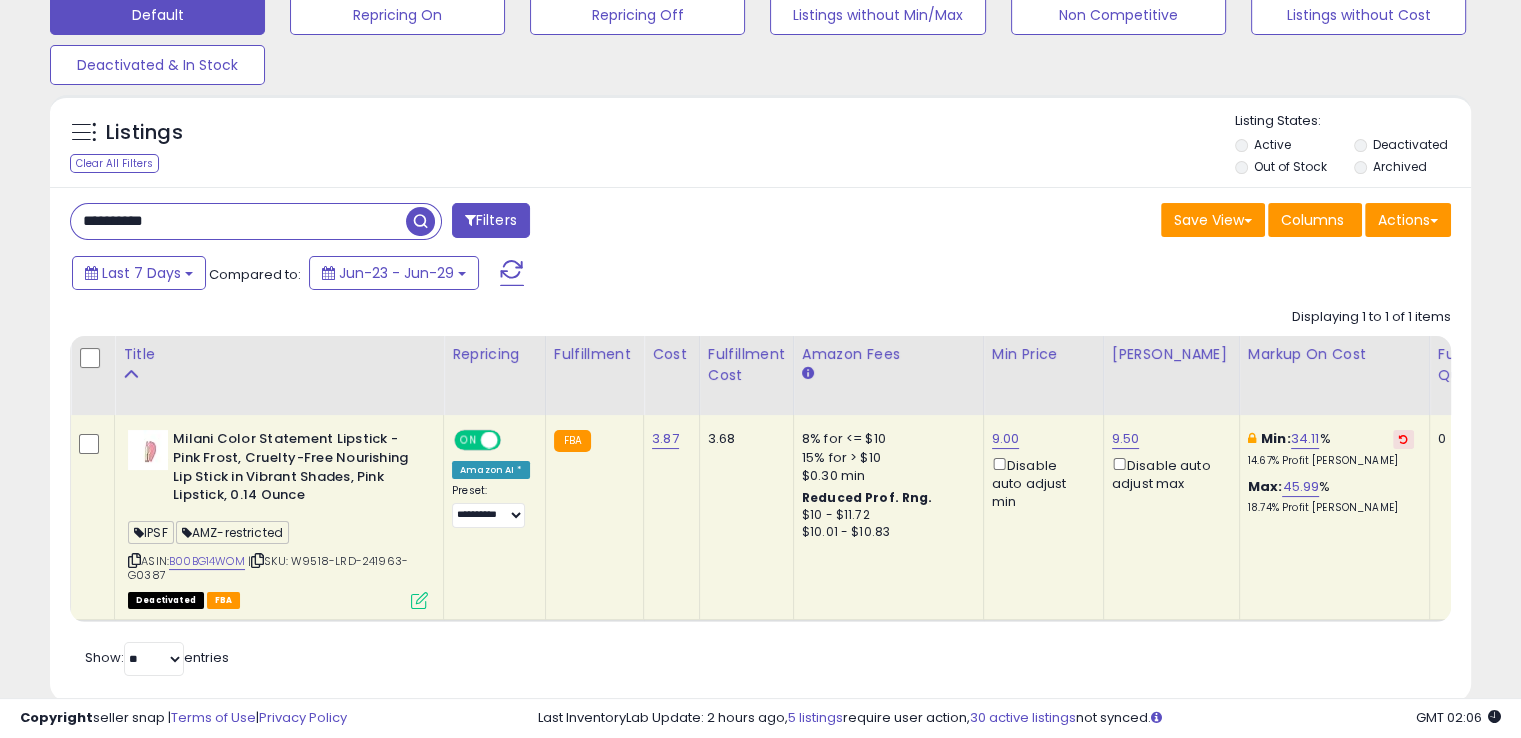 click on "**********" at bounding box center (238, 221) 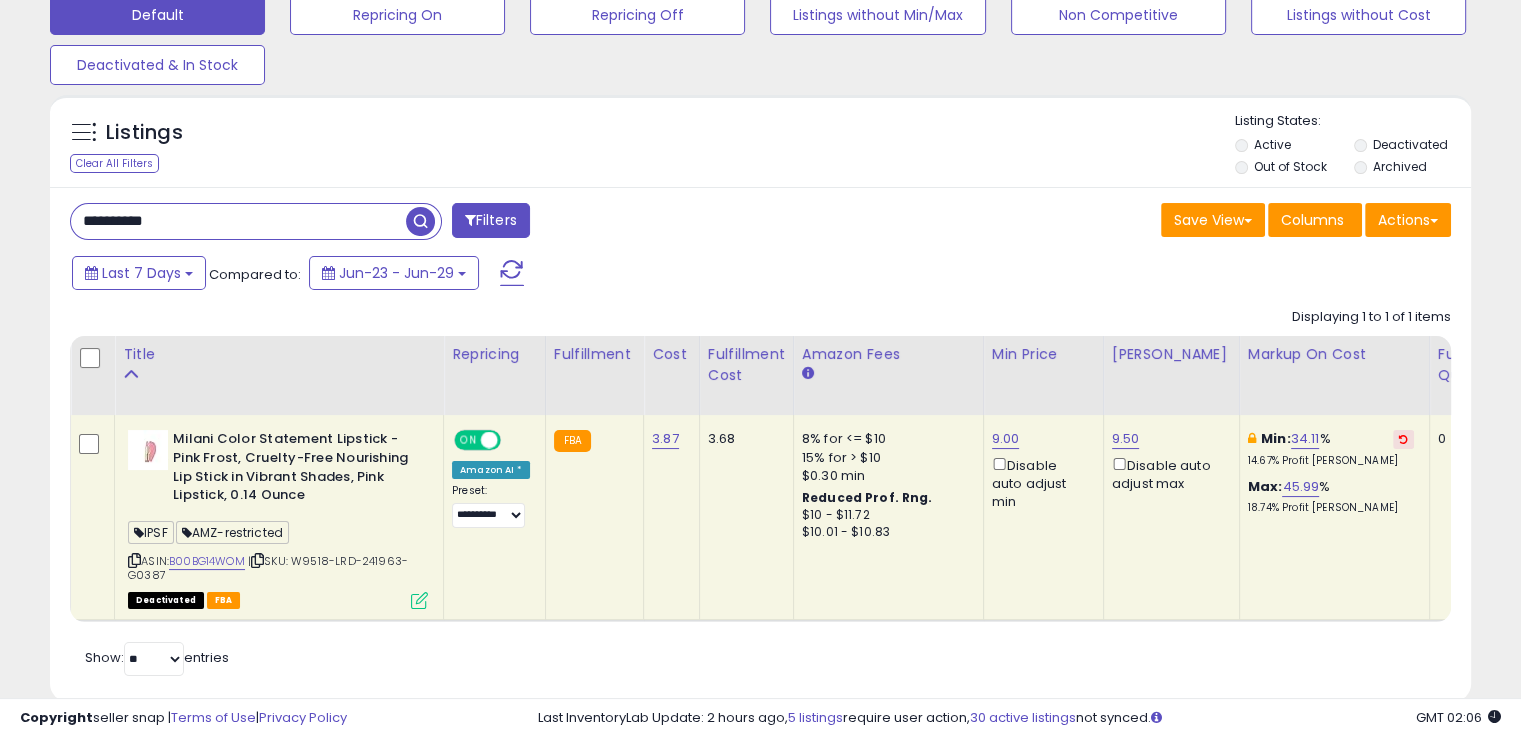 paste 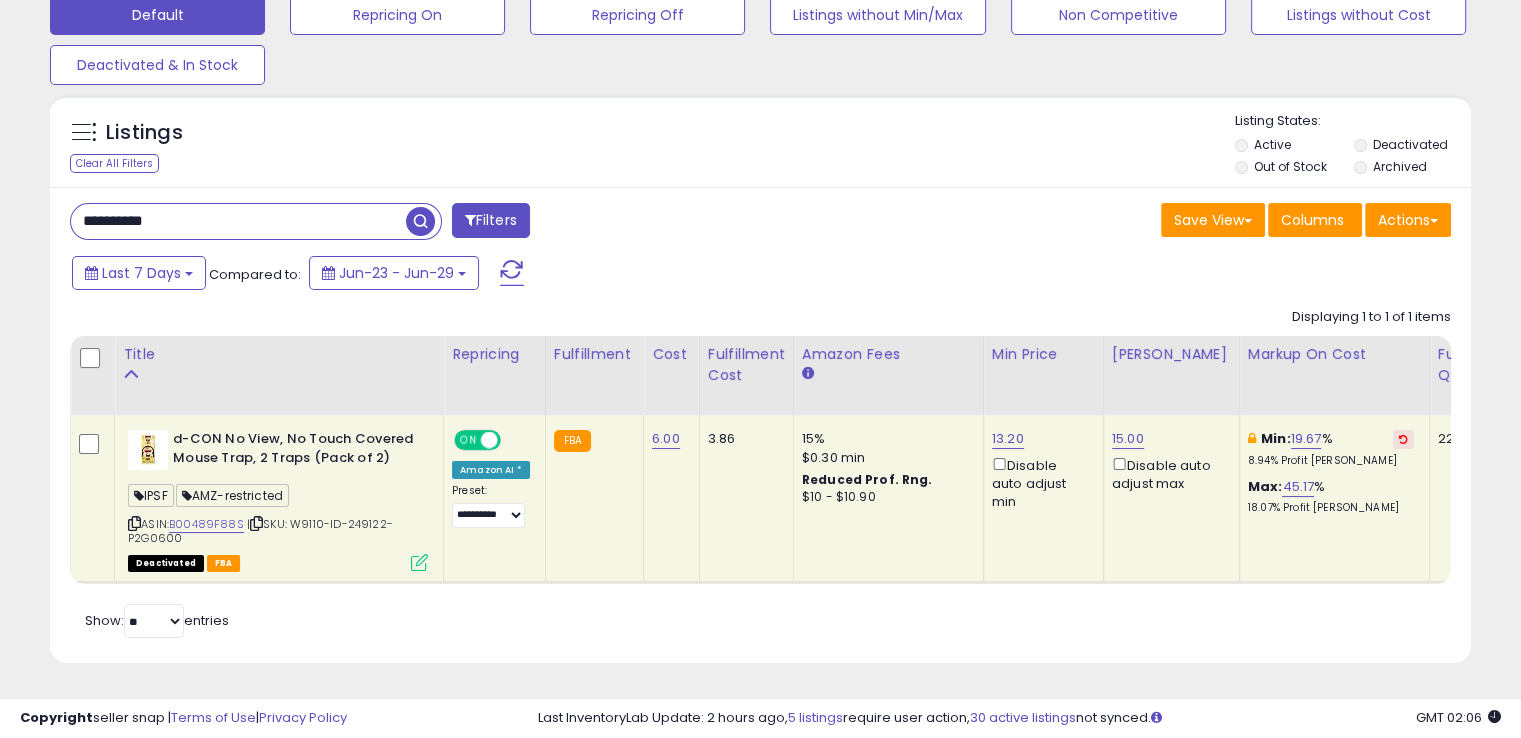 click on "Save View
Save As New View
Update Current View
Columns
Actions
Import  Export Visible Columns" at bounding box center (1114, 222) 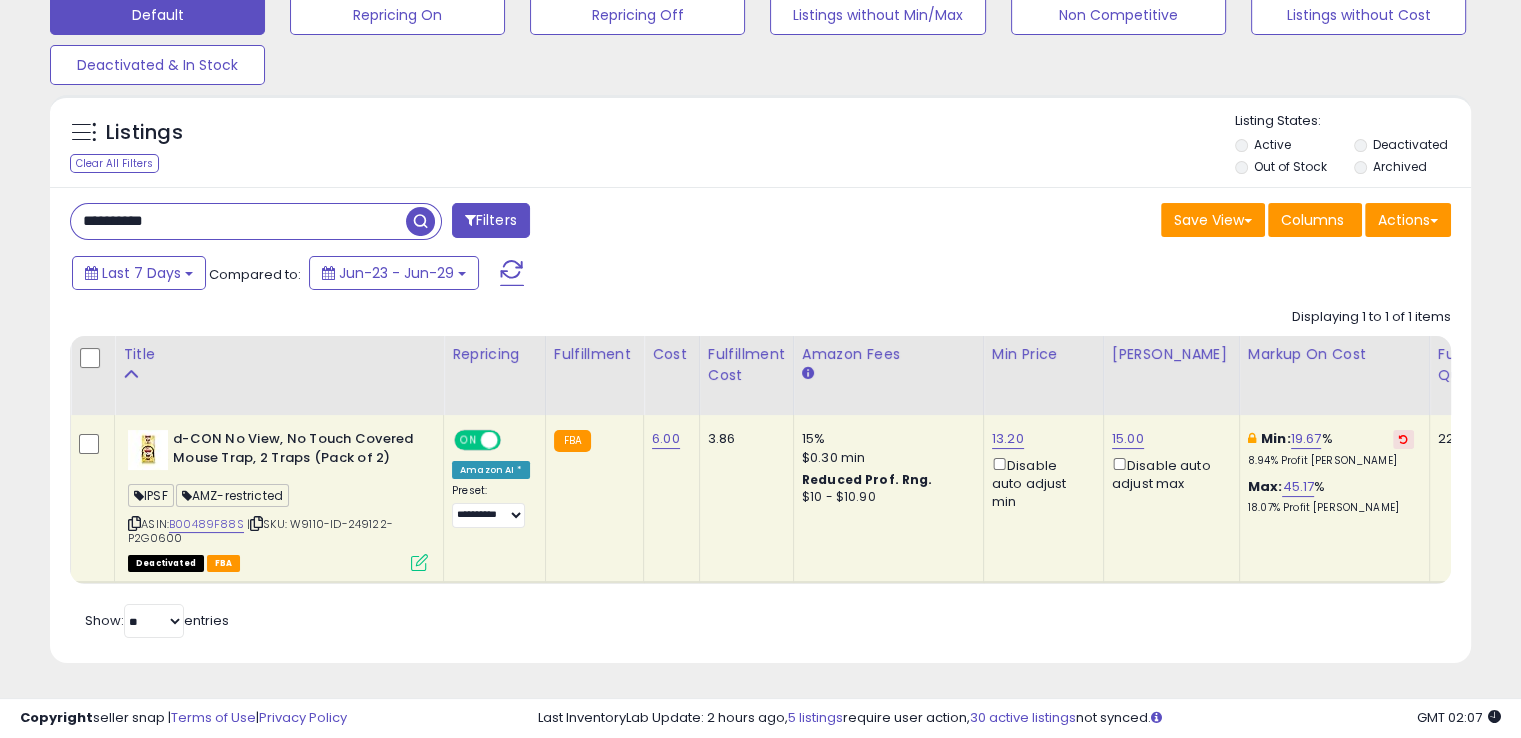 click at bounding box center (256, 523) 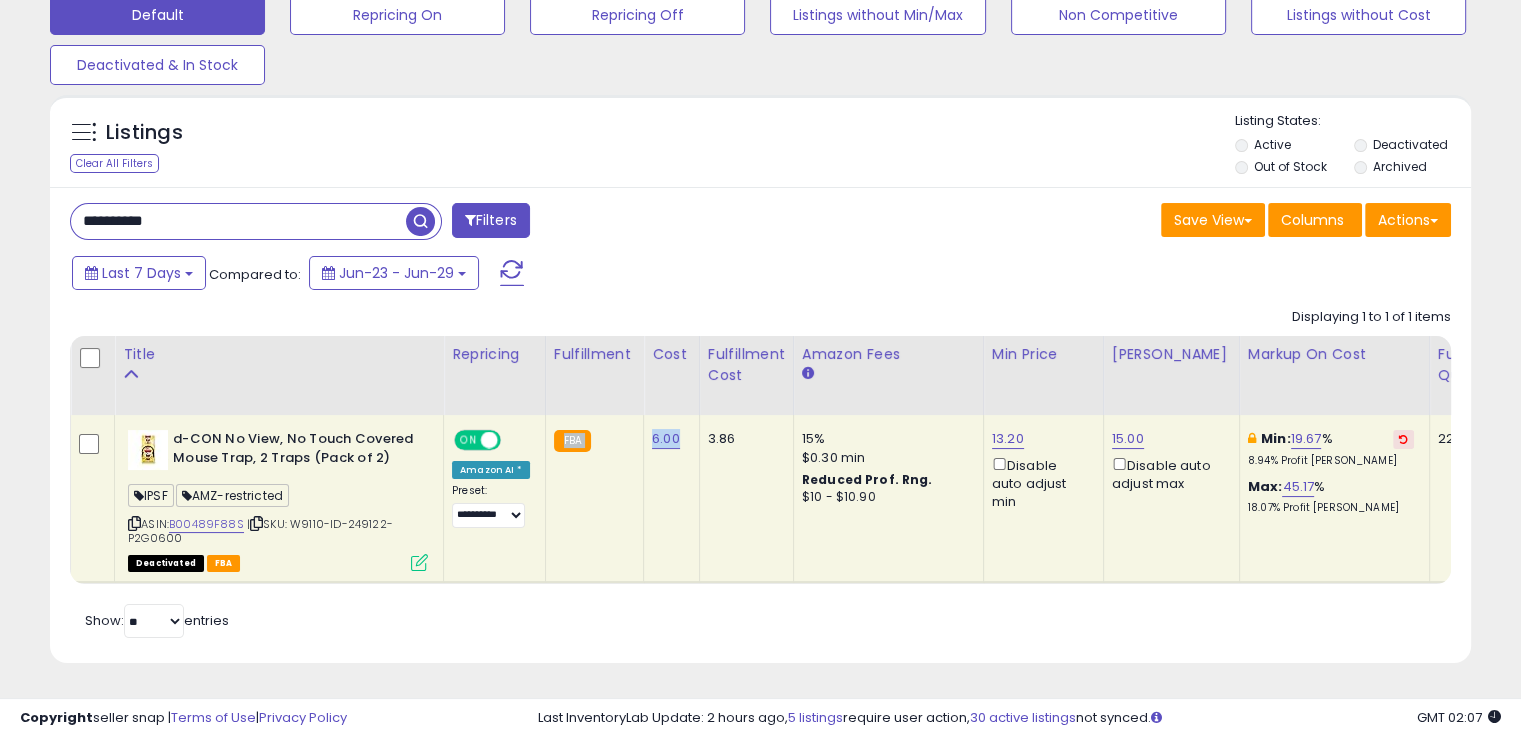 drag, startPoint x: 664, startPoint y: 428, endPoint x: 625, endPoint y: 429, distance: 39.012817 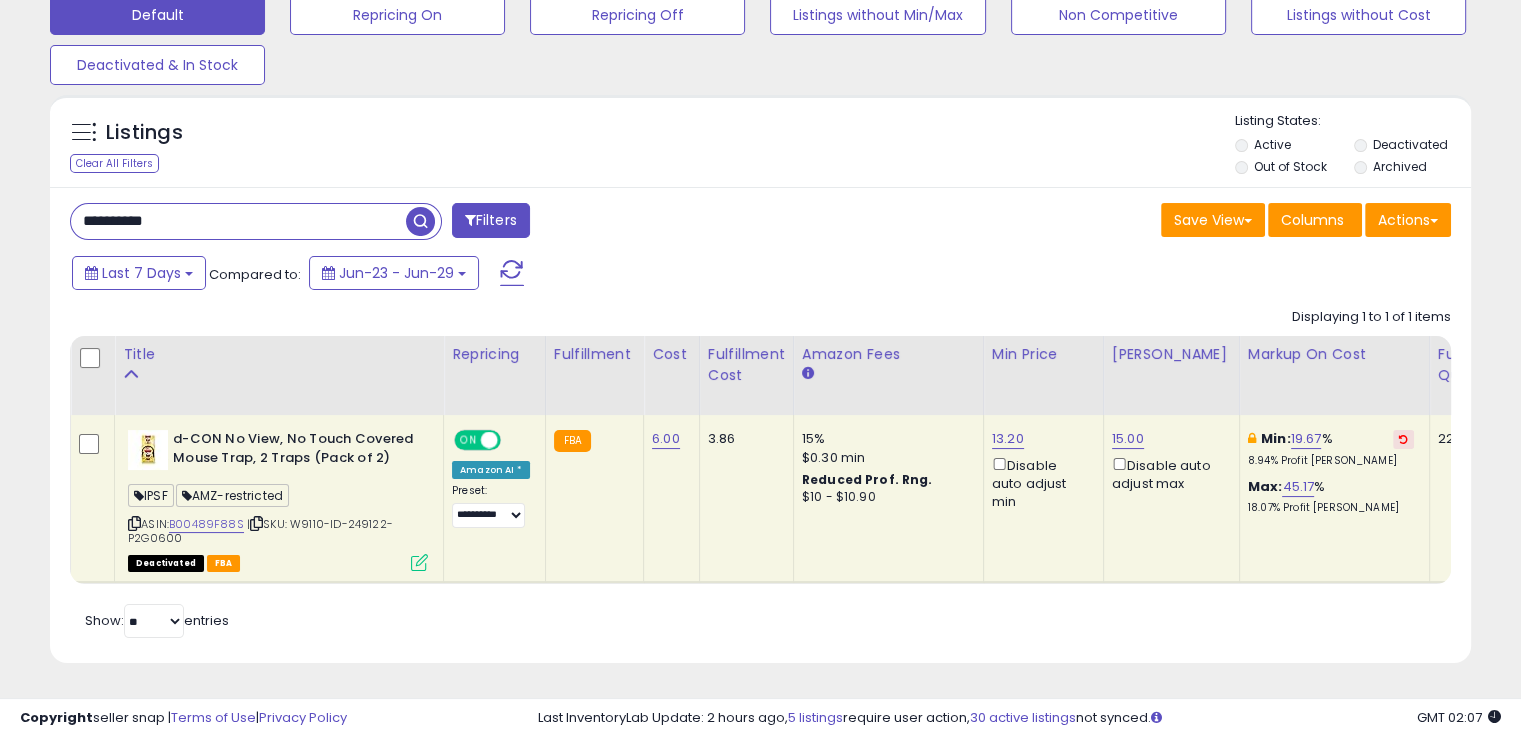 click on "Last 7 Days
Compared to:
Jun-23 - Jun-29" at bounding box center [585, 275] 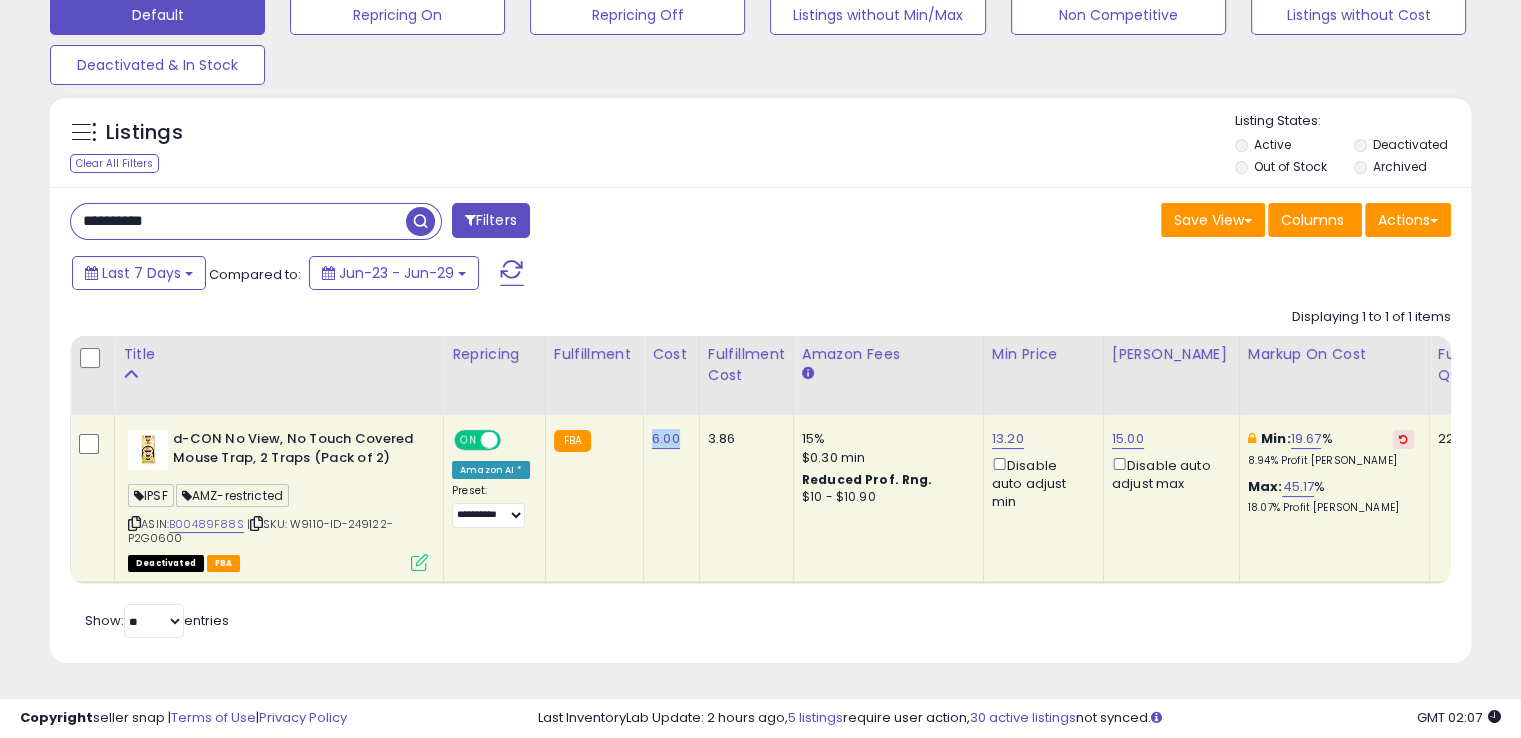 drag, startPoint x: 675, startPoint y: 432, endPoint x: 644, endPoint y: 431, distance: 31.016125 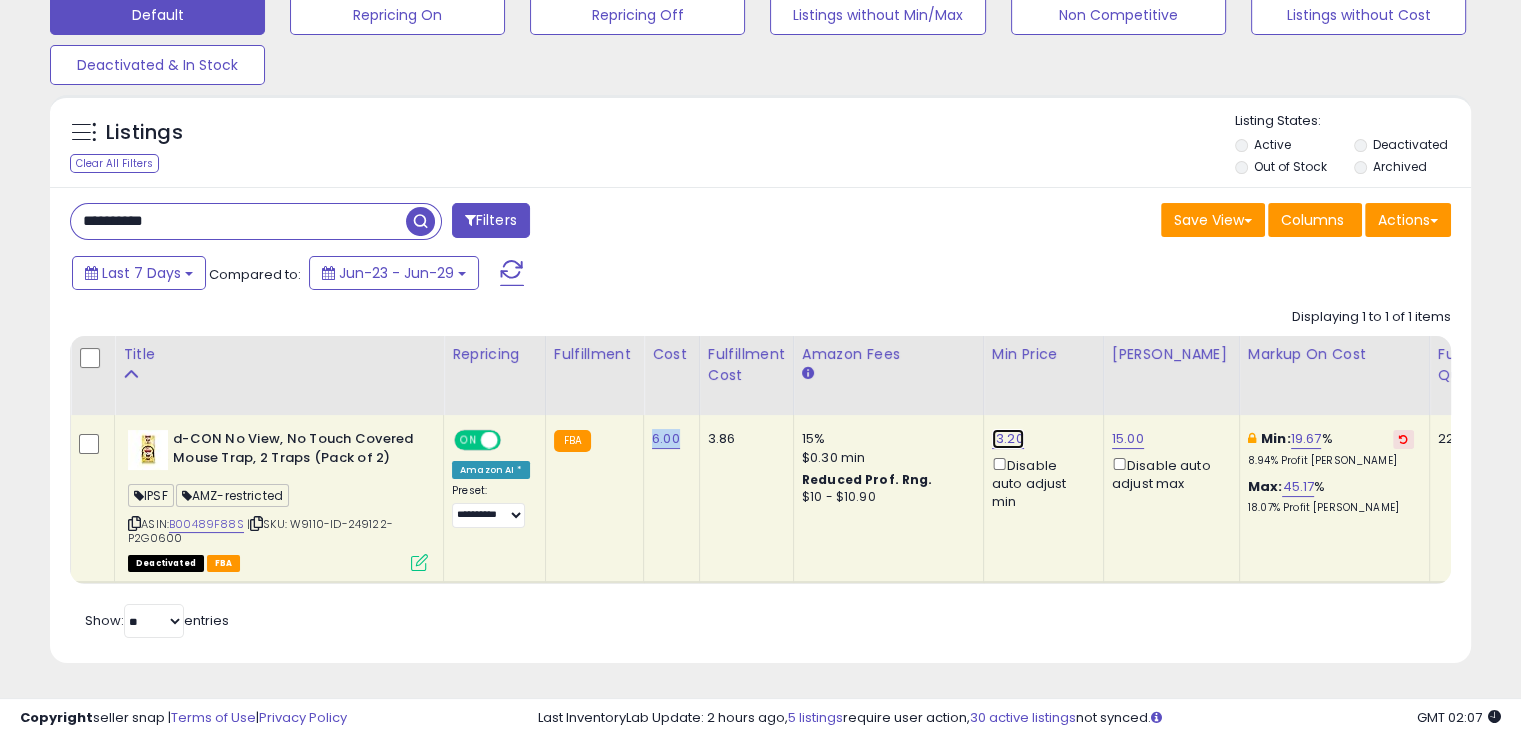 click on "13.20" at bounding box center (1008, 439) 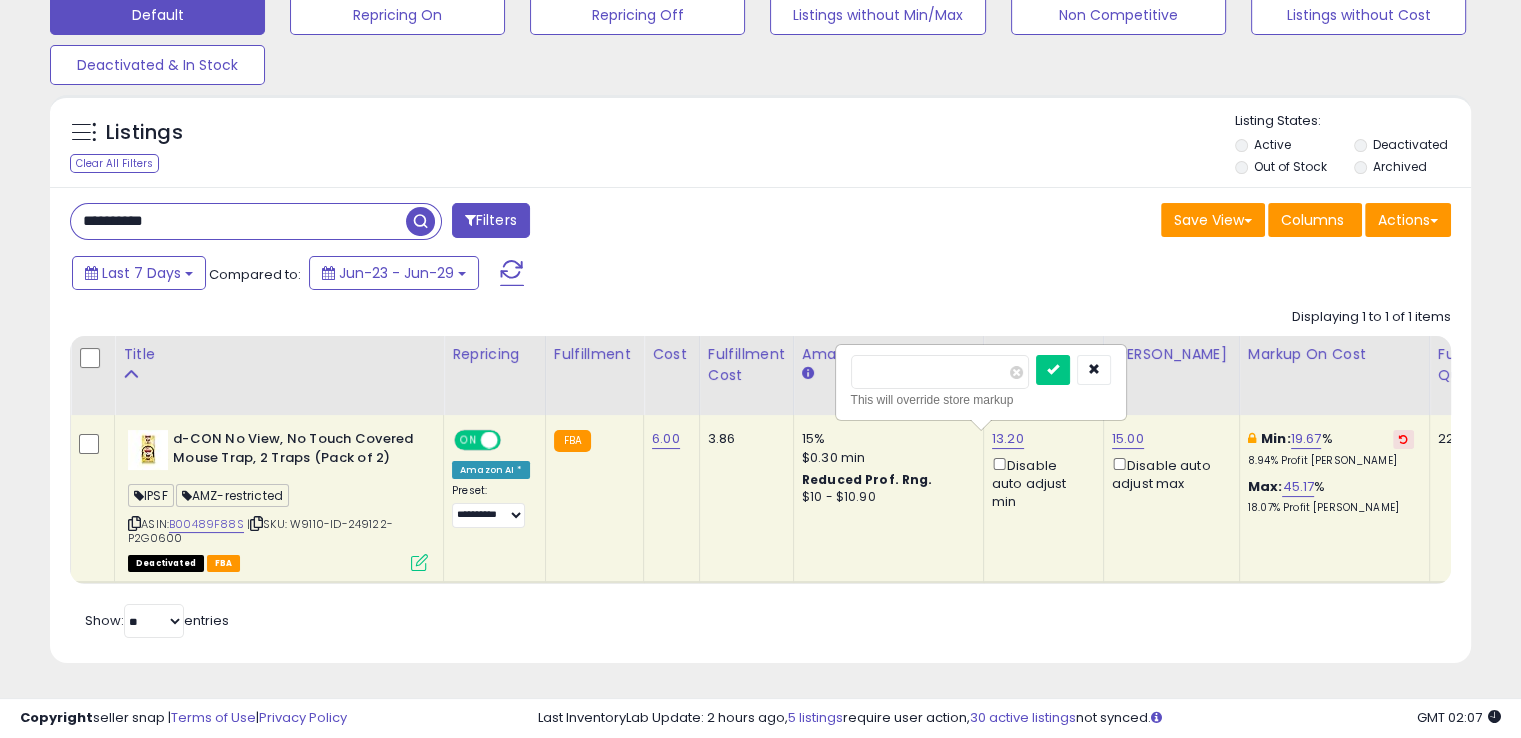 drag, startPoint x: 948, startPoint y: 369, endPoint x: 802, endPoint y: 377, distance: 146.21901 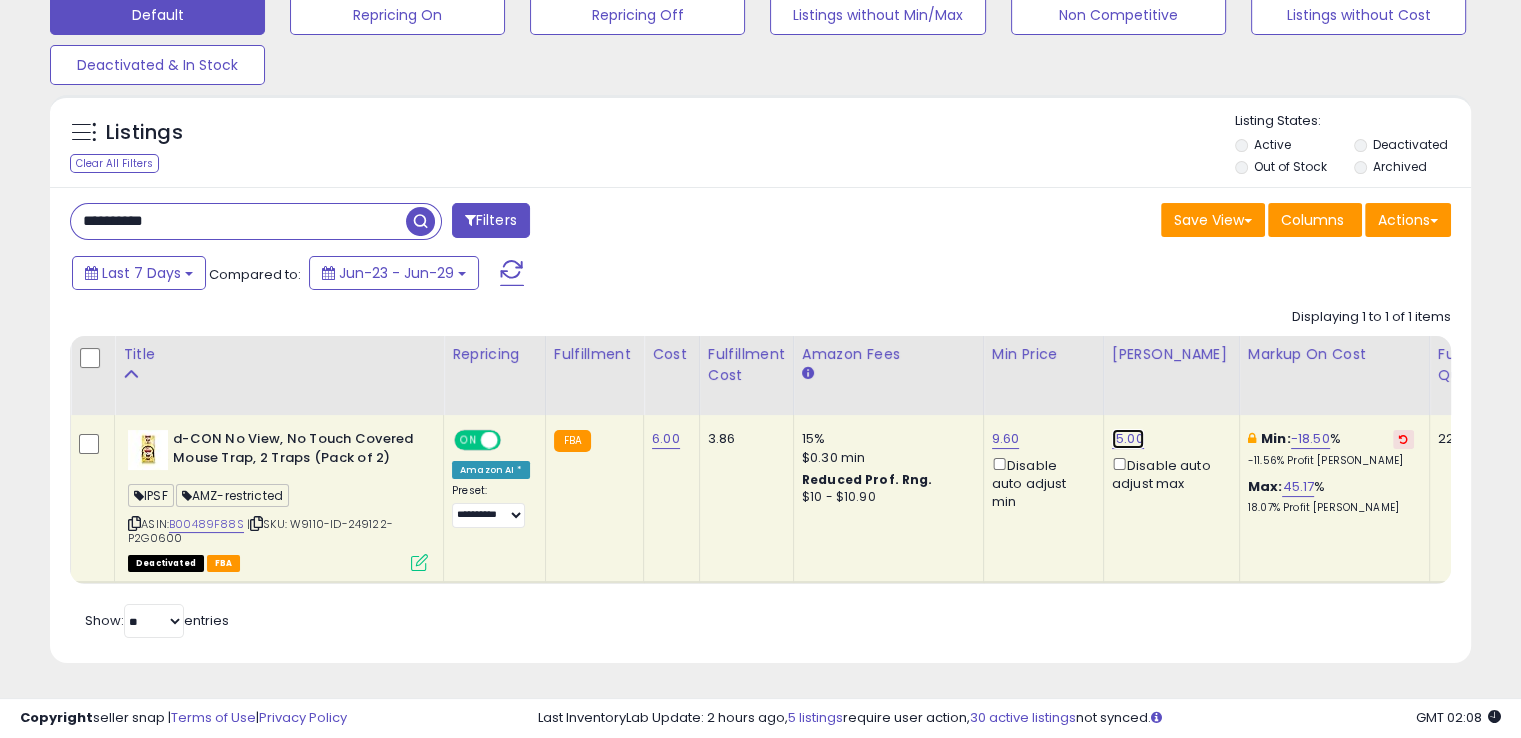 click on "15.00" at bounding box center [1128, 439] 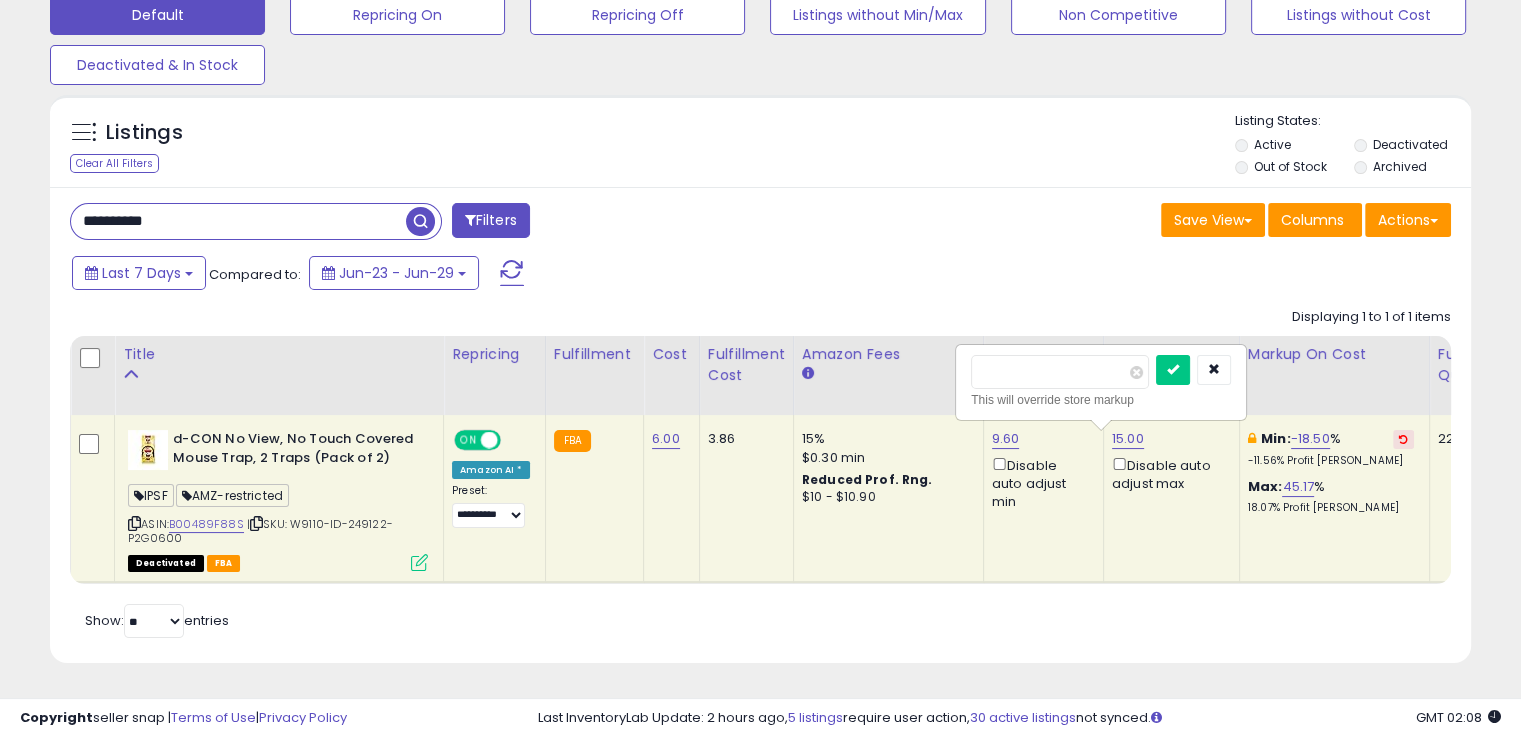 drag, startPoint x: 1088, startPoint y: 377, endPoint x: 949, endPoint y: 385, distance: 139.23003 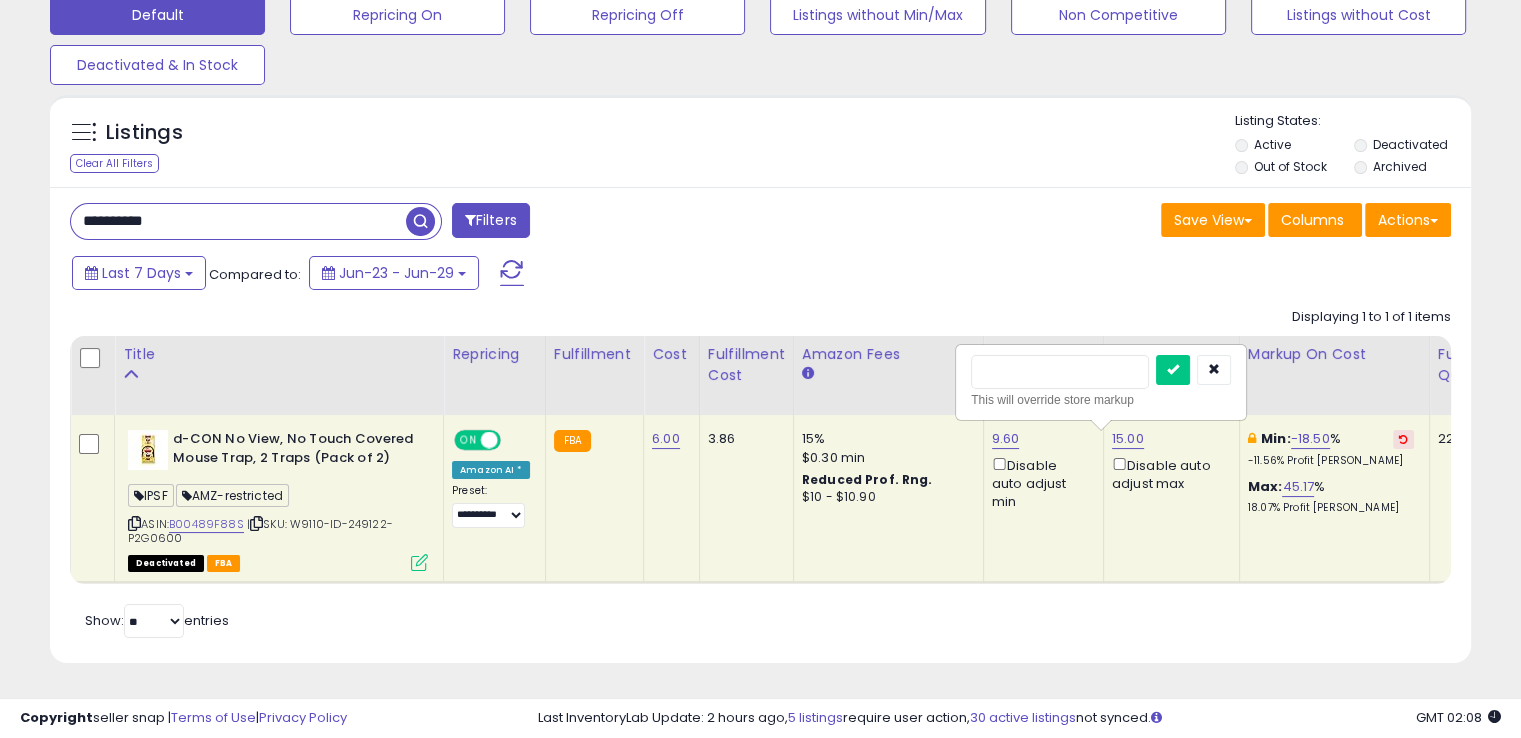 type on "****" 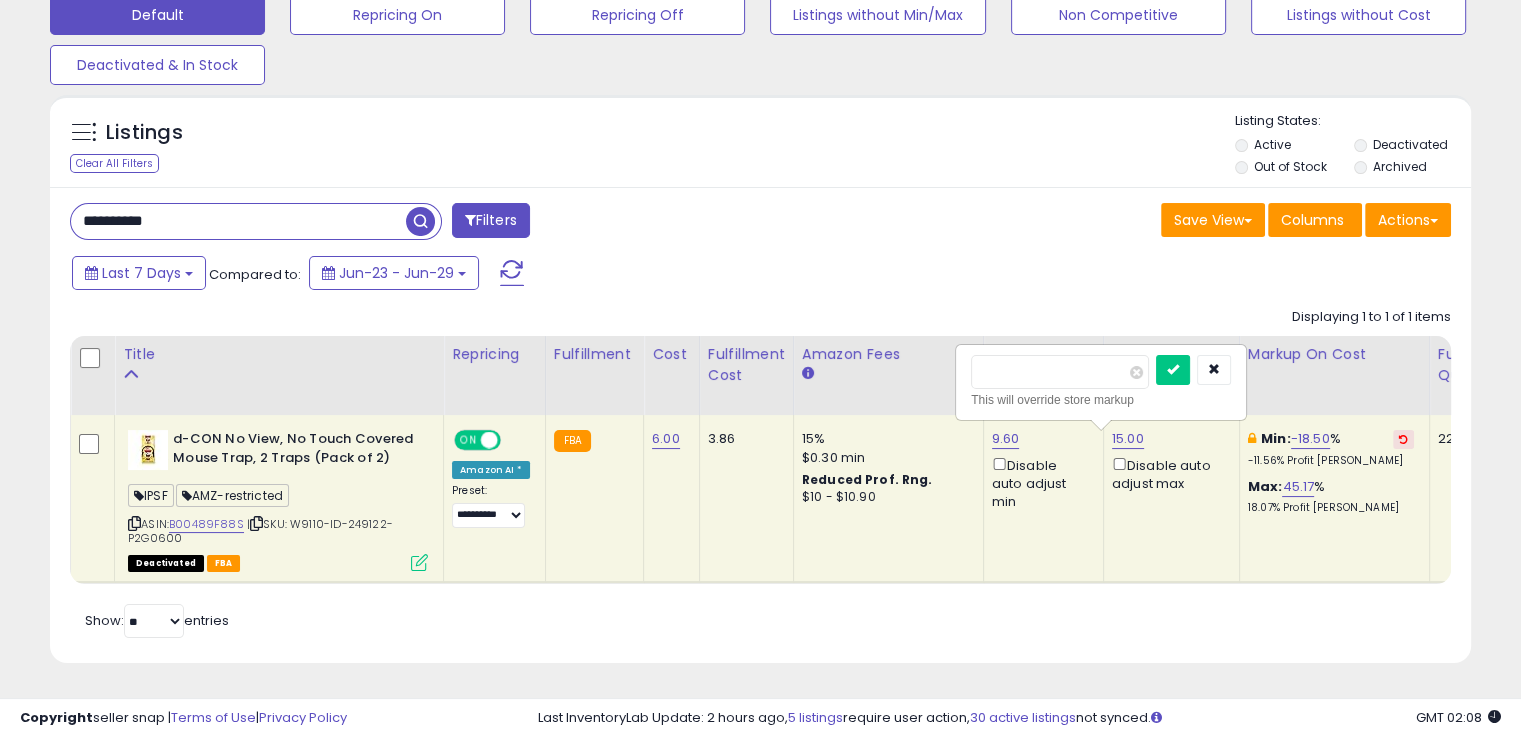 click at bounding box center (1173, 370) 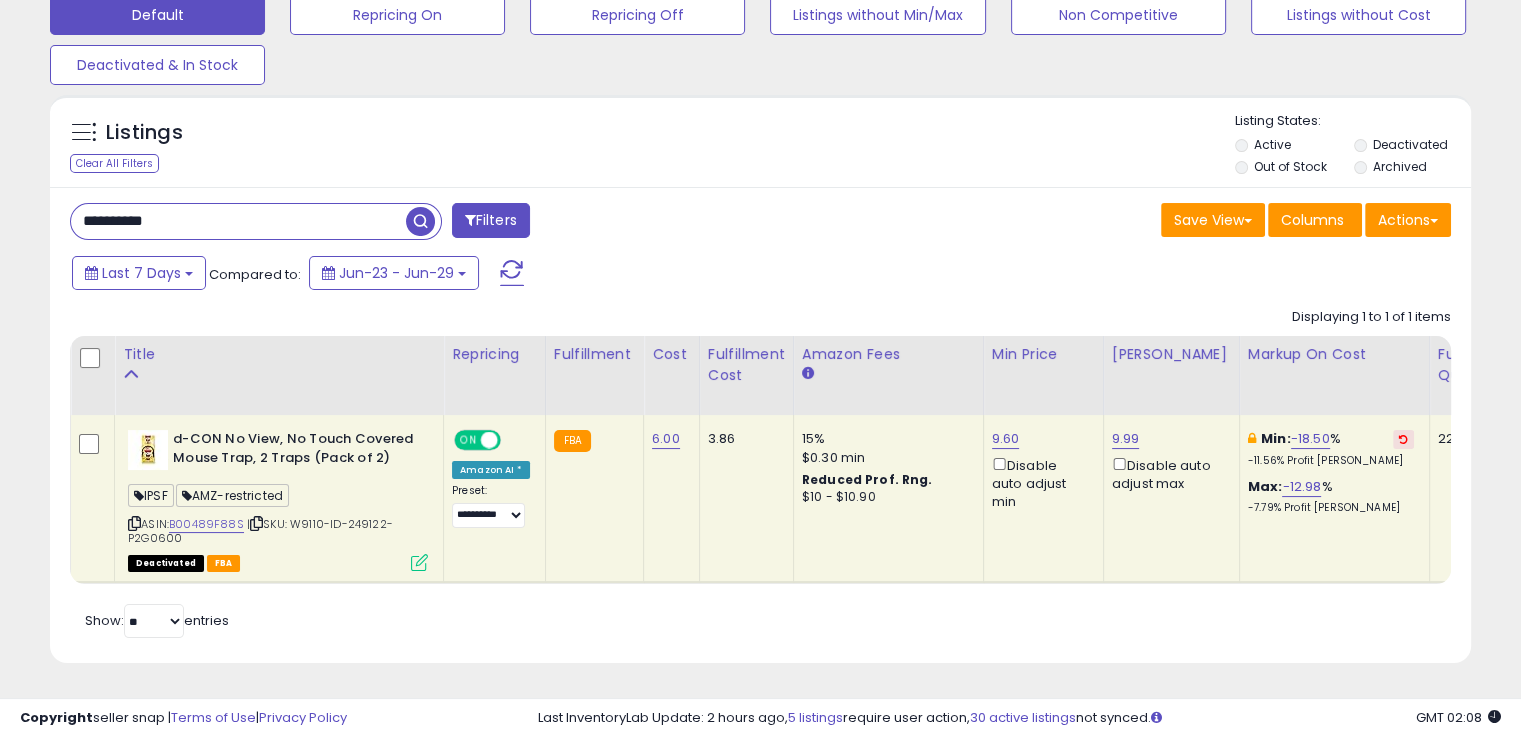 click at bounding box center [419, 562] 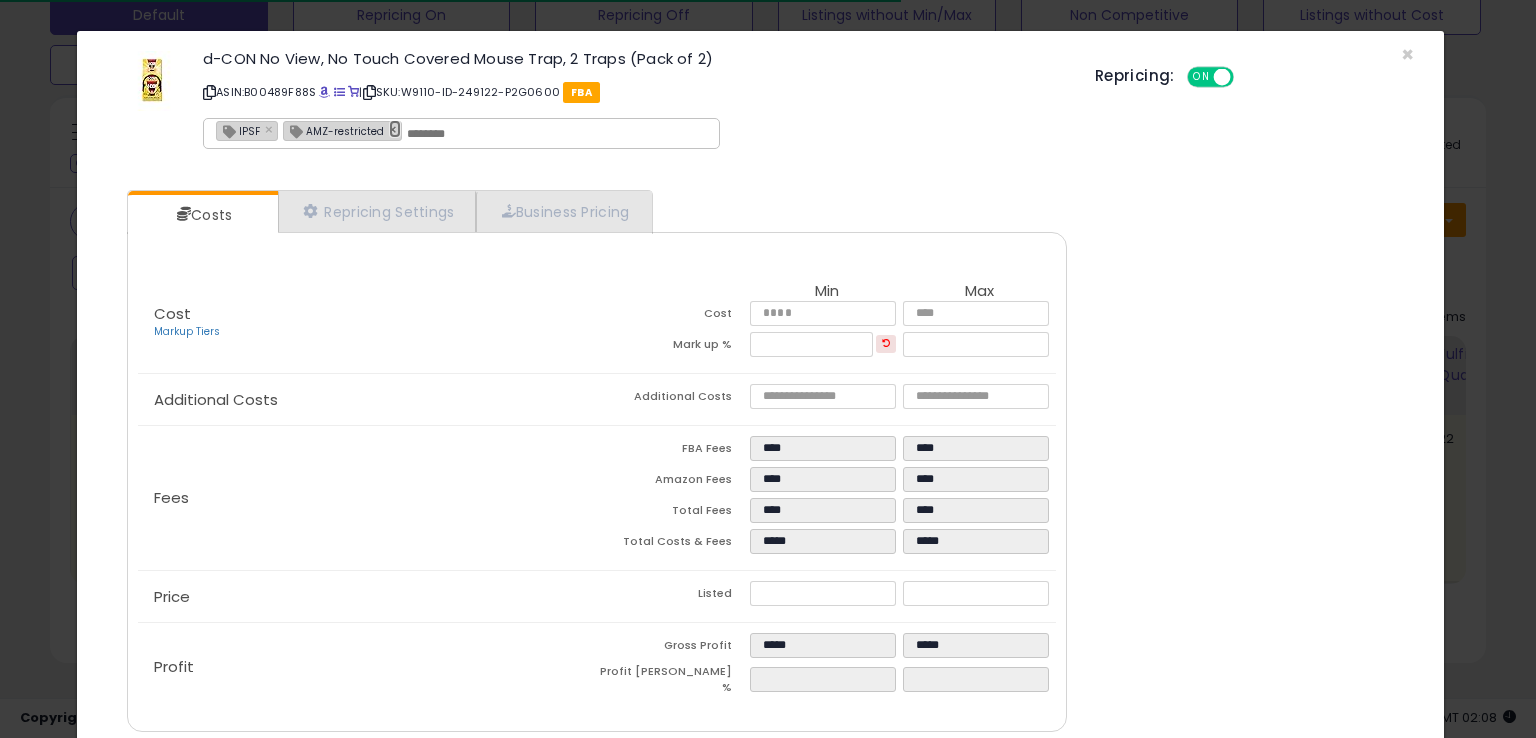 click on "×" at bounding box center (395, 129) 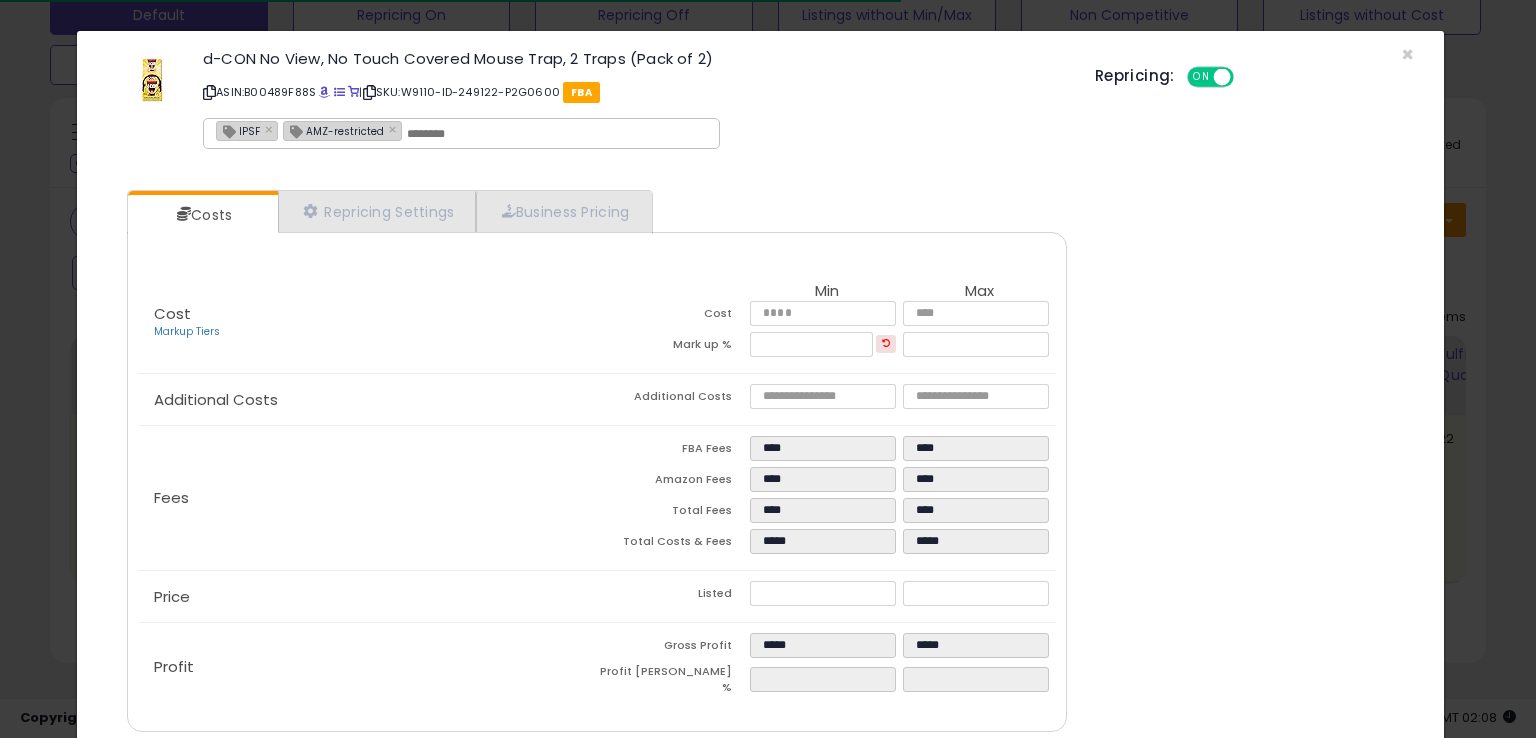 type on "****" 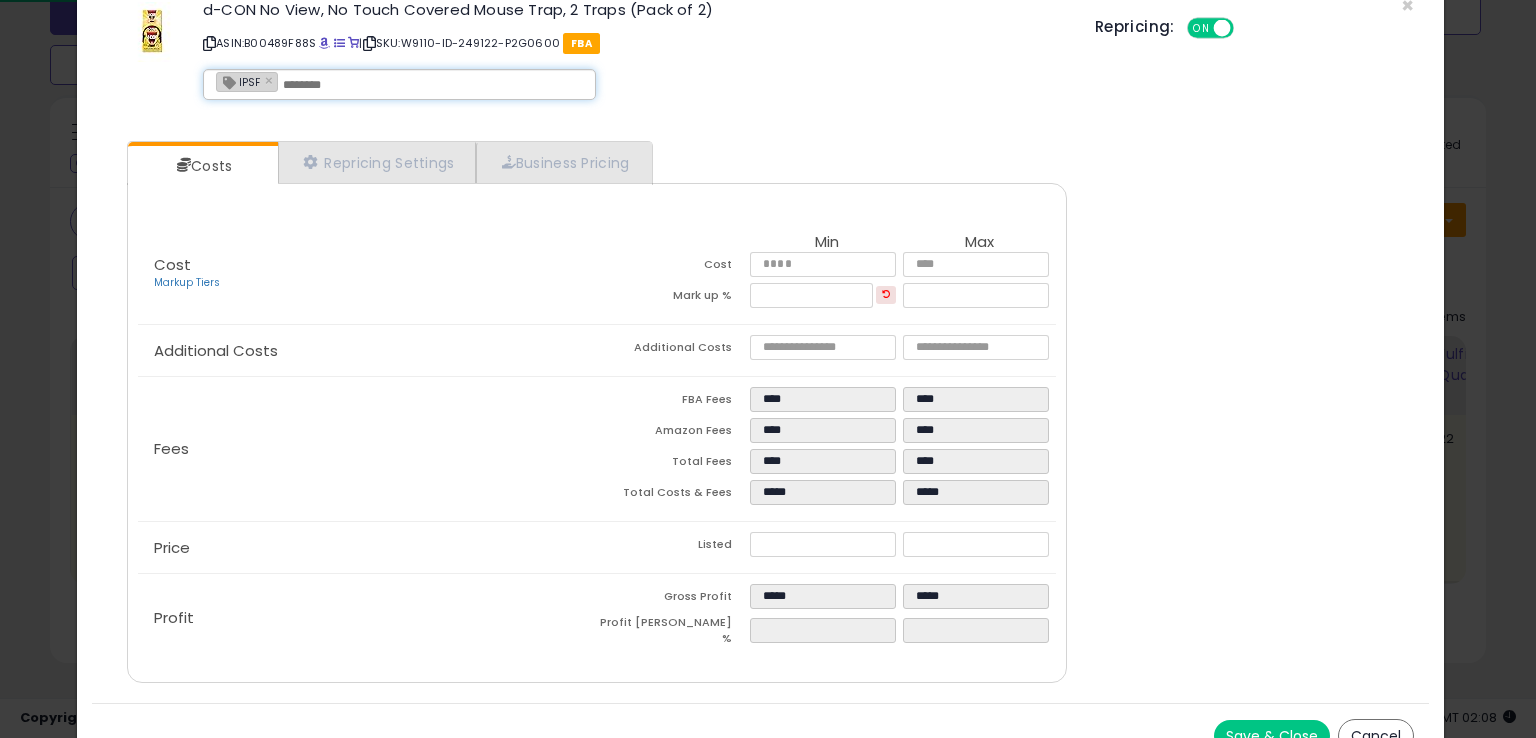 scroll, scrollTop: 71, scrollLeft: 0, axis: vertical 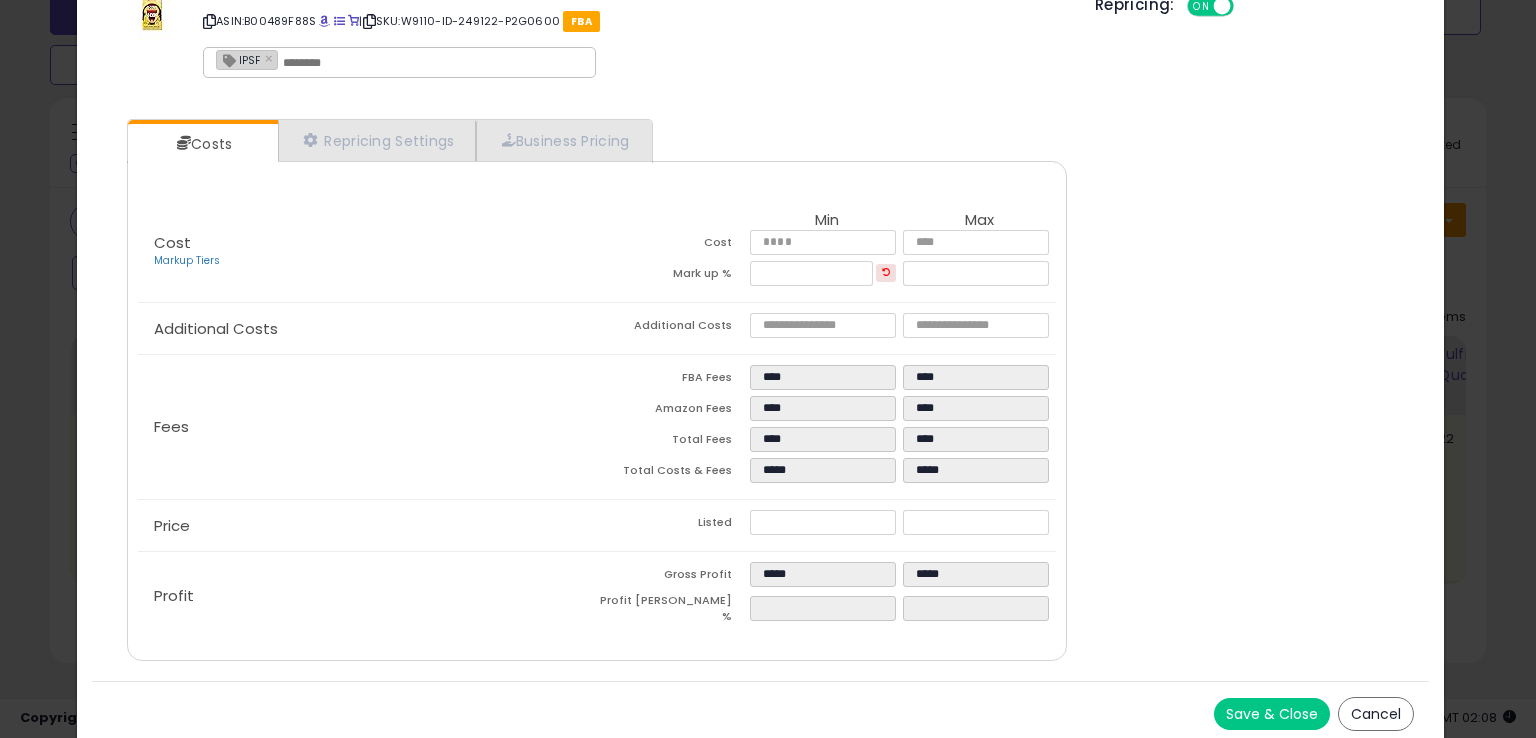 click on "Save & Close" at bounding box center [1272, 714] 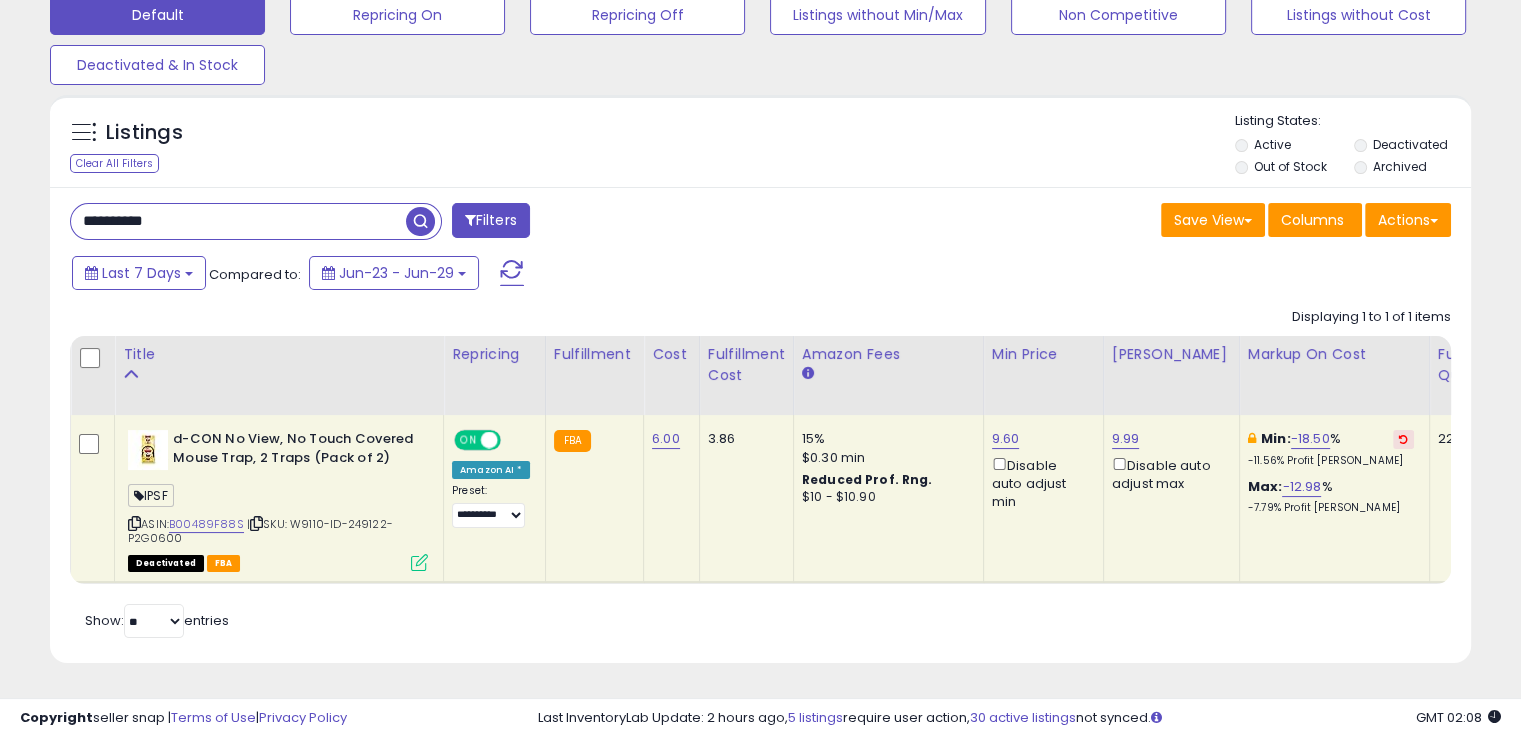 click on "**********" at bounding box center [238, 221] 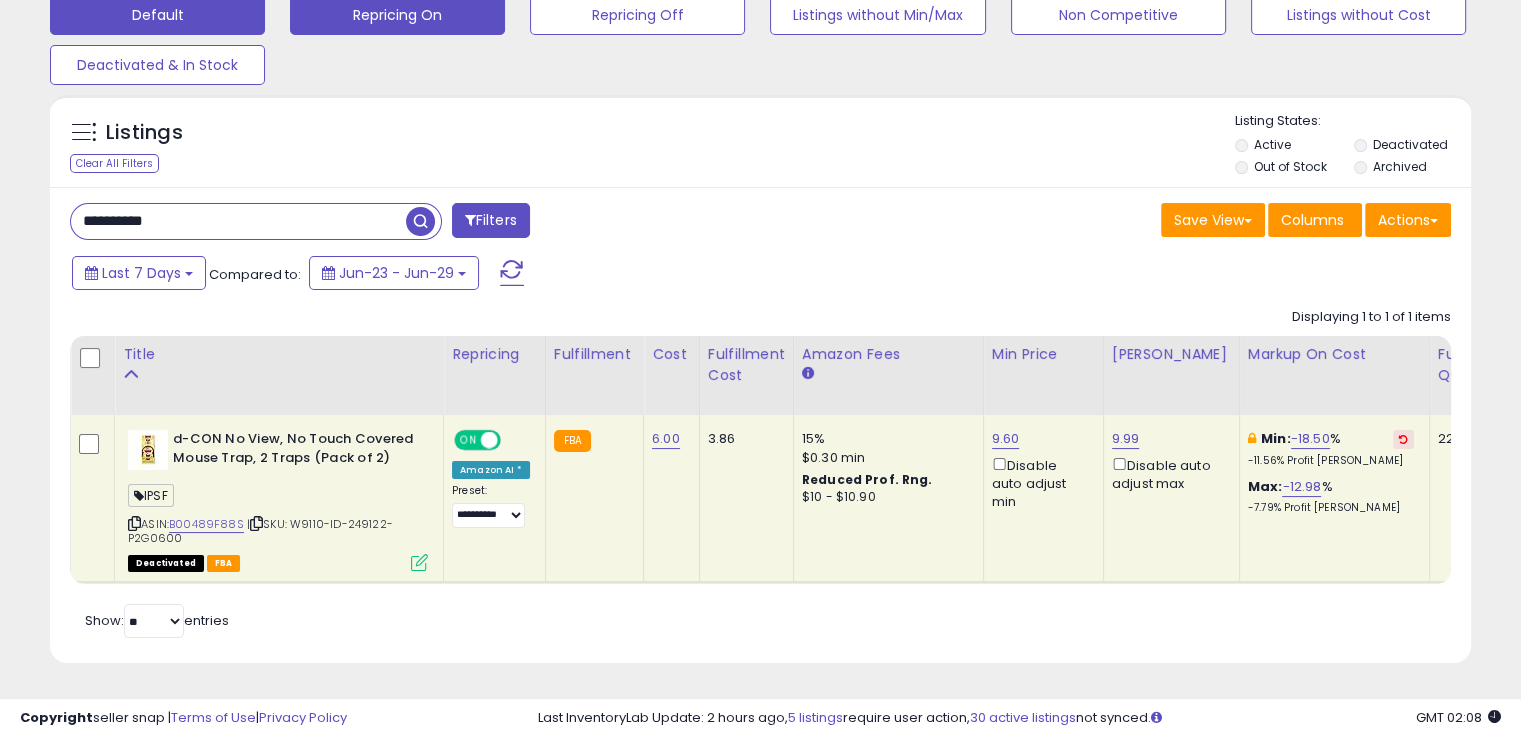 paste 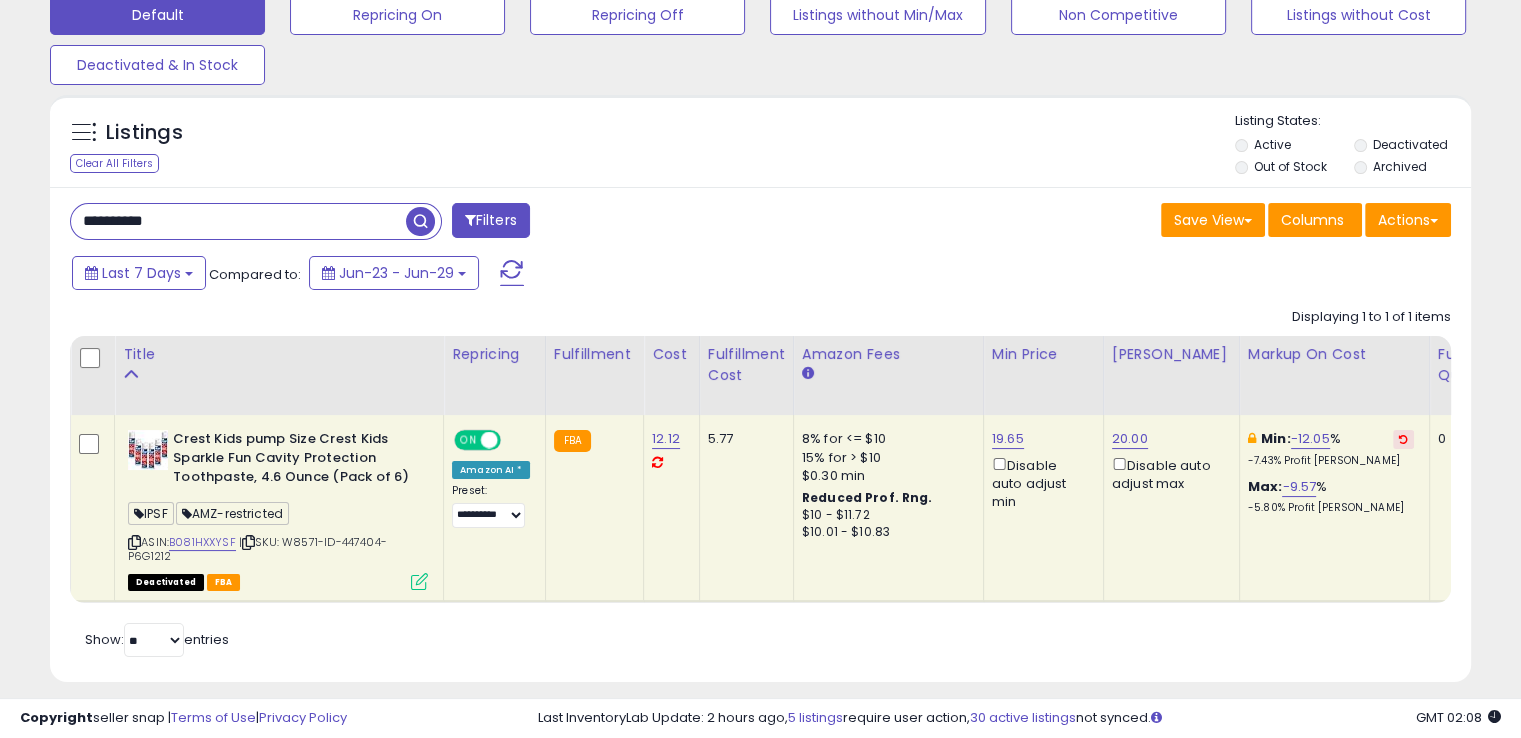 click on "ON" at bounding box center (468, 440) 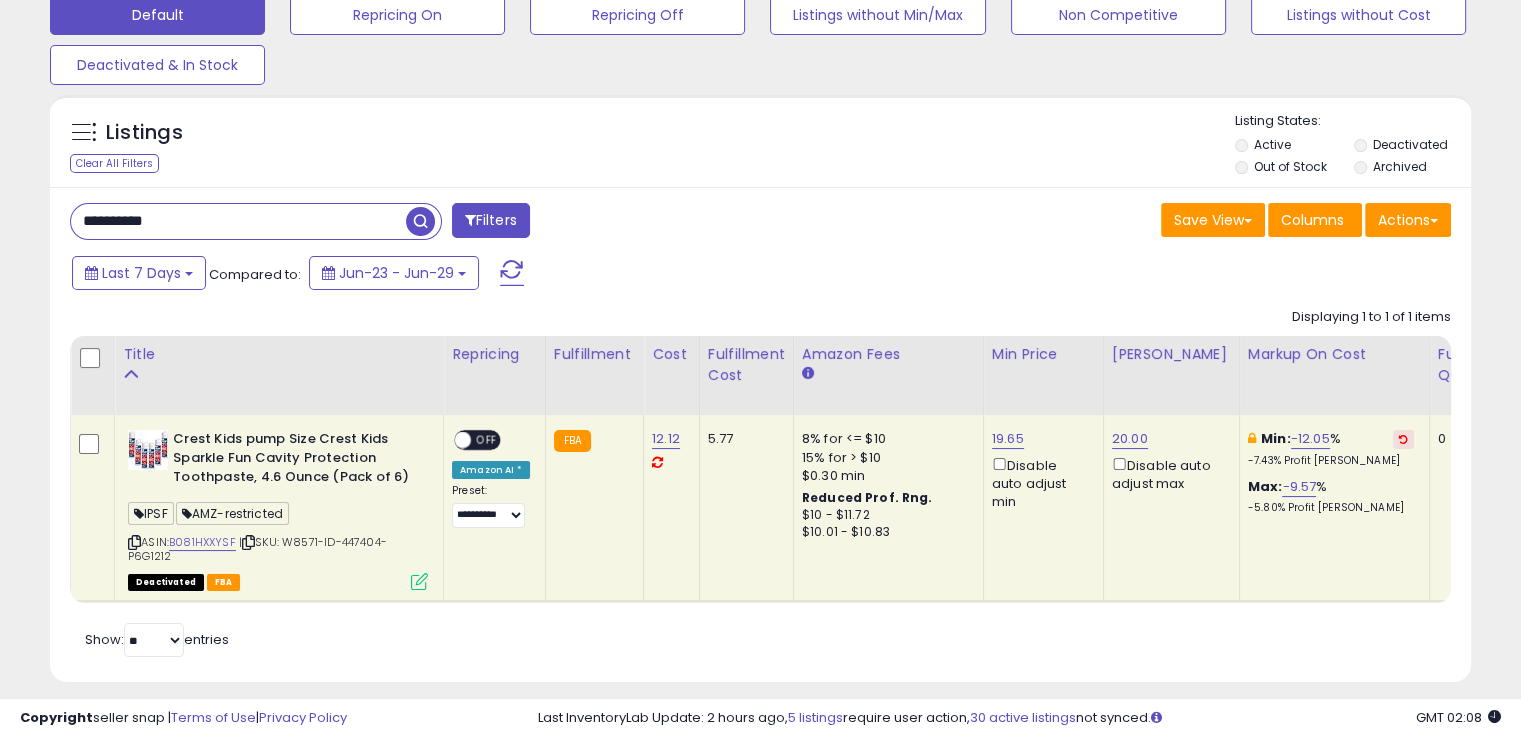 click on "**********" at bounding box center (238, 221) 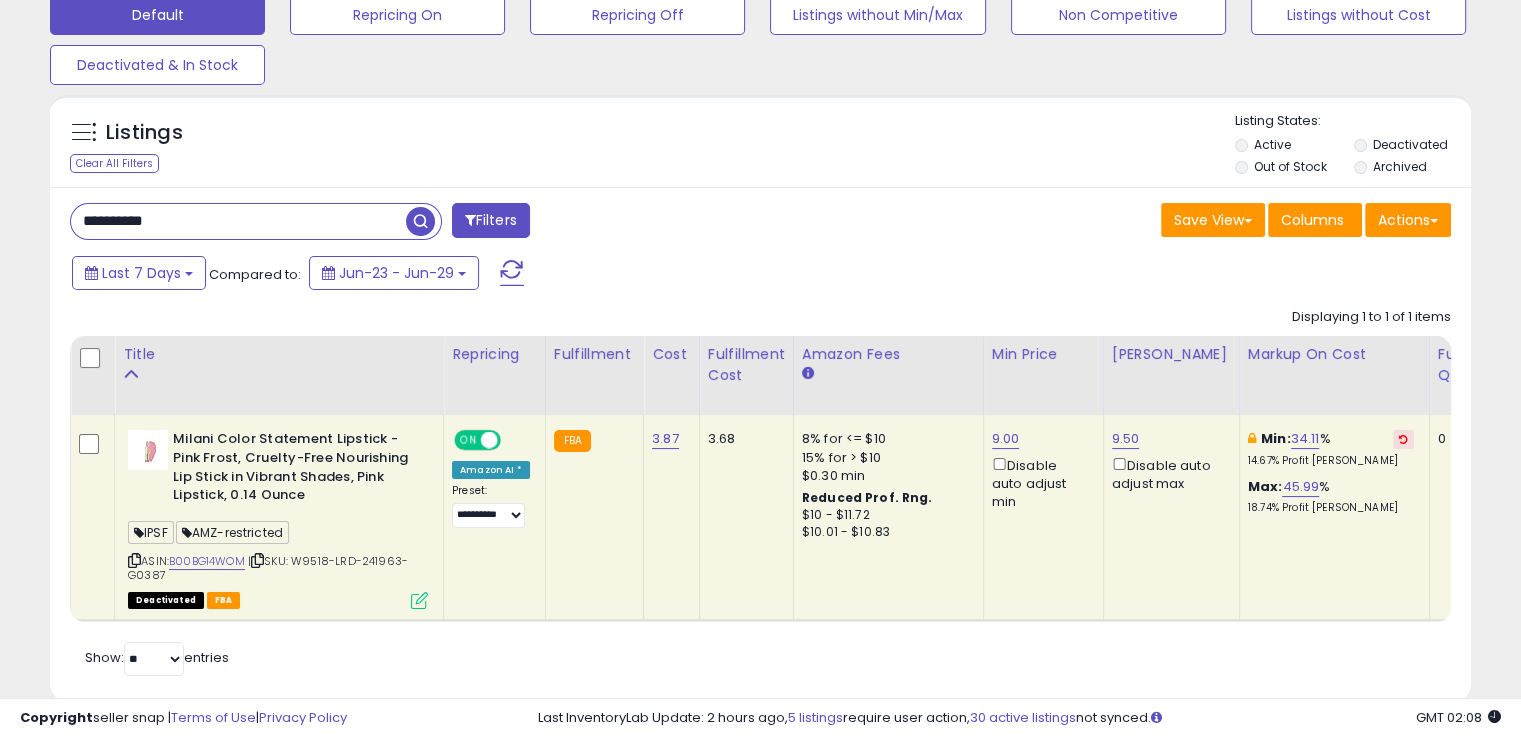 click on "ON   OFF" at bounding box center (477, 440) 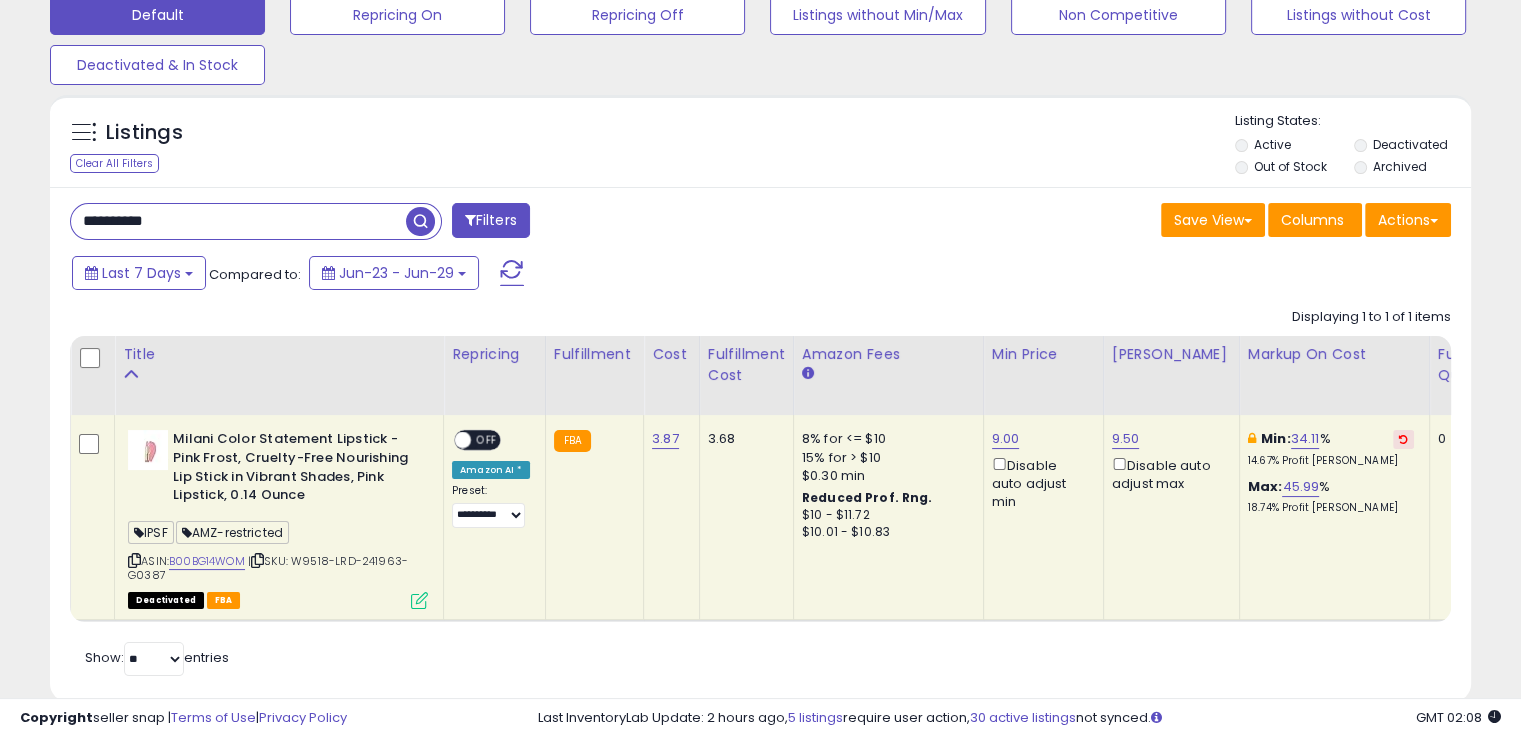 click on "**********" at bounding box center [238, 221] 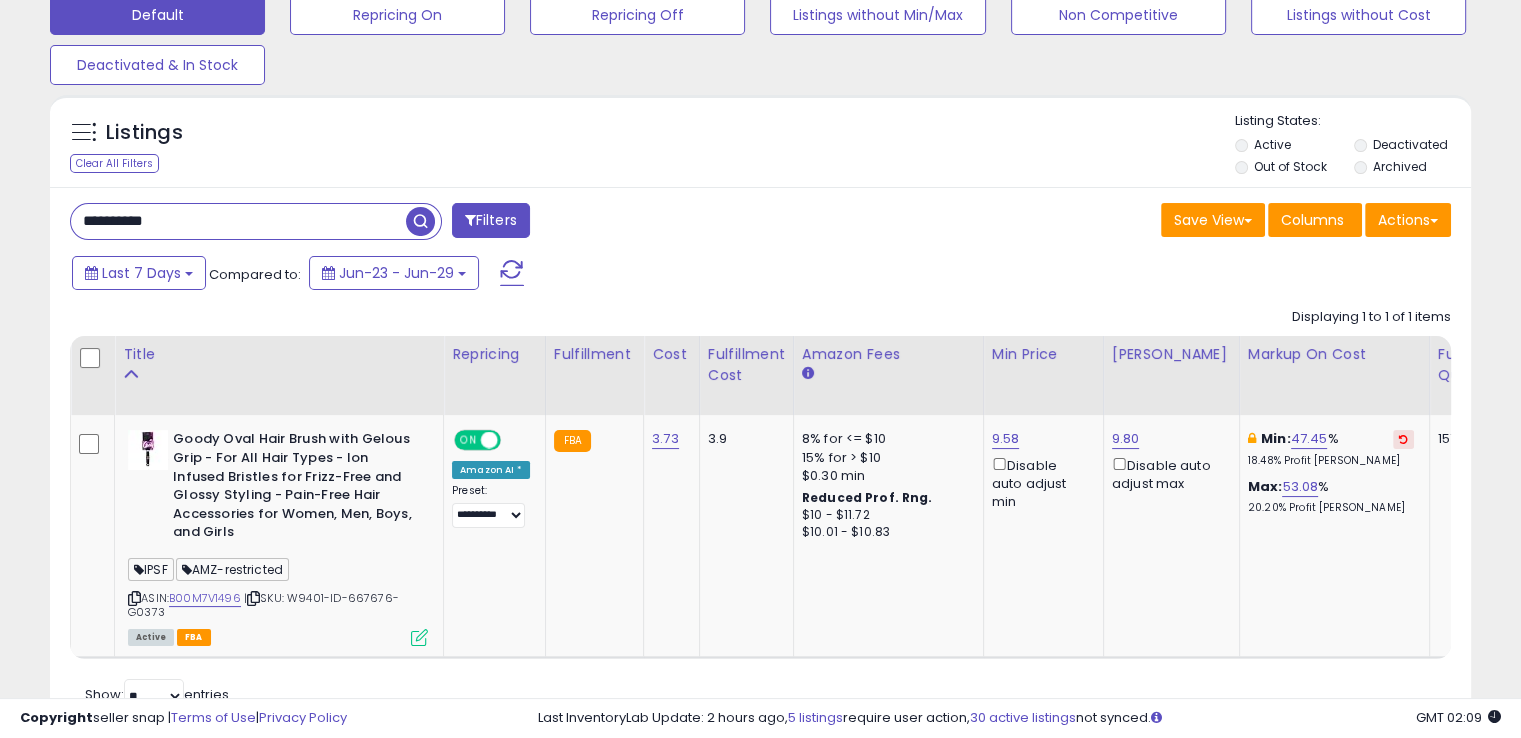 paste 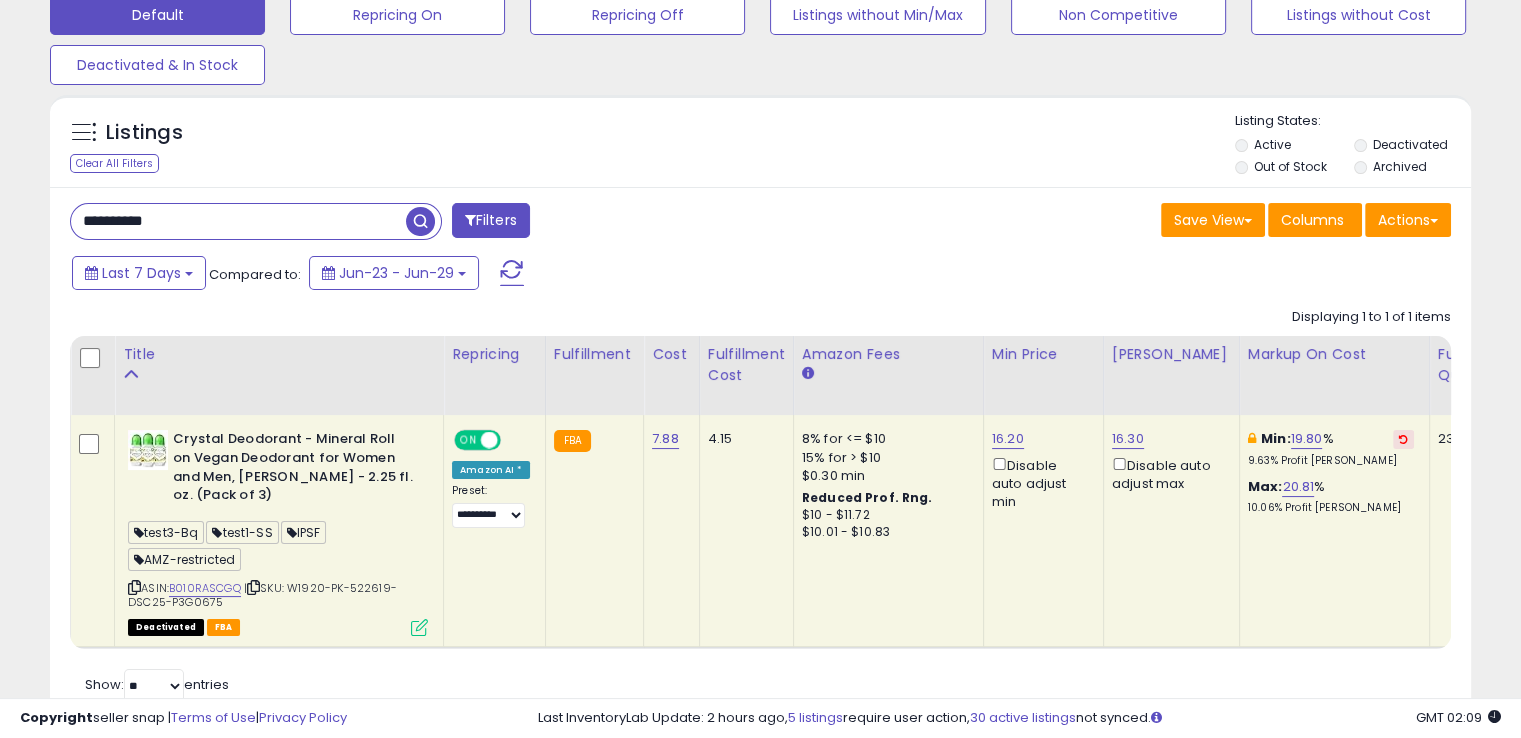 click on "**********" at bounding box center [238, 221] 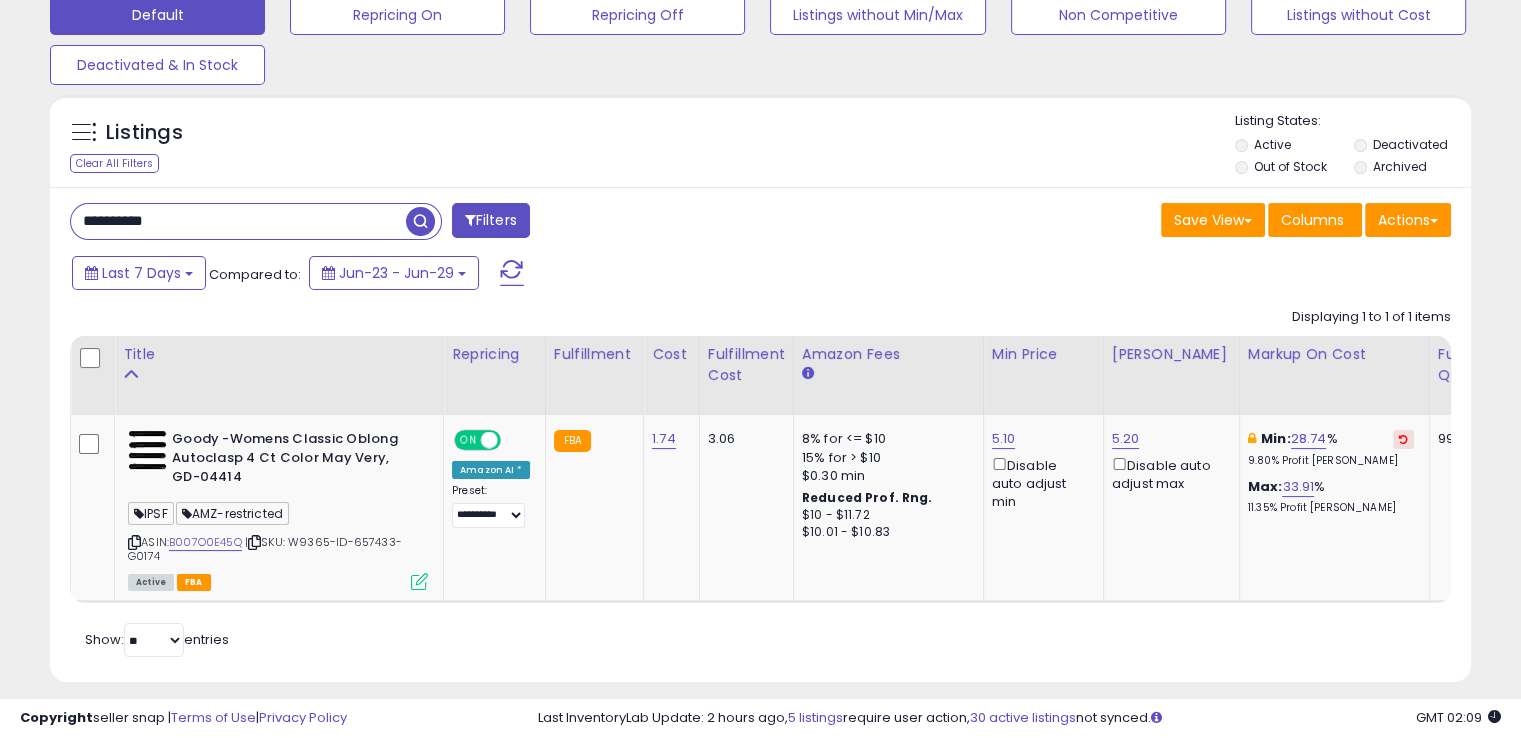 click on "**********" at bounding box center (238, 221) 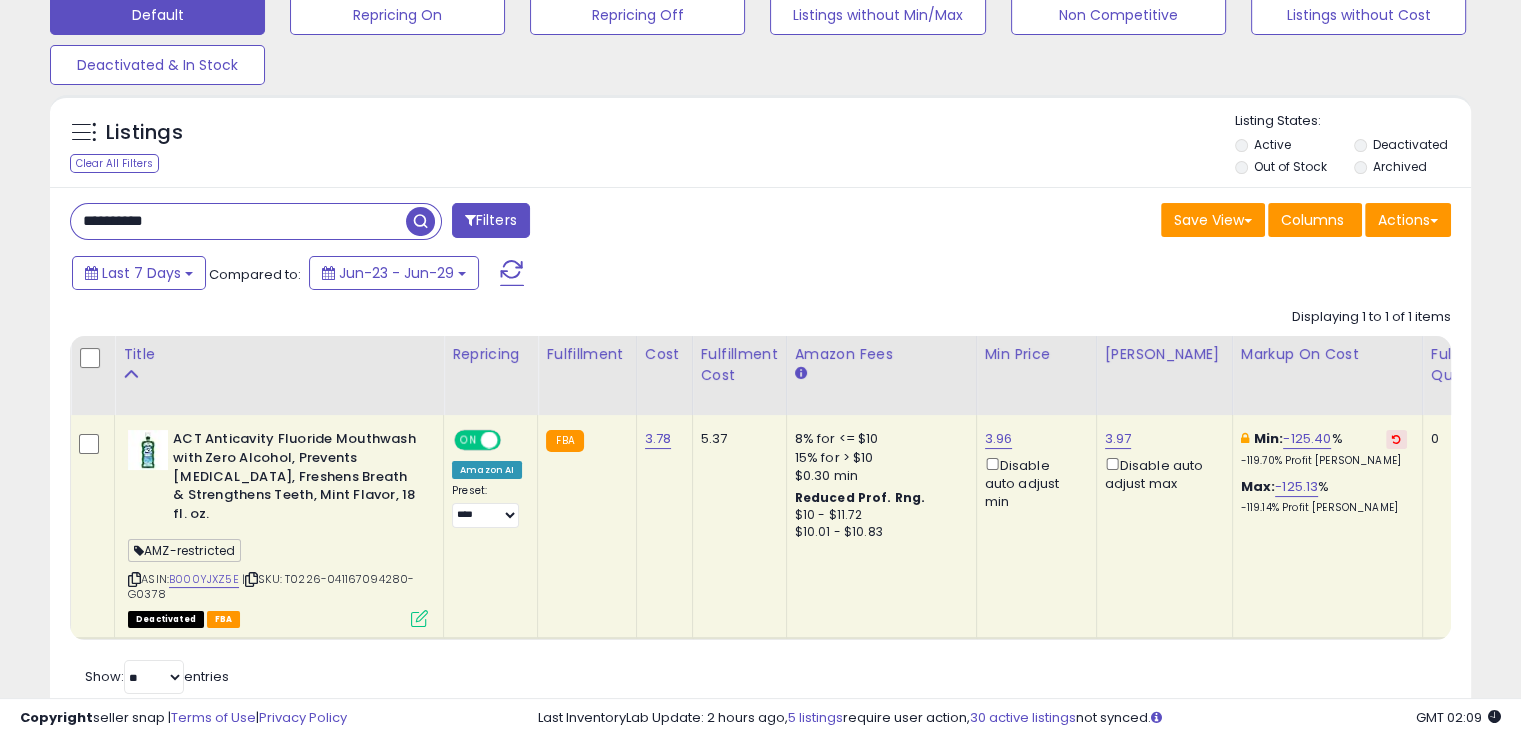 click on "ON" at bounding box center (468, 440) 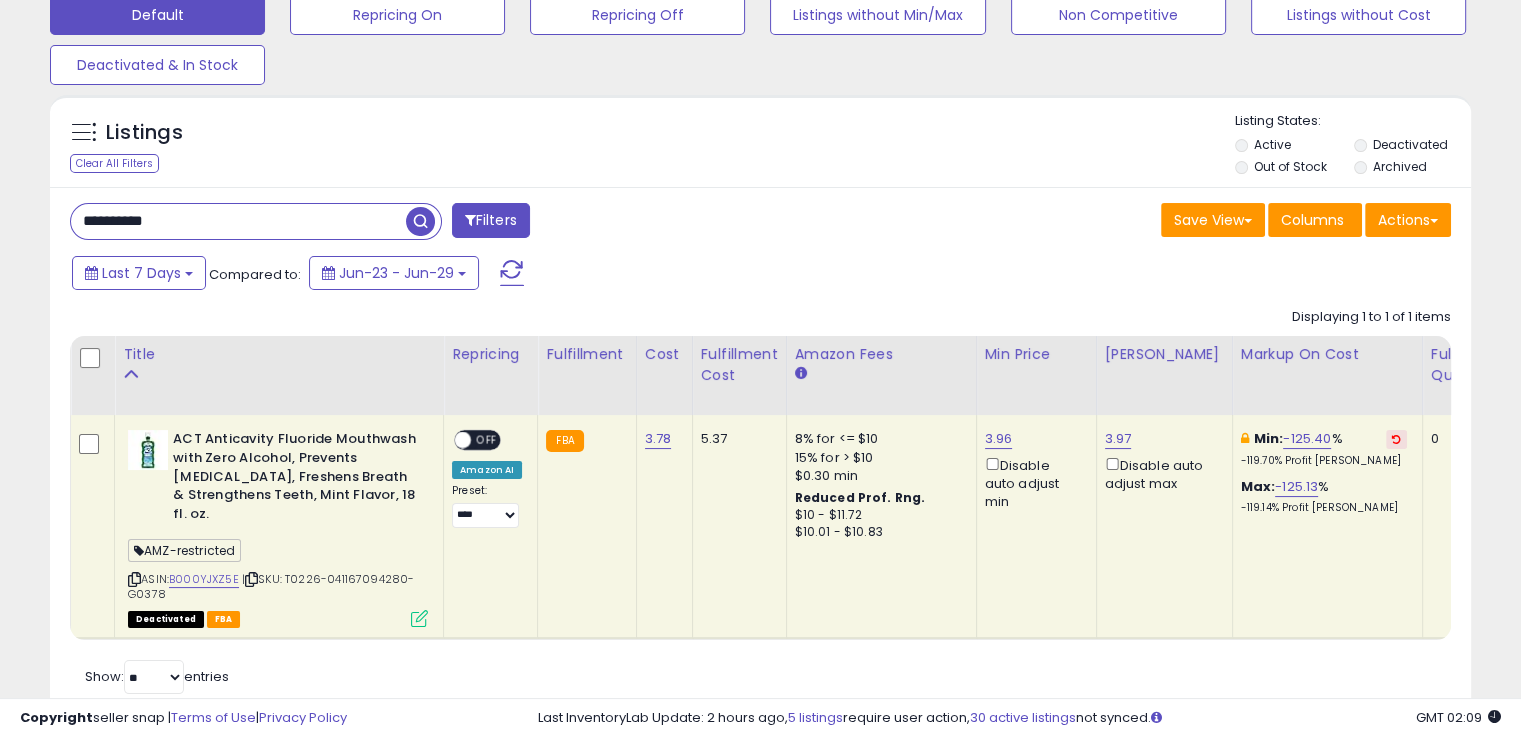 click on "**********" at bounding box center [760, 453] 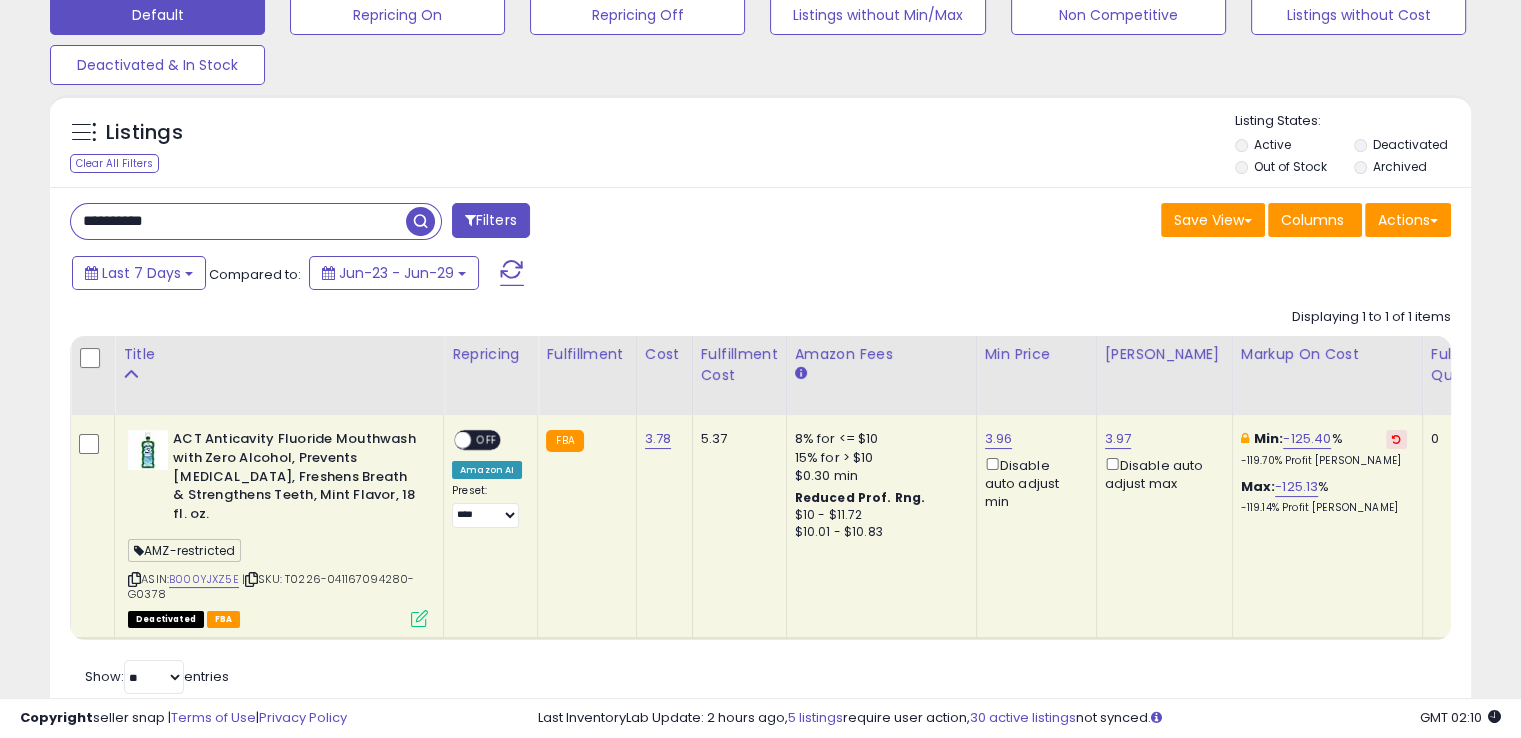 click on "**********" at bounding box center (238, 221) 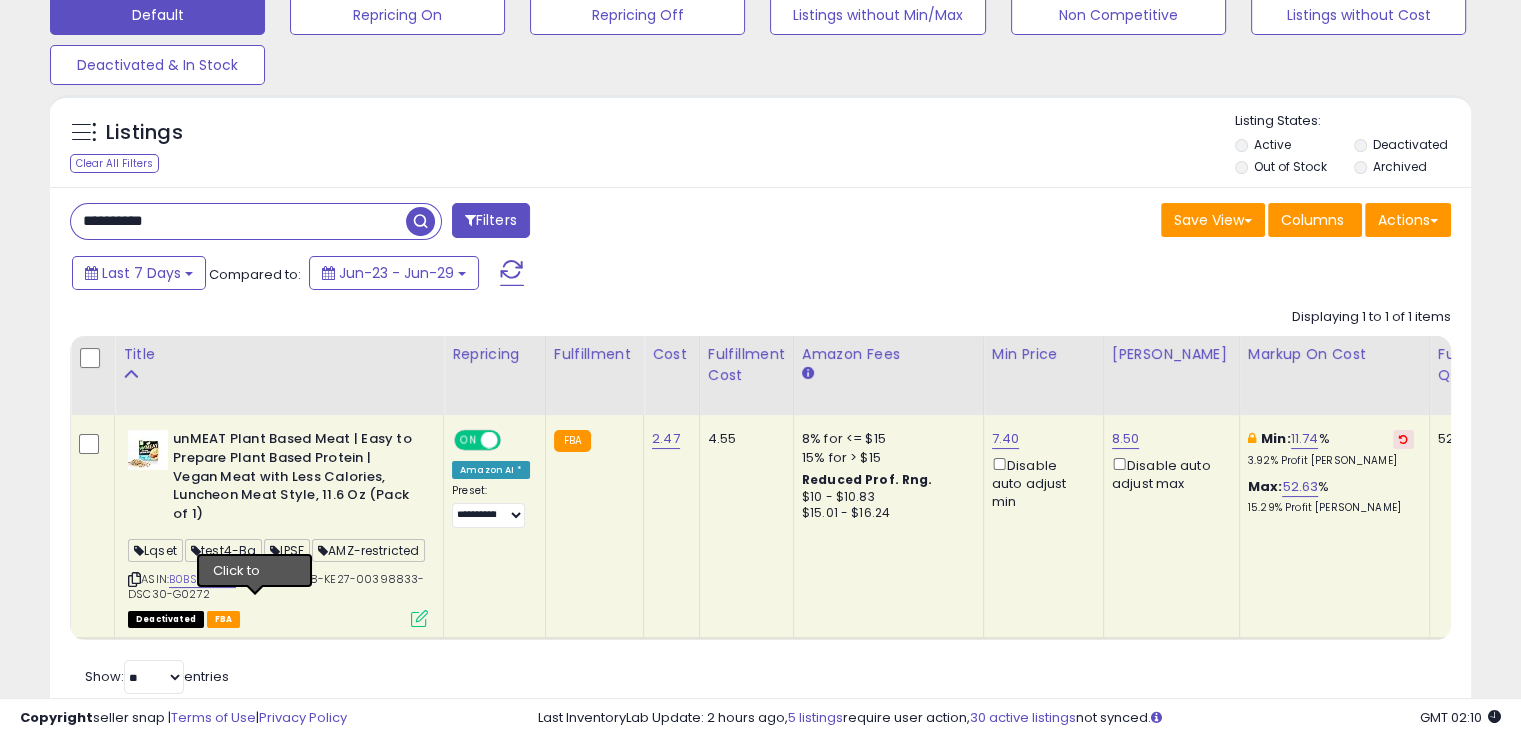 click at bounding box center [248, 579] 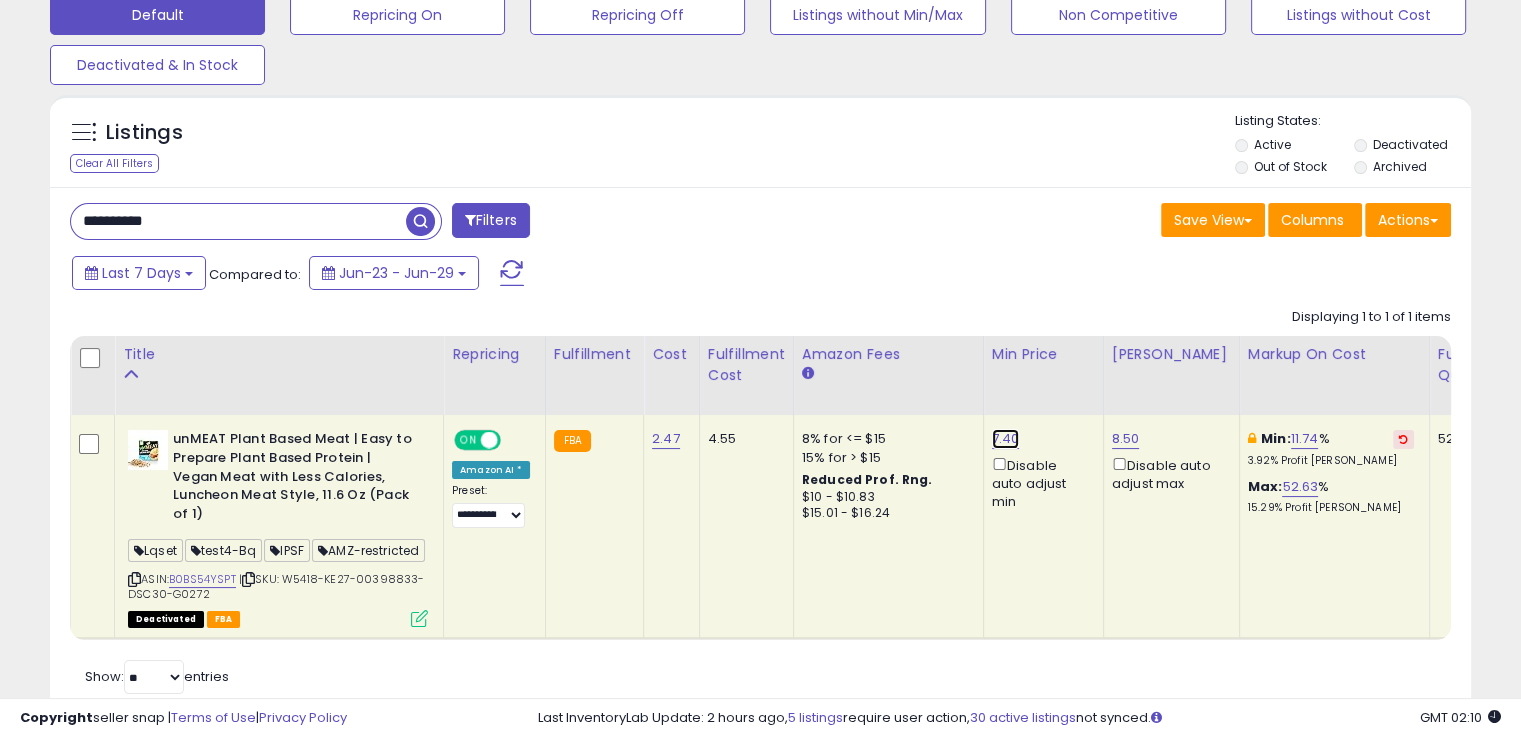 click on "7.40" at bounding box center (1006, 439) 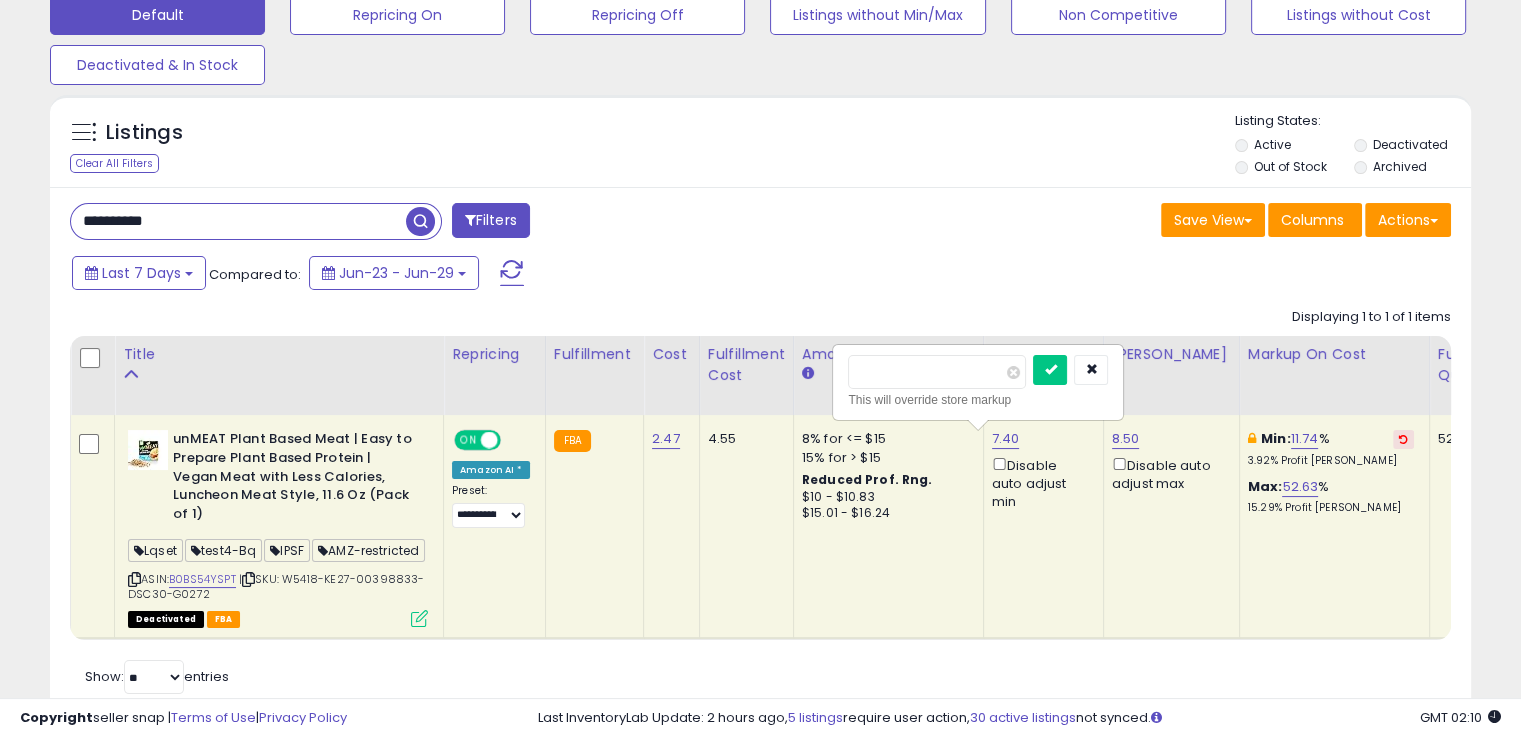 drag, startPoint x: 871, startPoint y: 373, endPoint x: 814, endPoint y: 371, distance: 57.035076 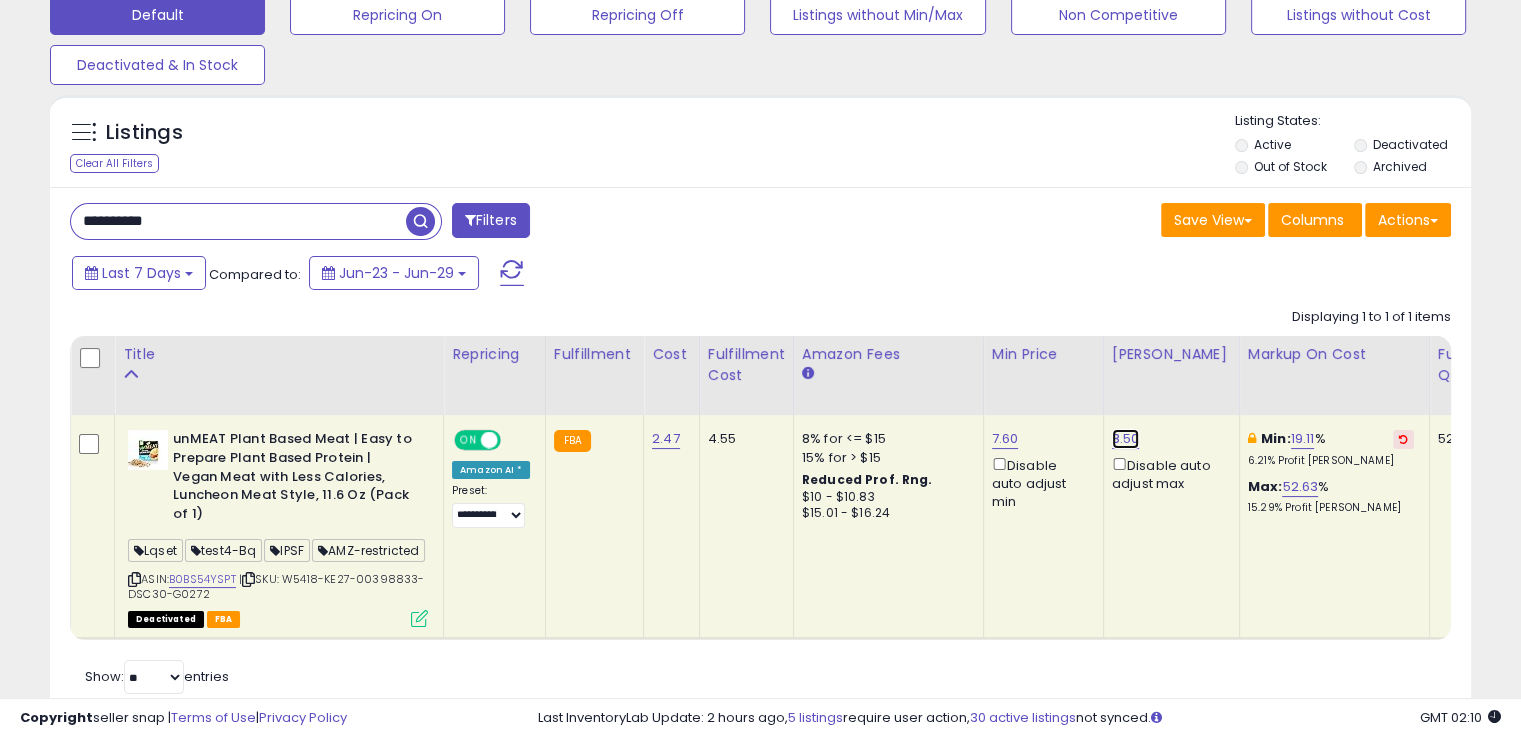 click on "8.50" at bounding box center [1126, 439] 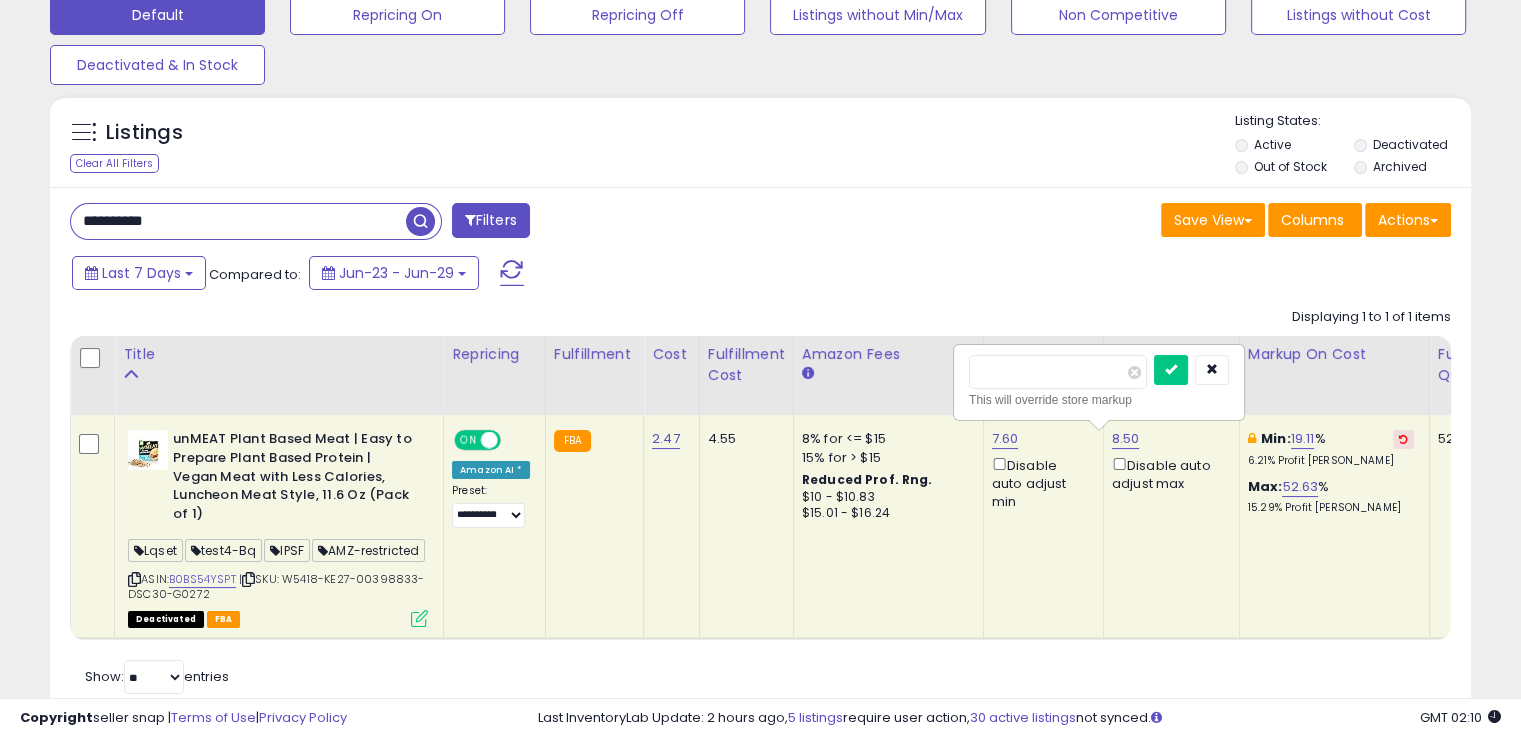 drag, startPoint x: 986, startPoint y: 369, endPoint x: 880, endPoint y: 382, distance: 106.7942 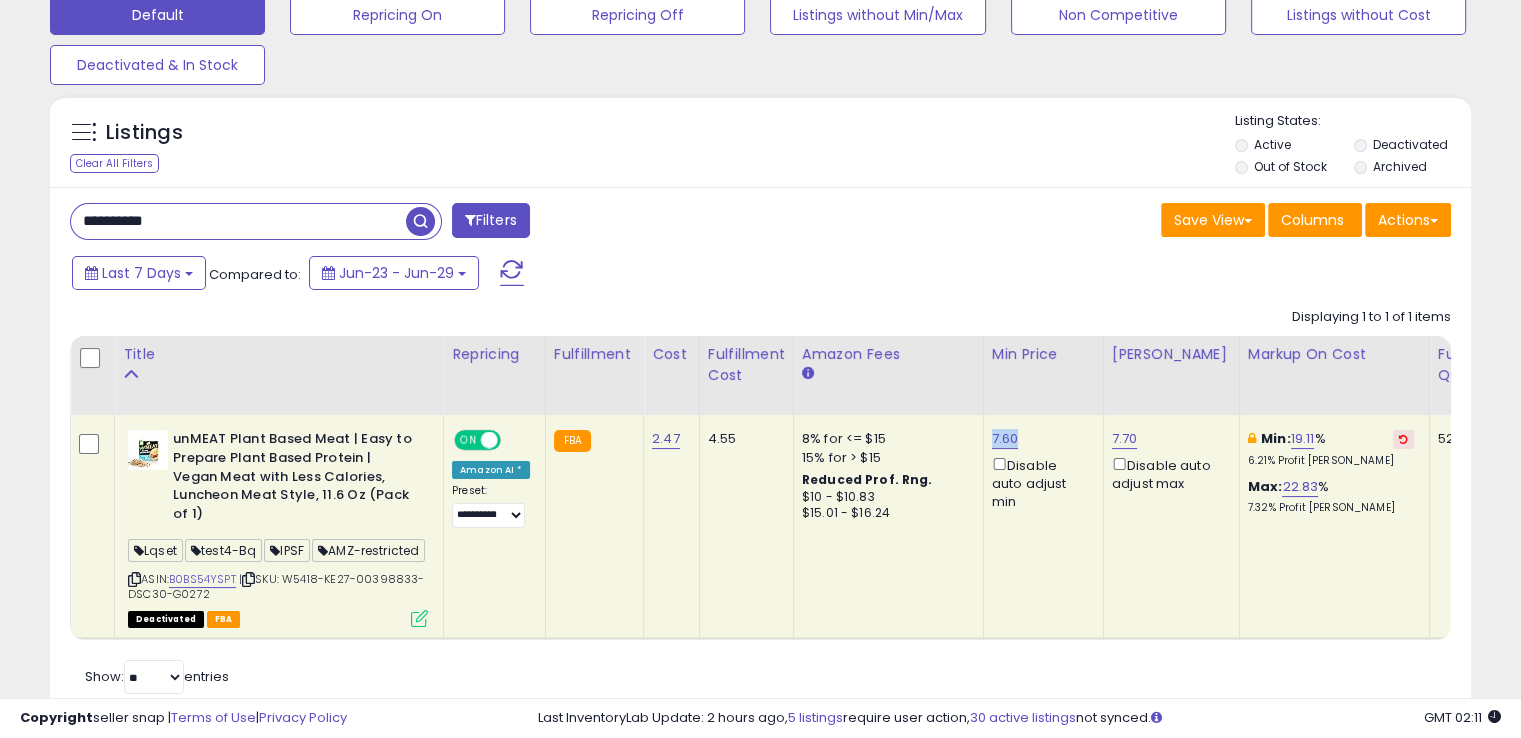 drag, startPoint x: 1040, startPoint y: 442, endPoint x: 978, endPoint y: 431, distance: 62.968246 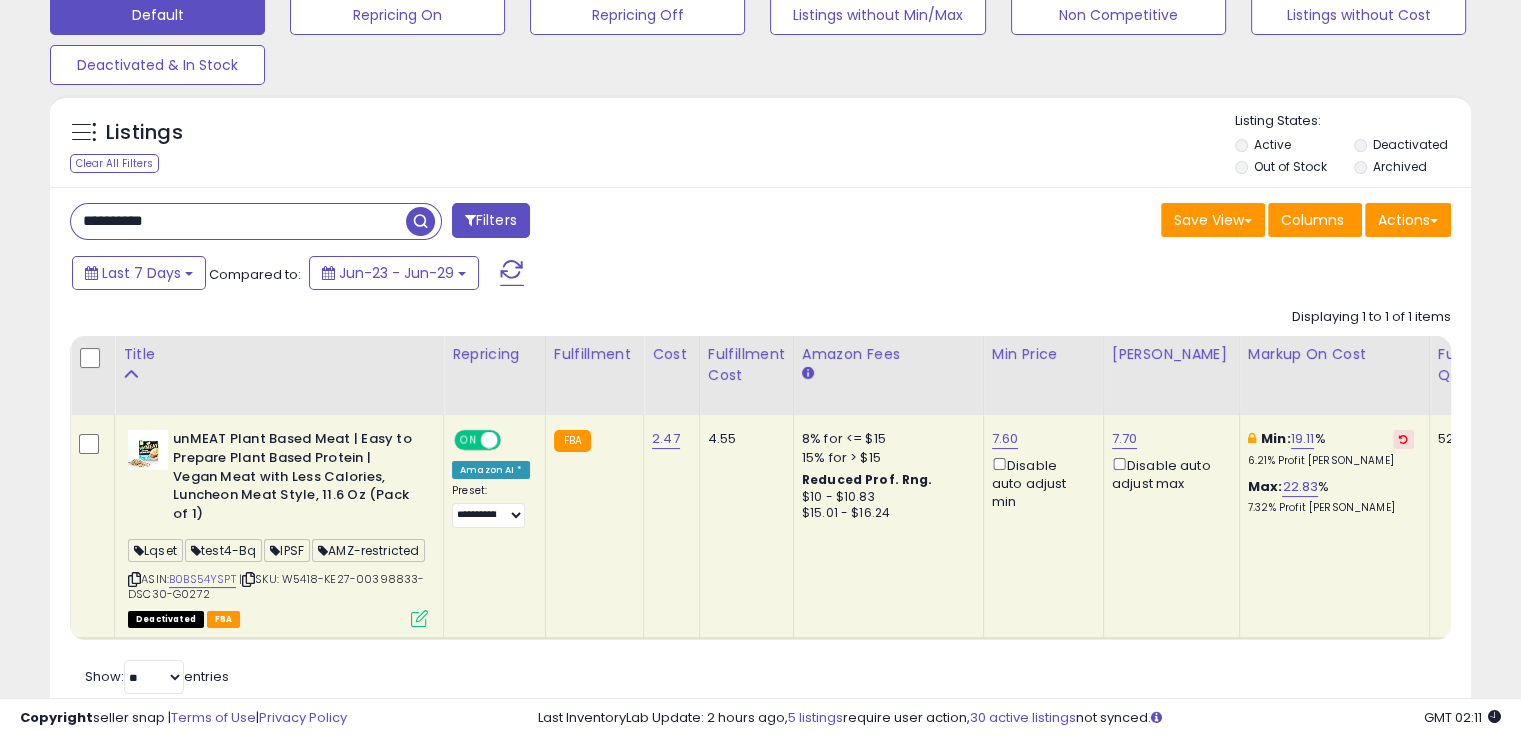 click on "**********" at bounding box center [238, 221] 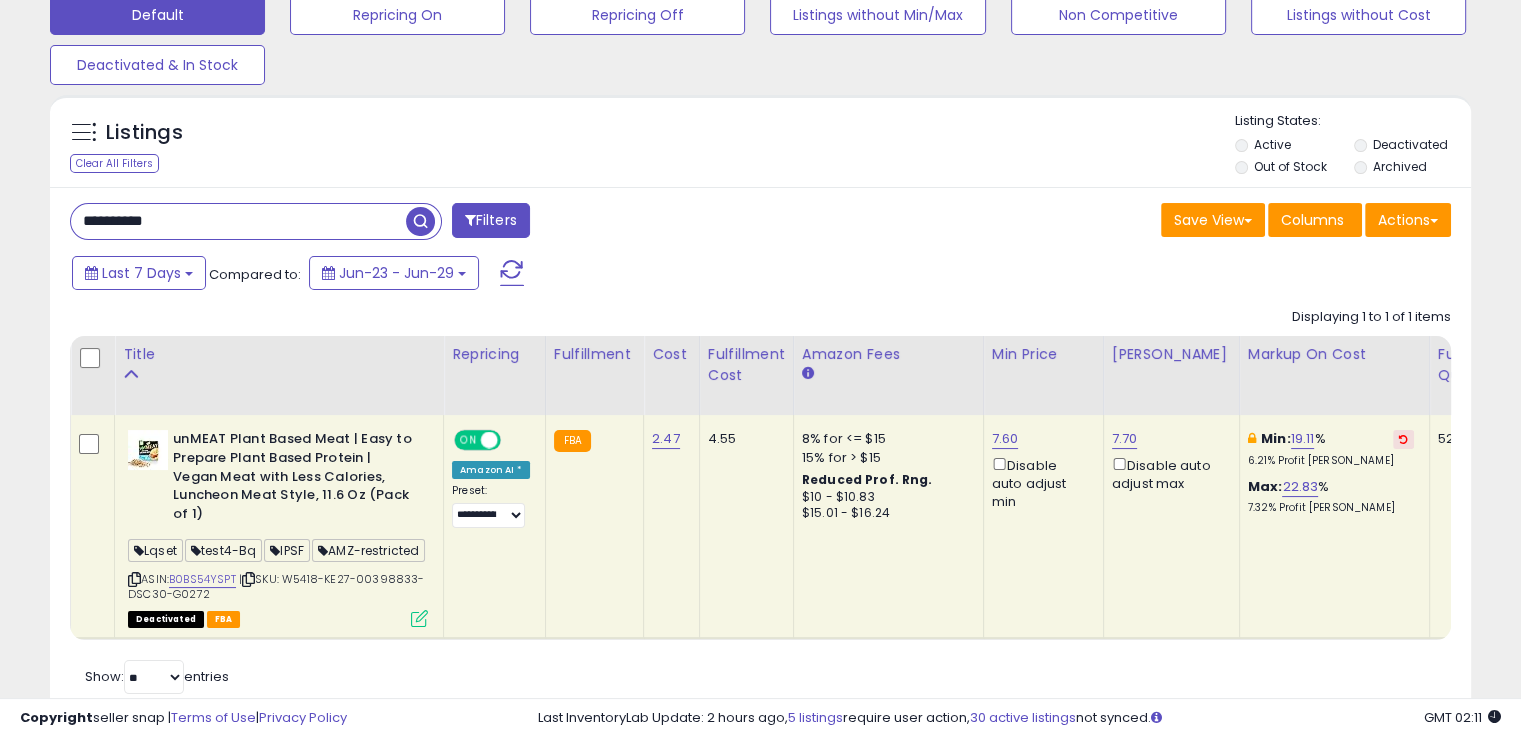 paste 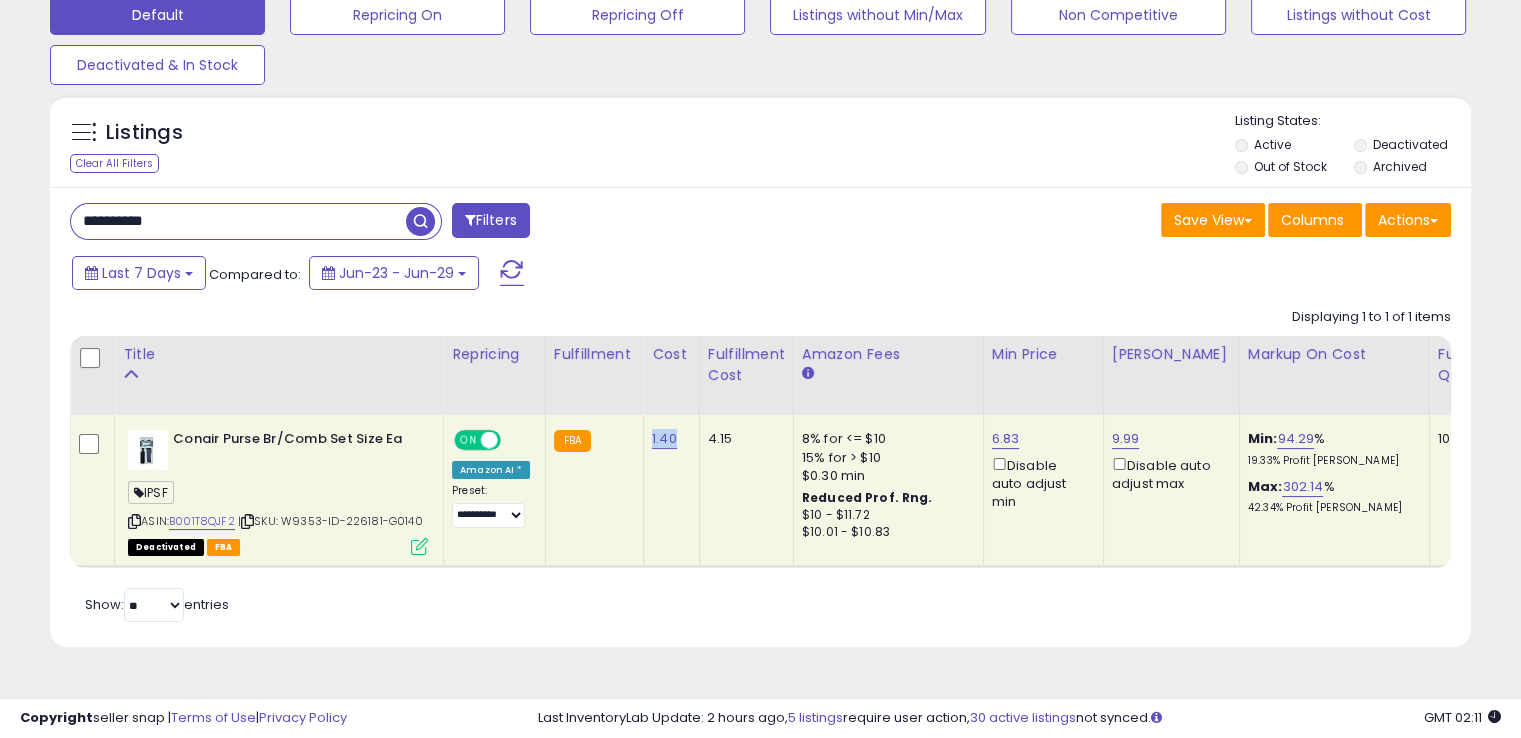 drag, startPoint x: 668, startPoint y: 434, endPoint x: 644, endPoint y: 437, distance: 24.186773 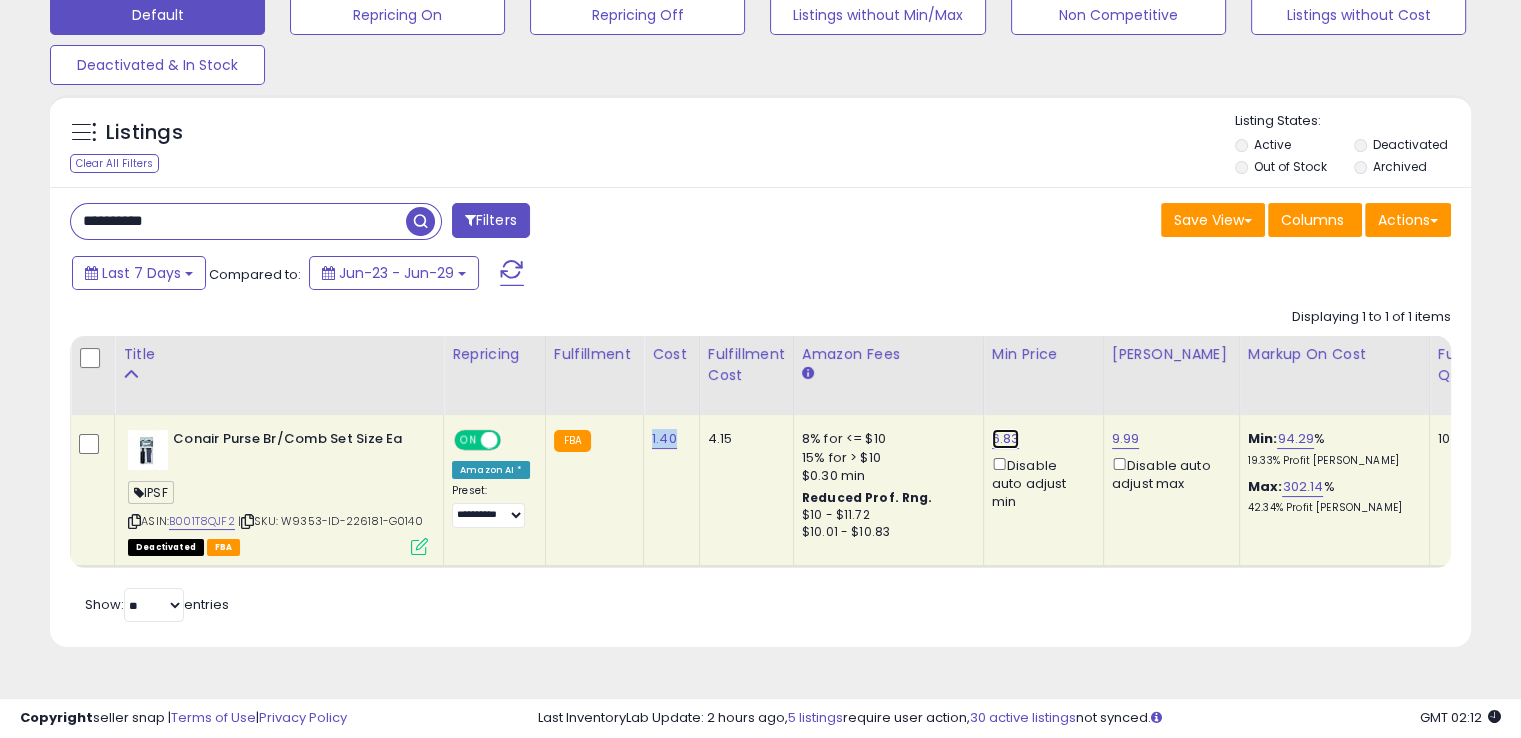 click on "6.83" at bounding box center [1006, 439] 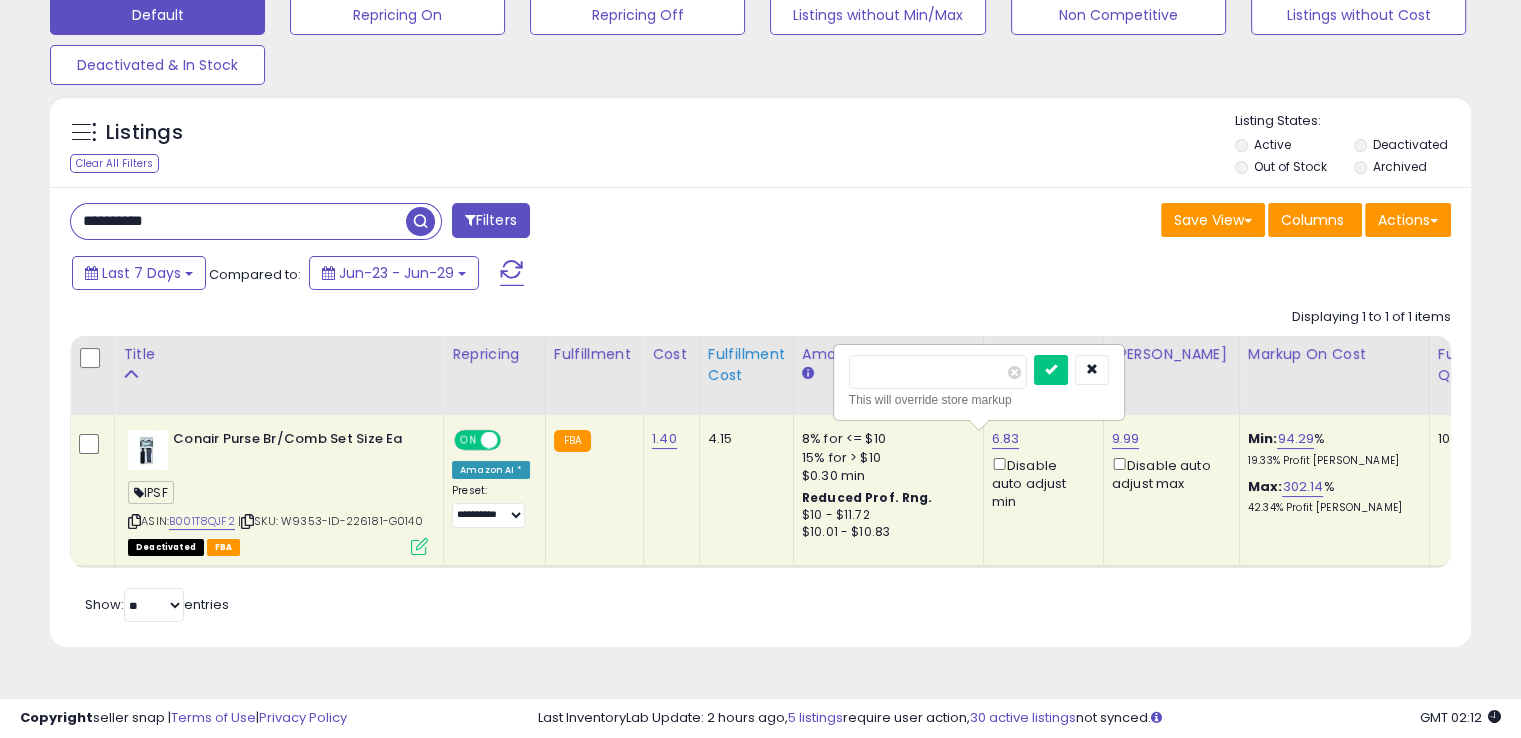 drag, startPoint x: 932, startPoint y: 371, endPoint x: 764, endPoint y: 383, distance: 168.42802 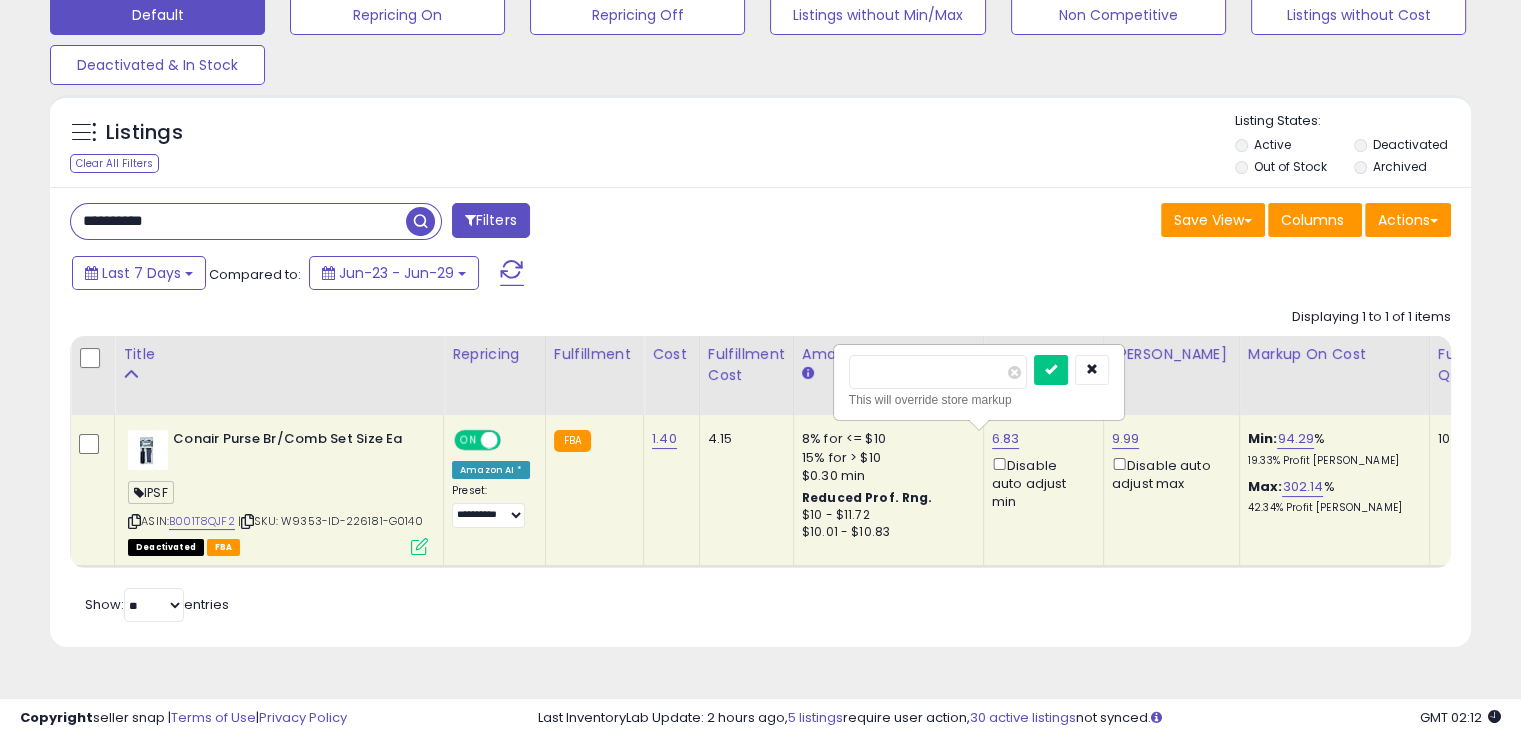 type on "*" 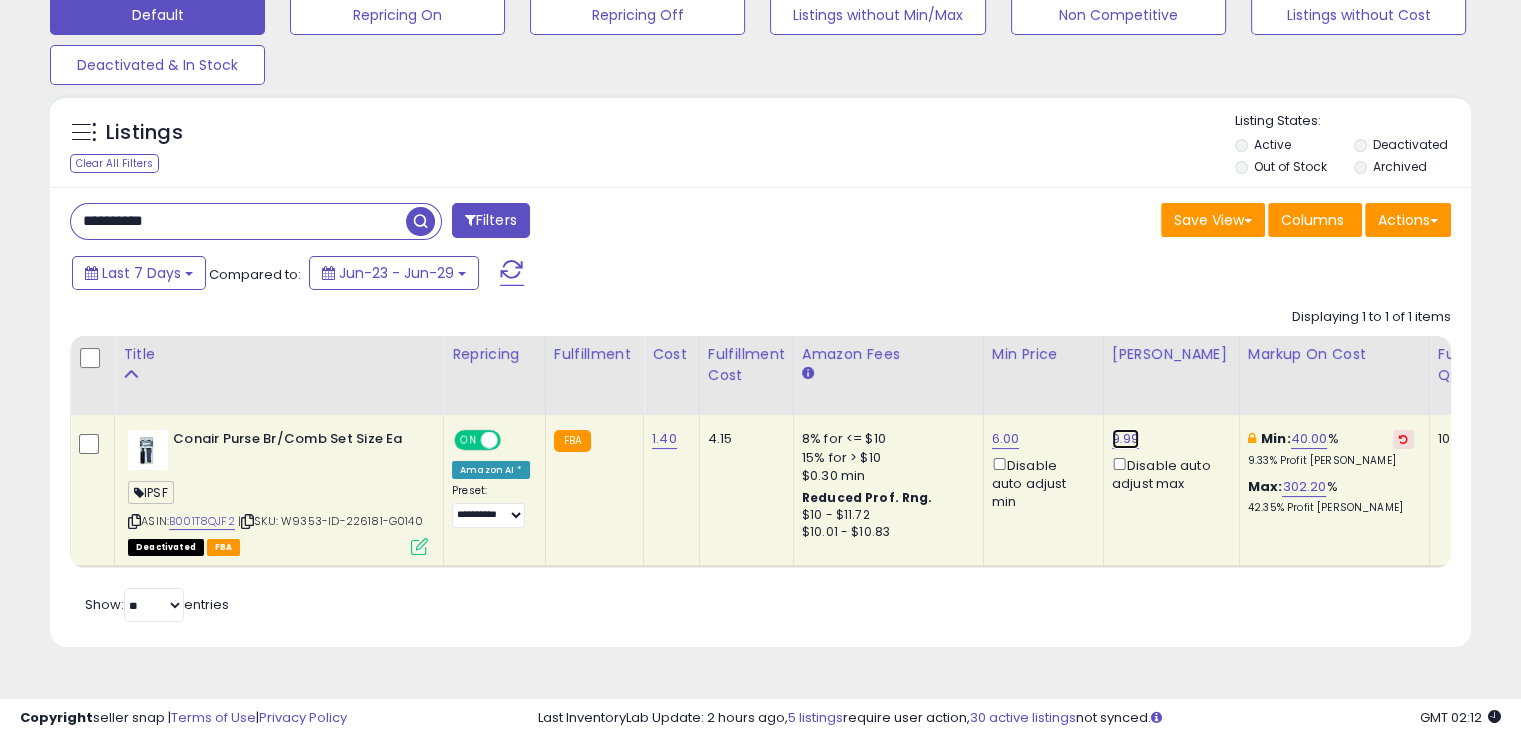 click on "9.99" at bounding box center (1126, 439) 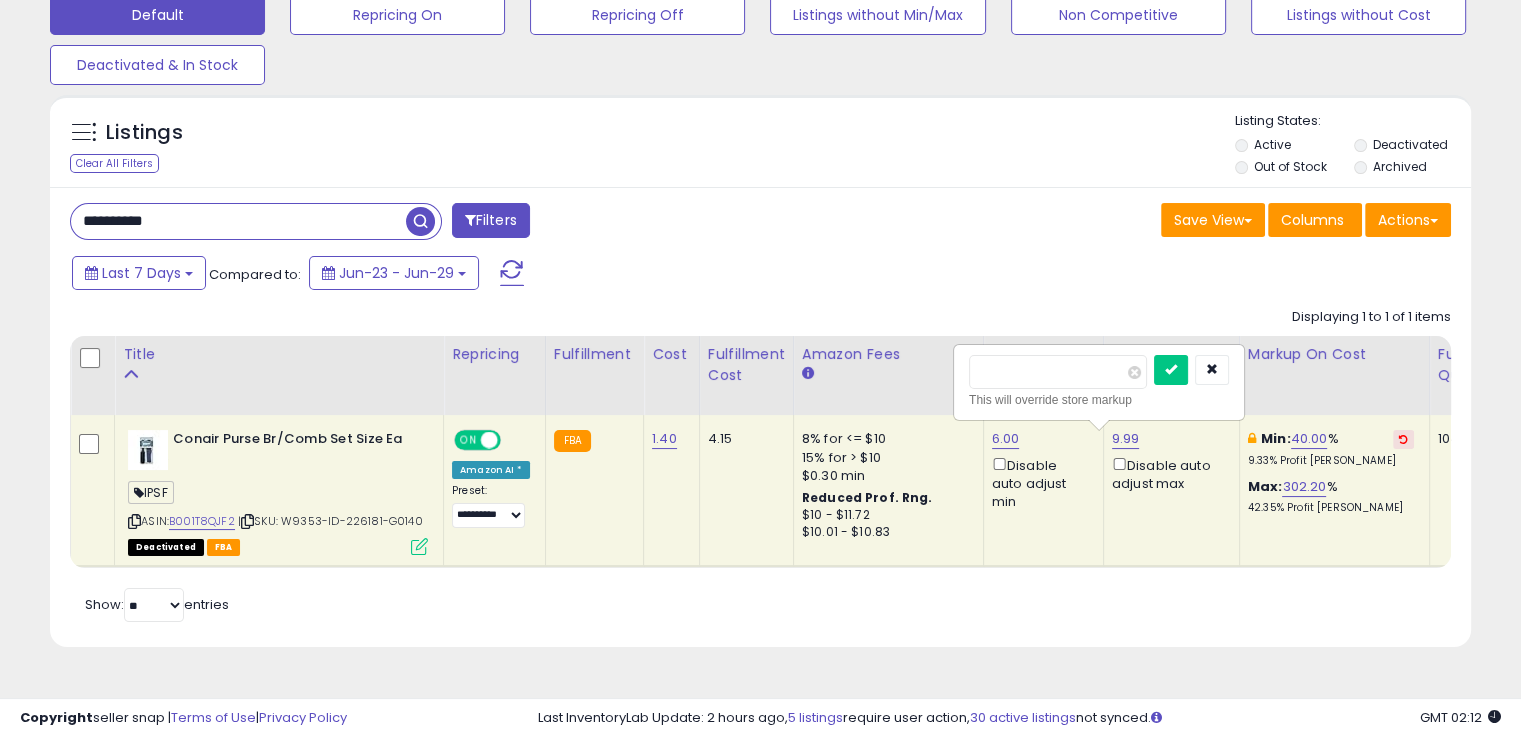 drag, startPoint x: 1032, startPoint y: 363, endPoint x: 963, endPoint y: 361, distance: 69.02898 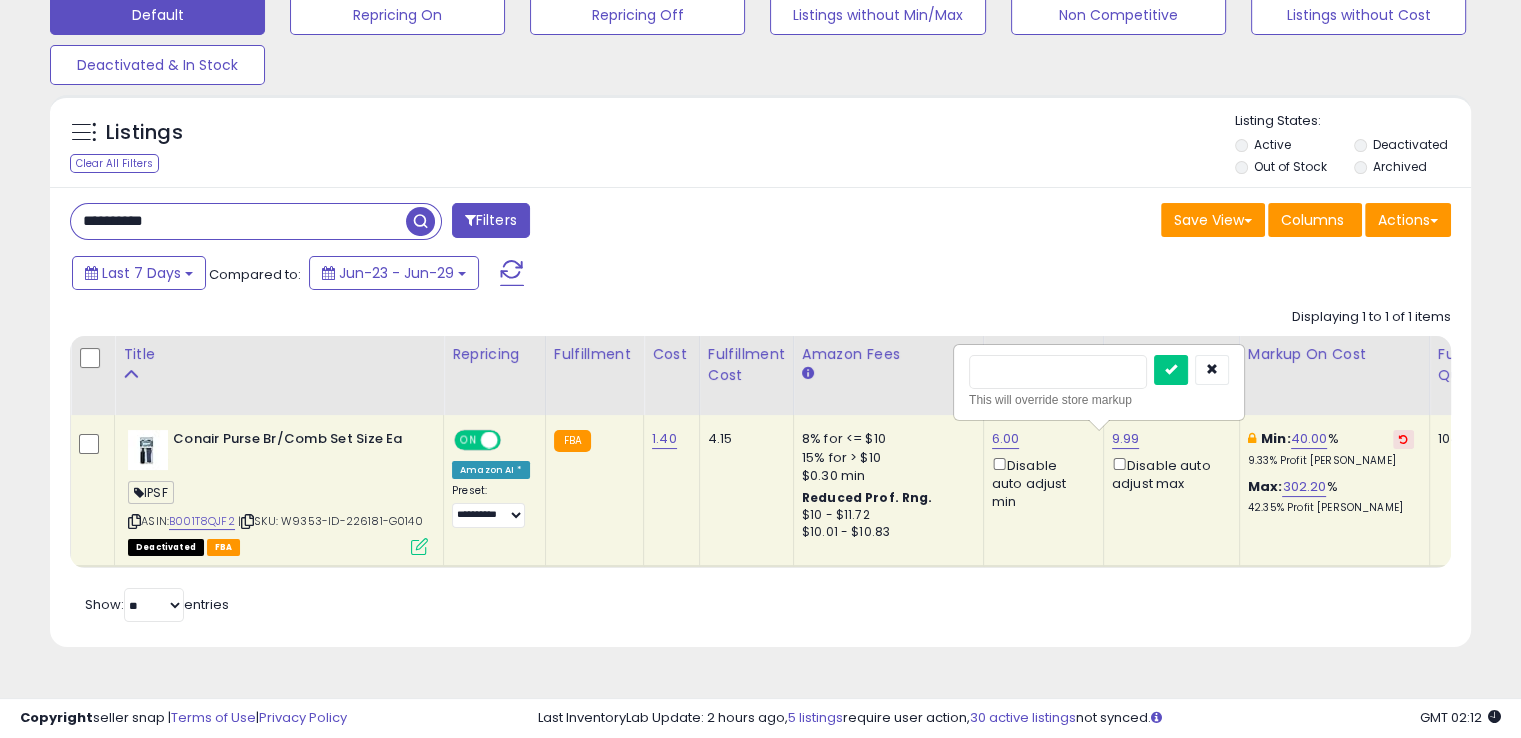 type on "****" 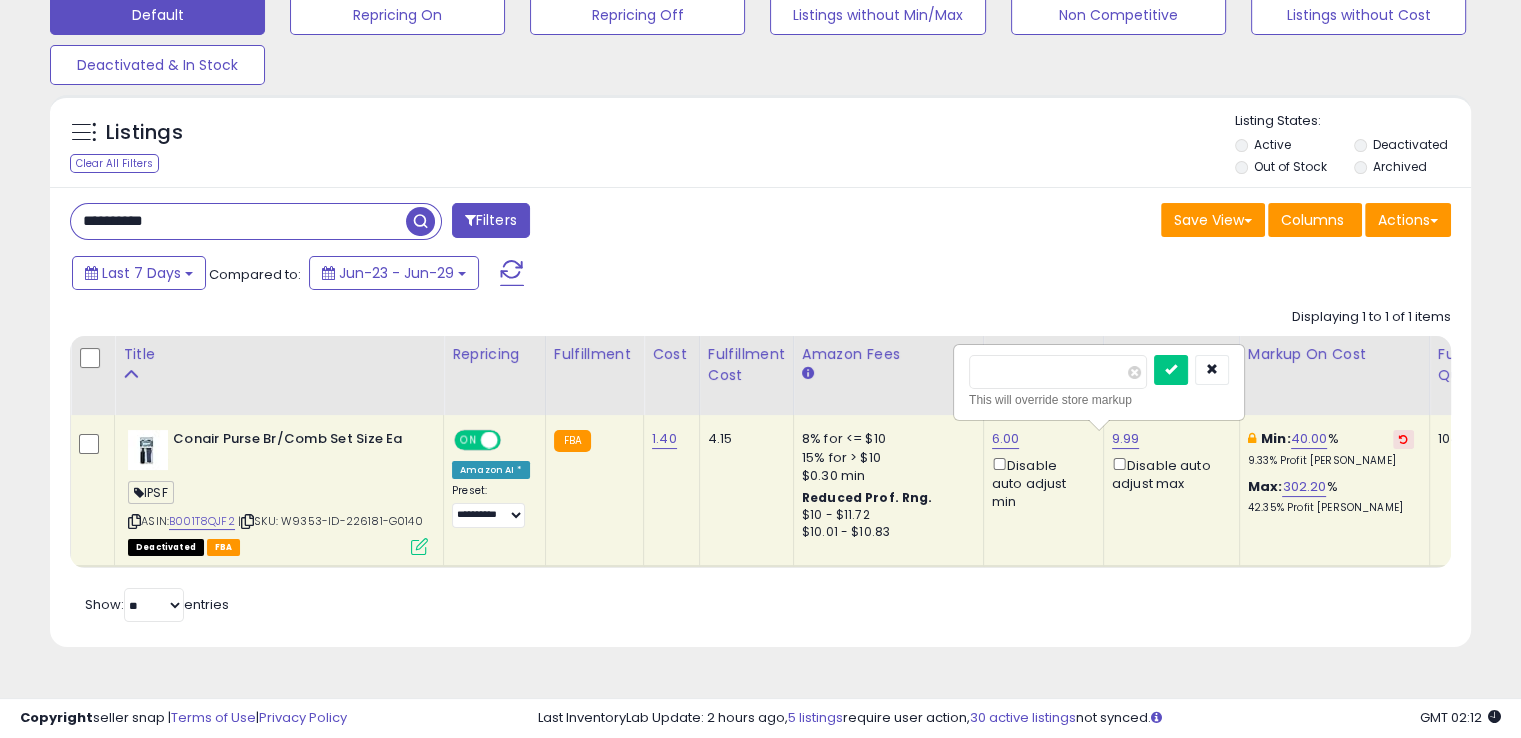 click at bounding box center [1171, 370] 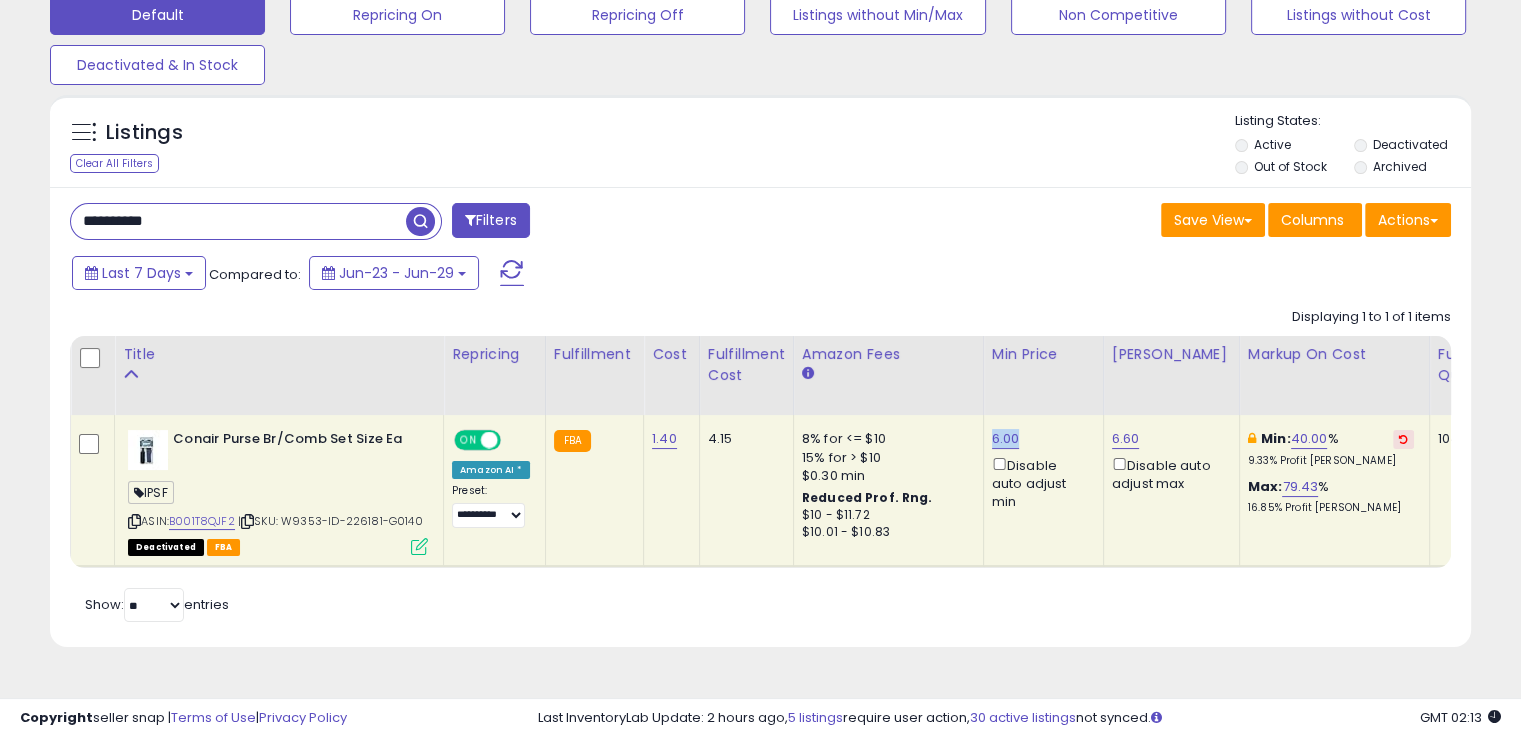 drag, startPoint x: 1023, startPoint y: 433, endPoint x: 975, endPoint y: 429, distance: 48.166378 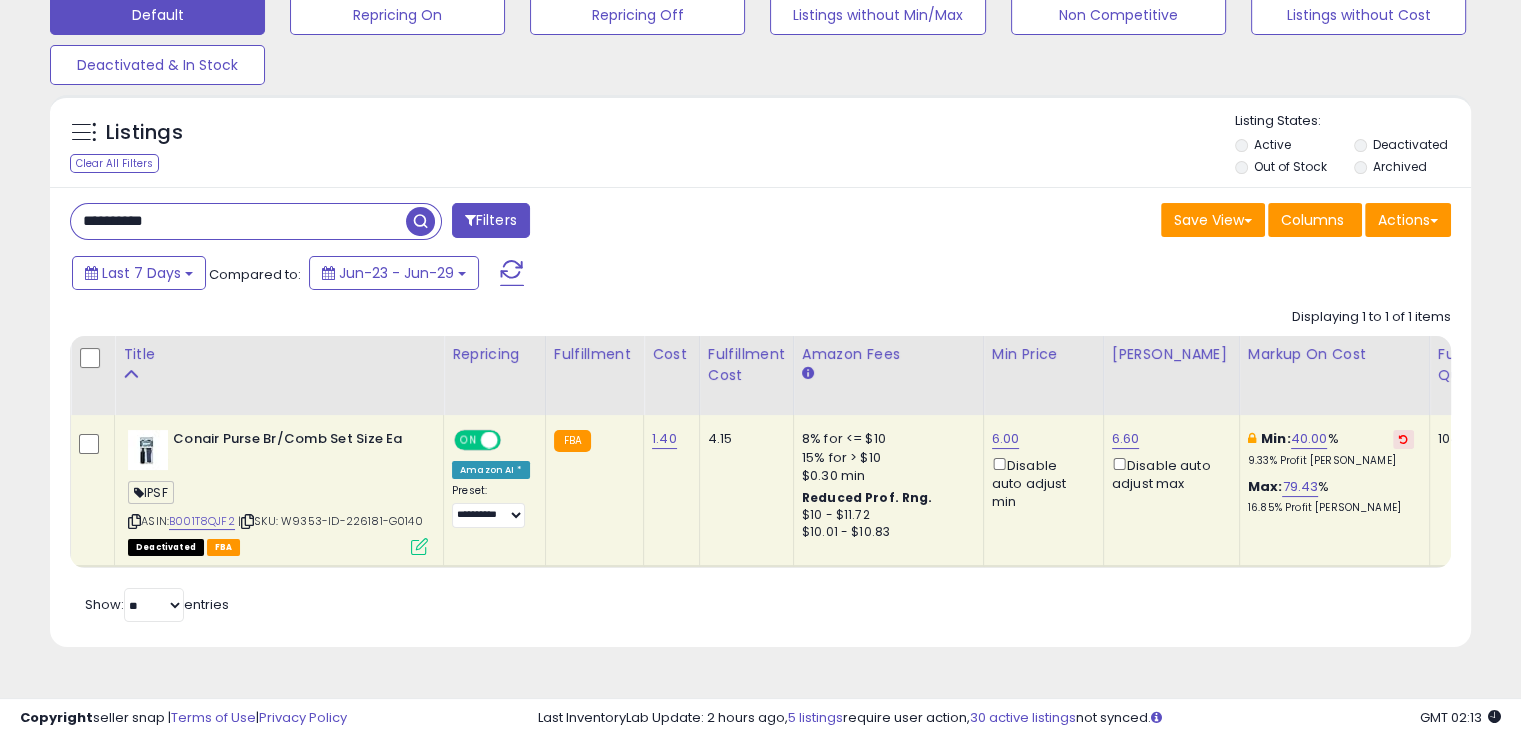 click at bounding box center [247, 521] 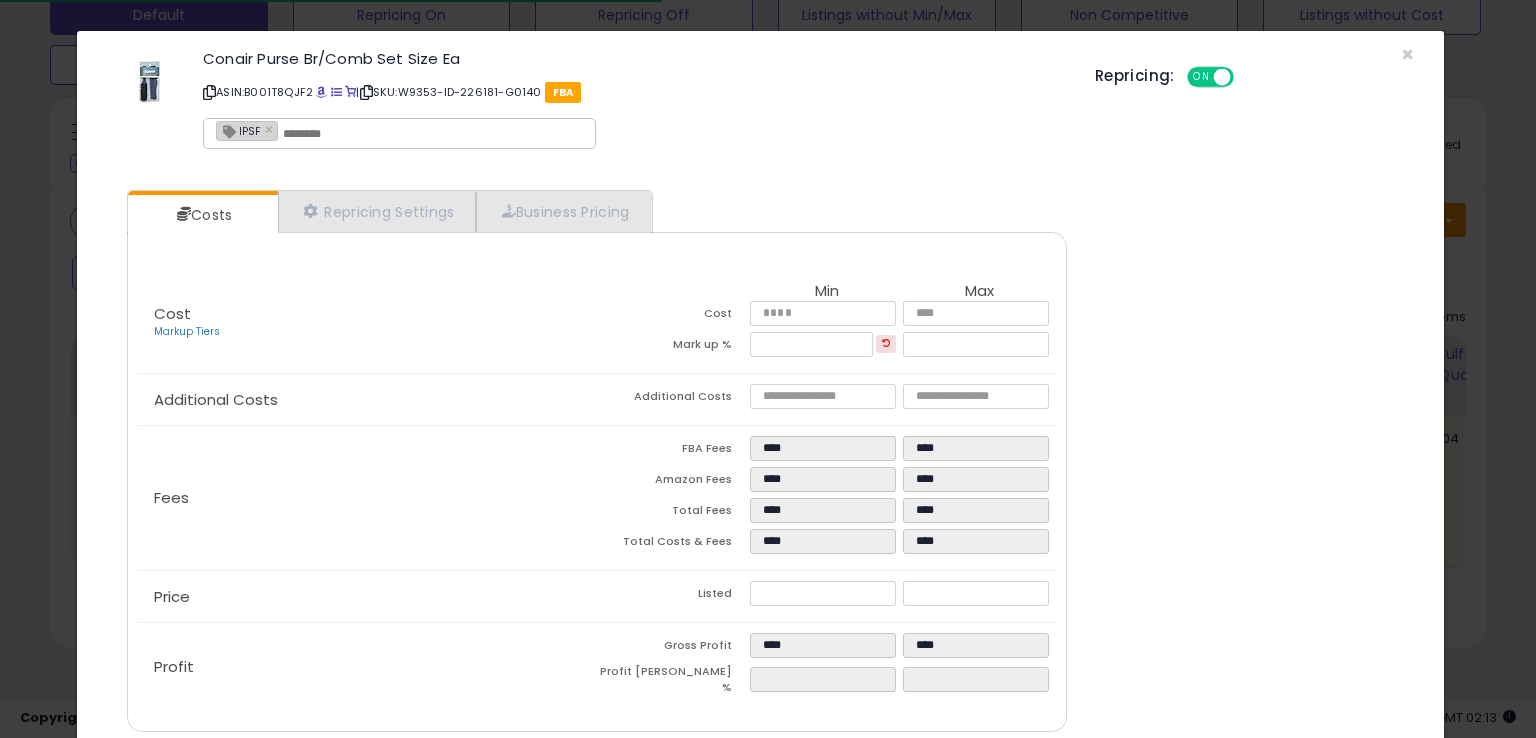 click at bounding box center [433, 134] 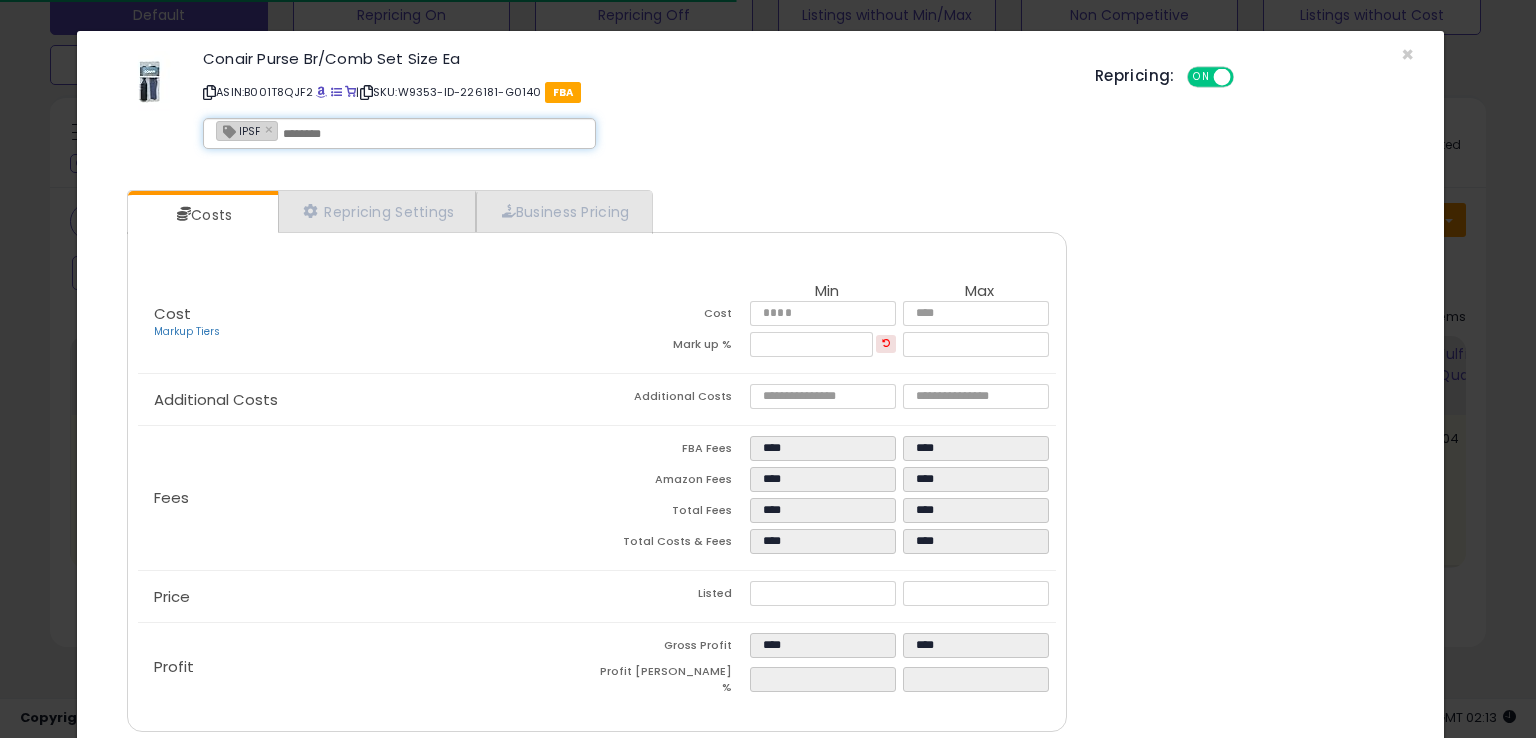paste on "**********" 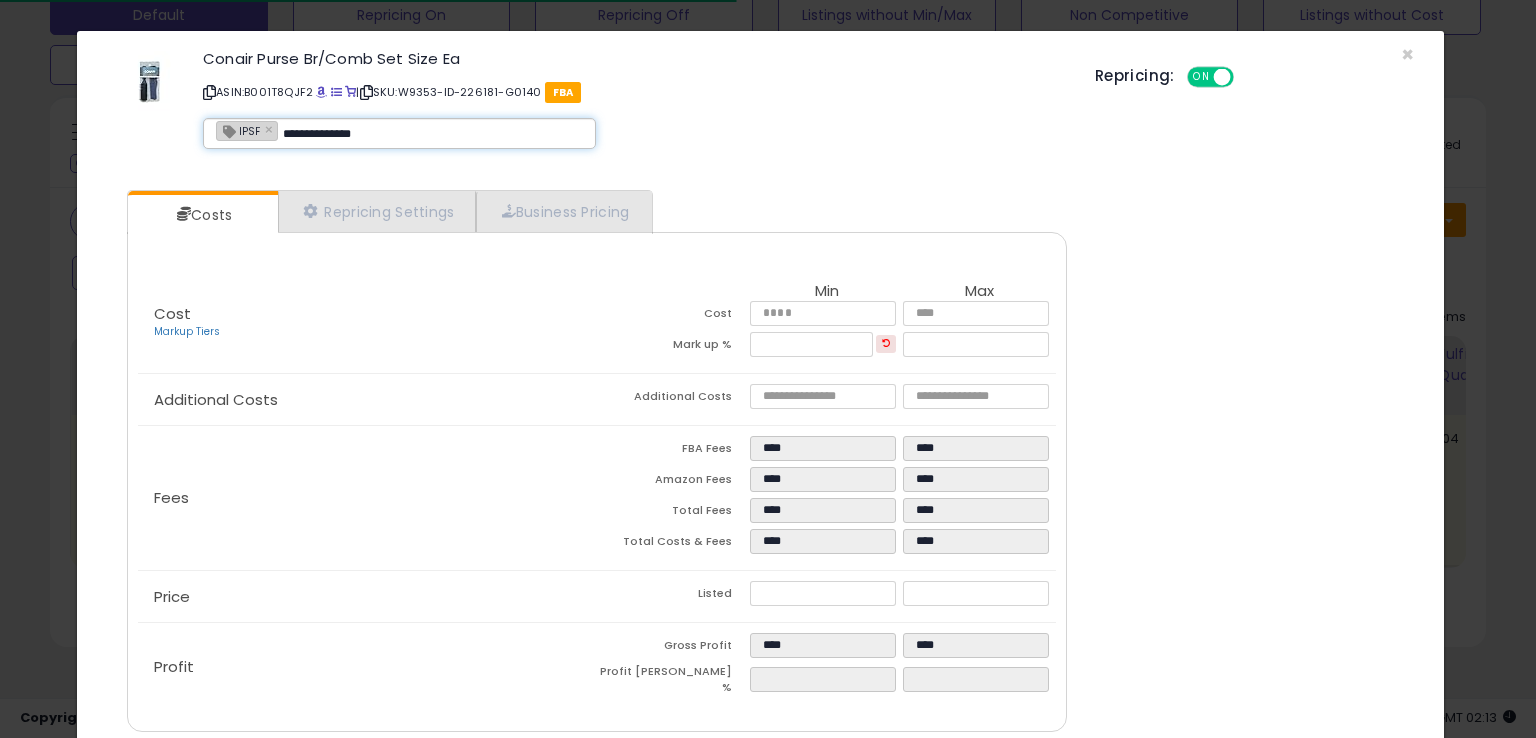 type on "**********" 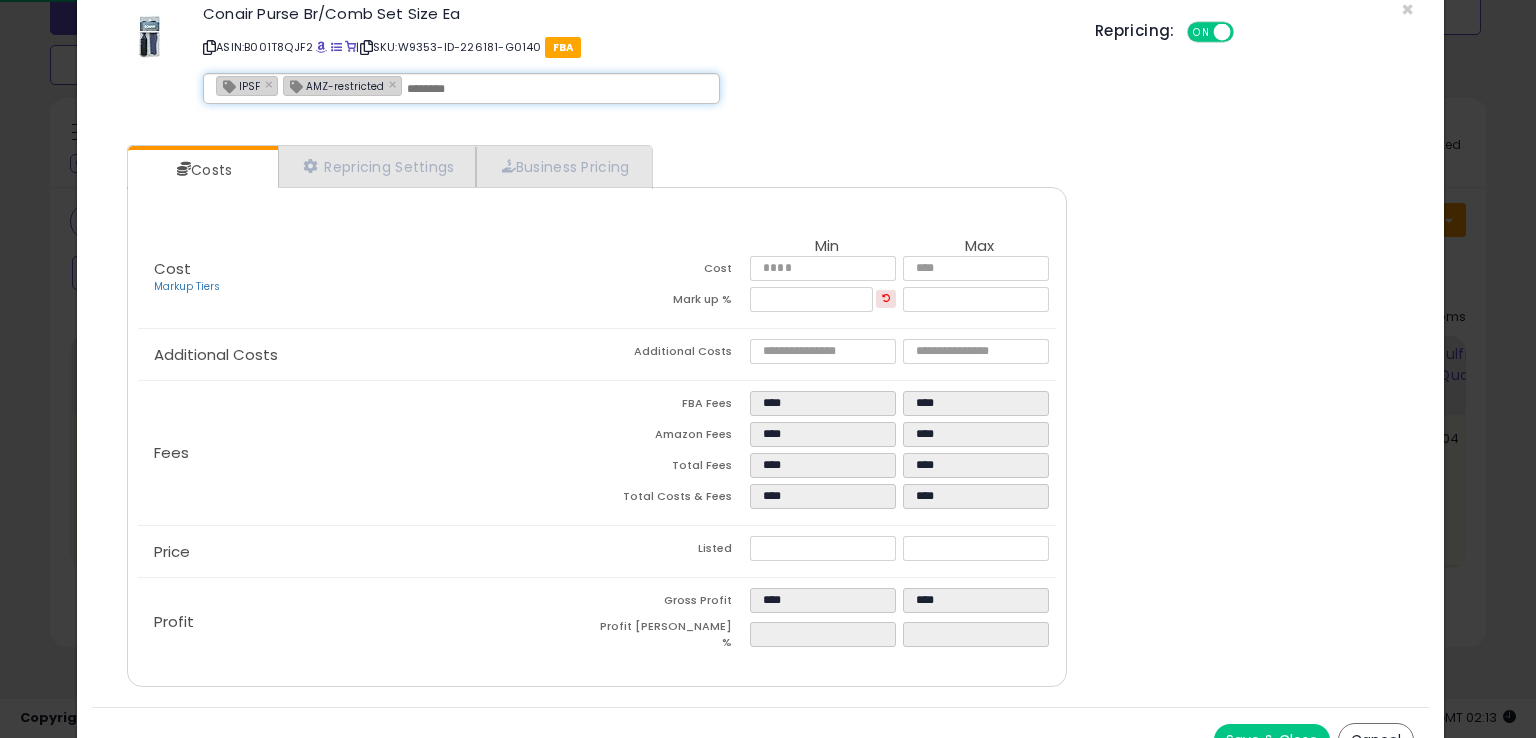 scroll, scrollTop: 71, scrollLeft: 0, axis: vertical 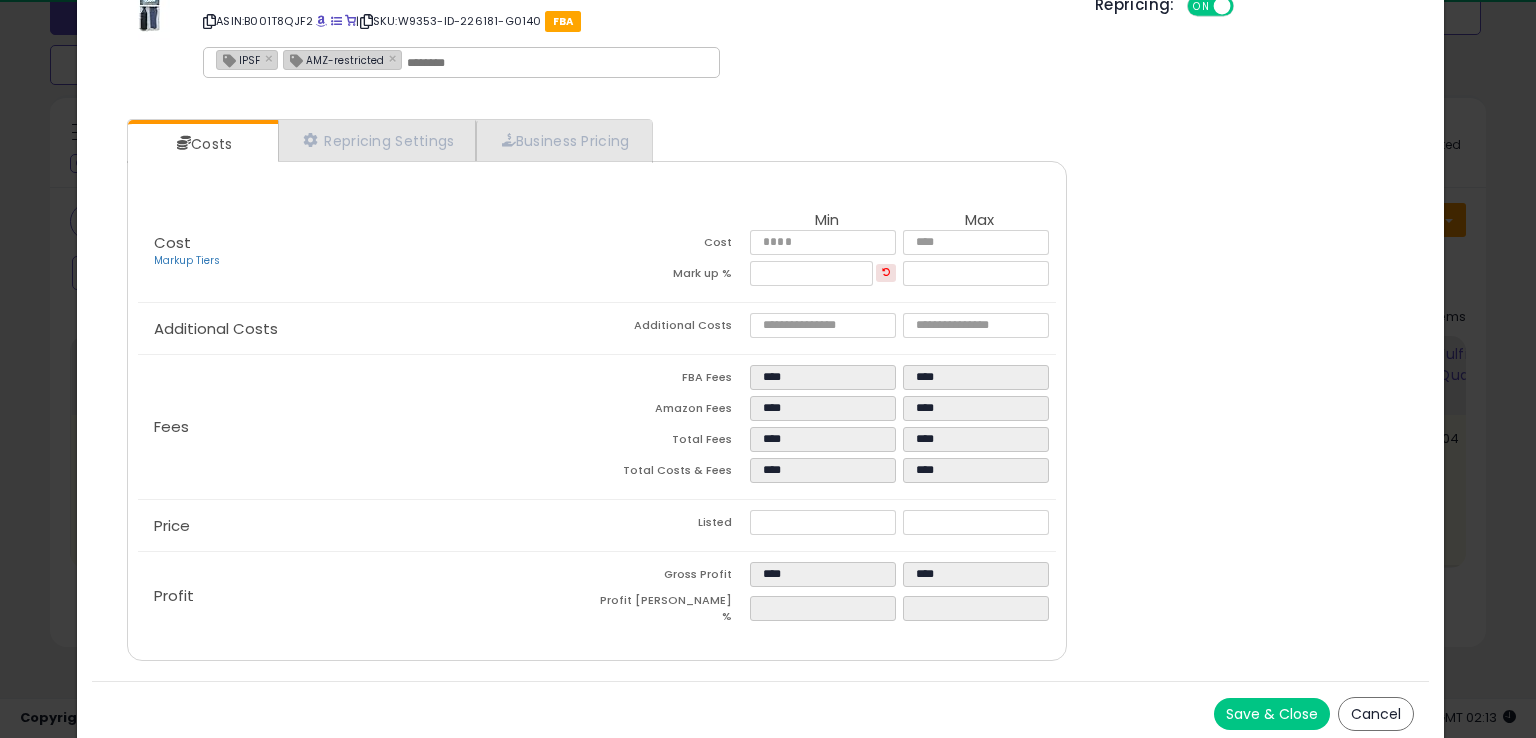 click on "Save & Close" at bounding box center (1272, 714) 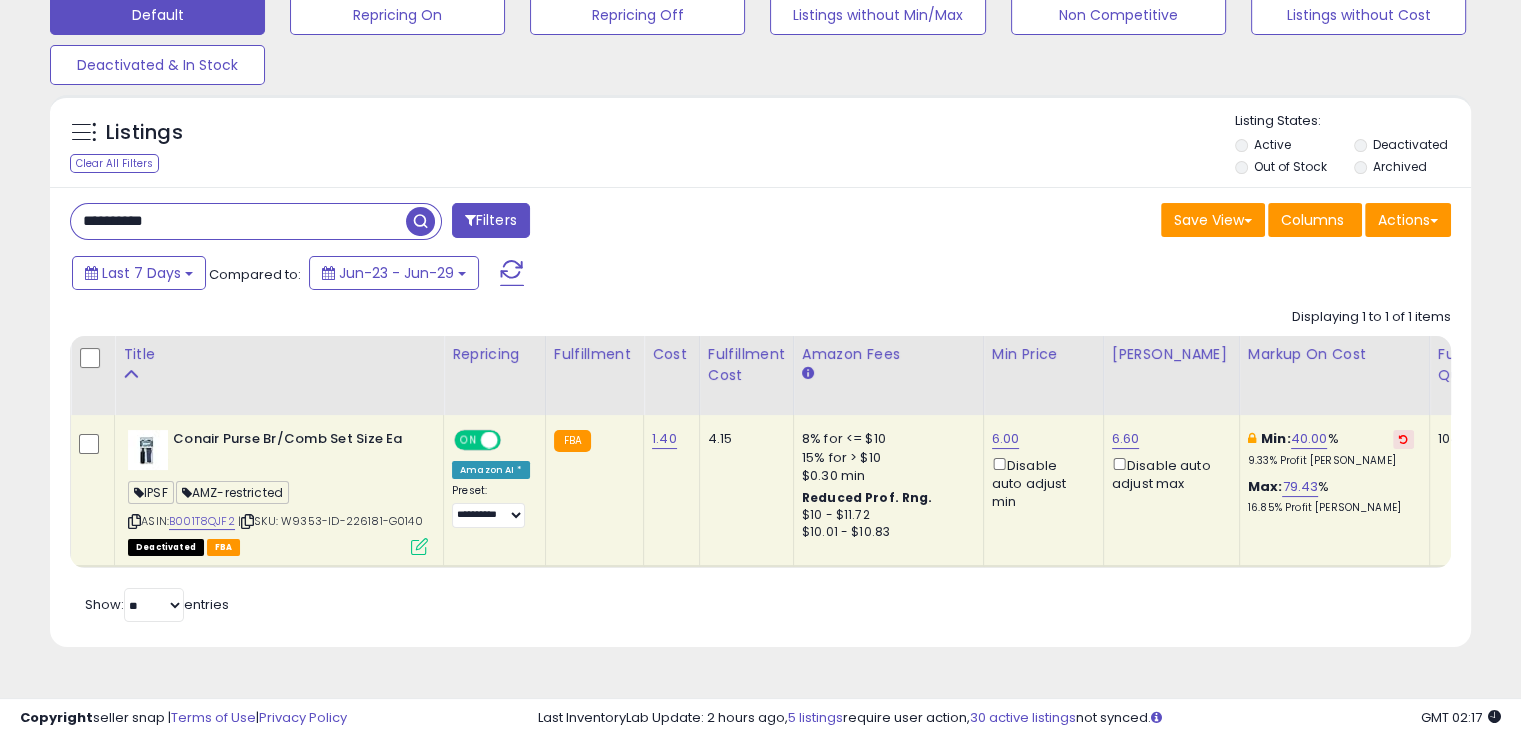 click on "**********" at bounding box center (238, 221) 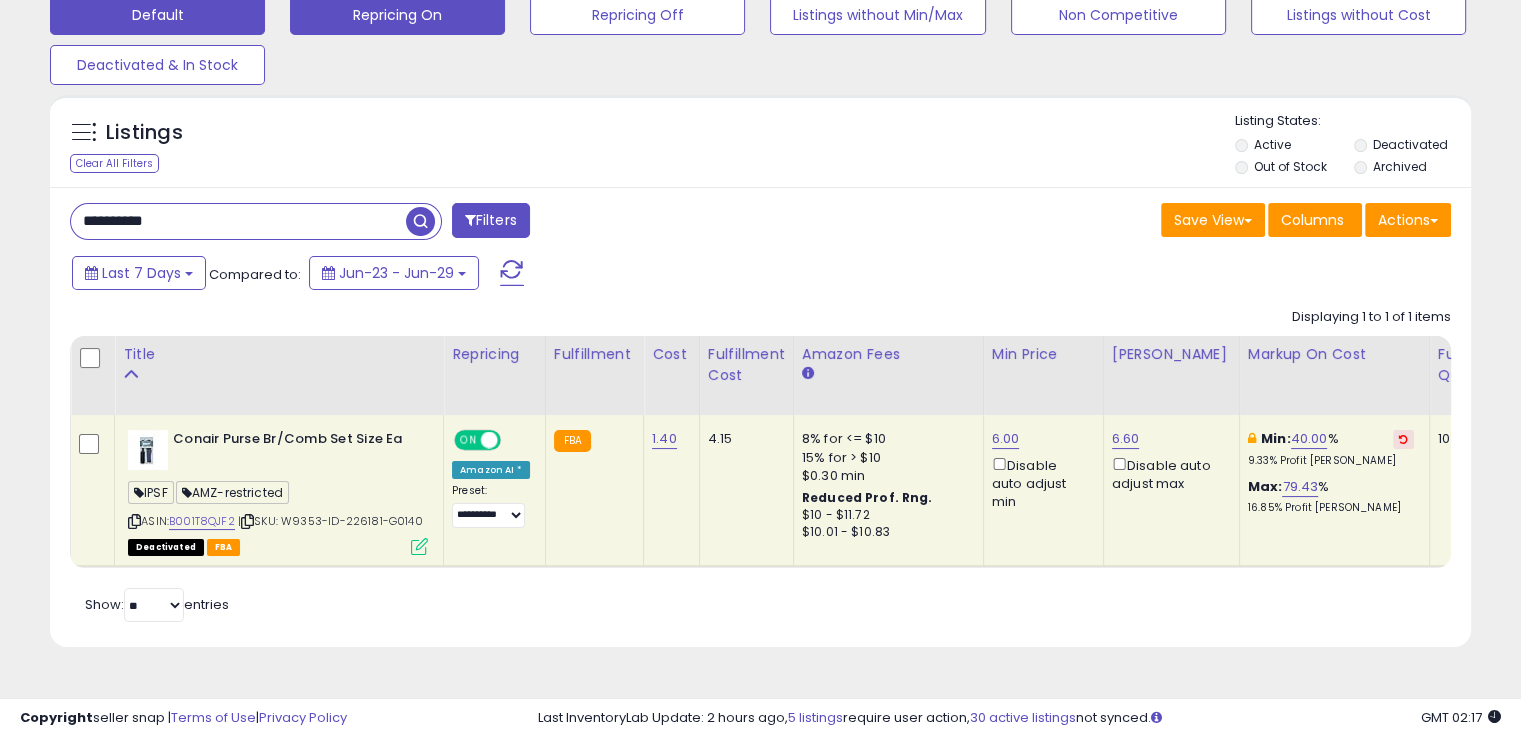 type on "**********" 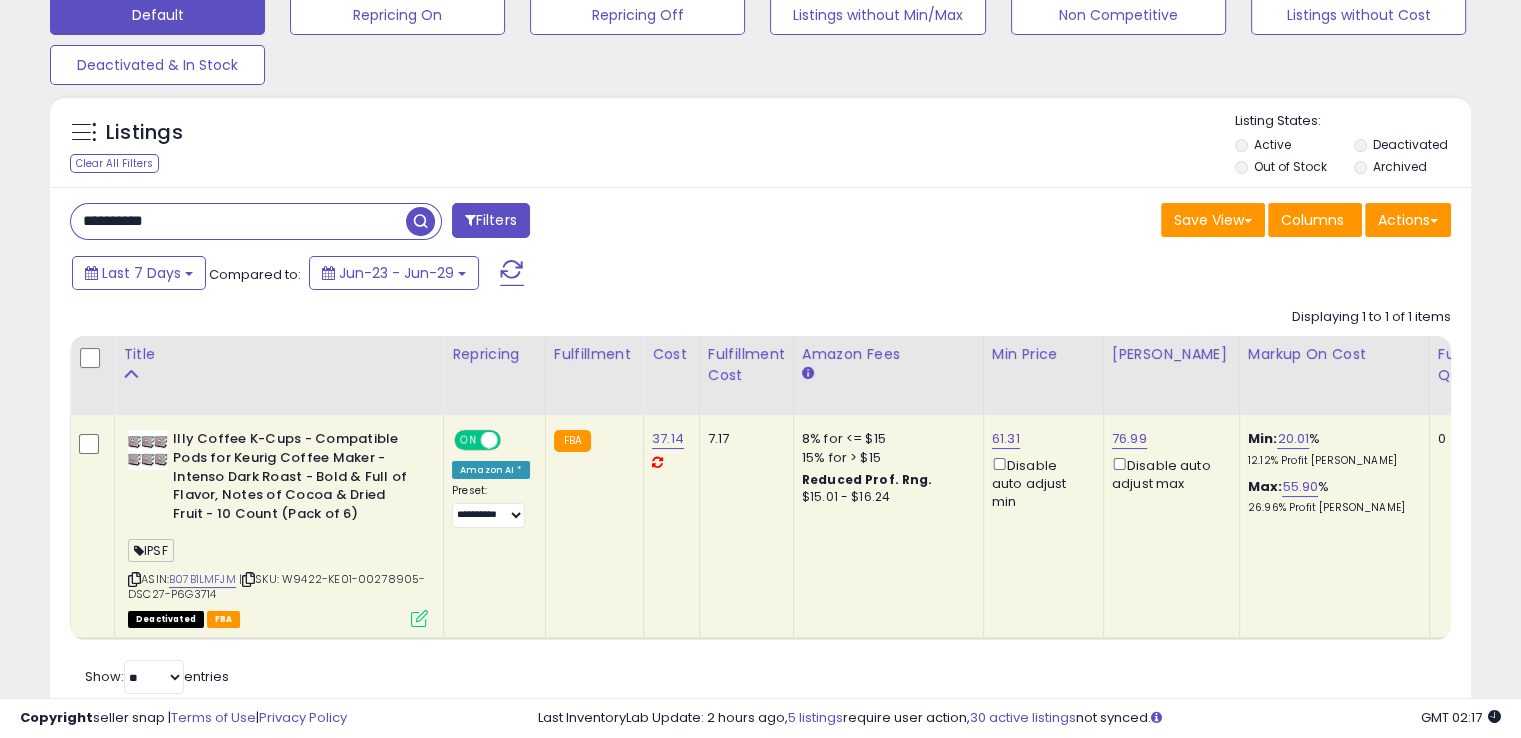 click at bounding box center [248, 579] 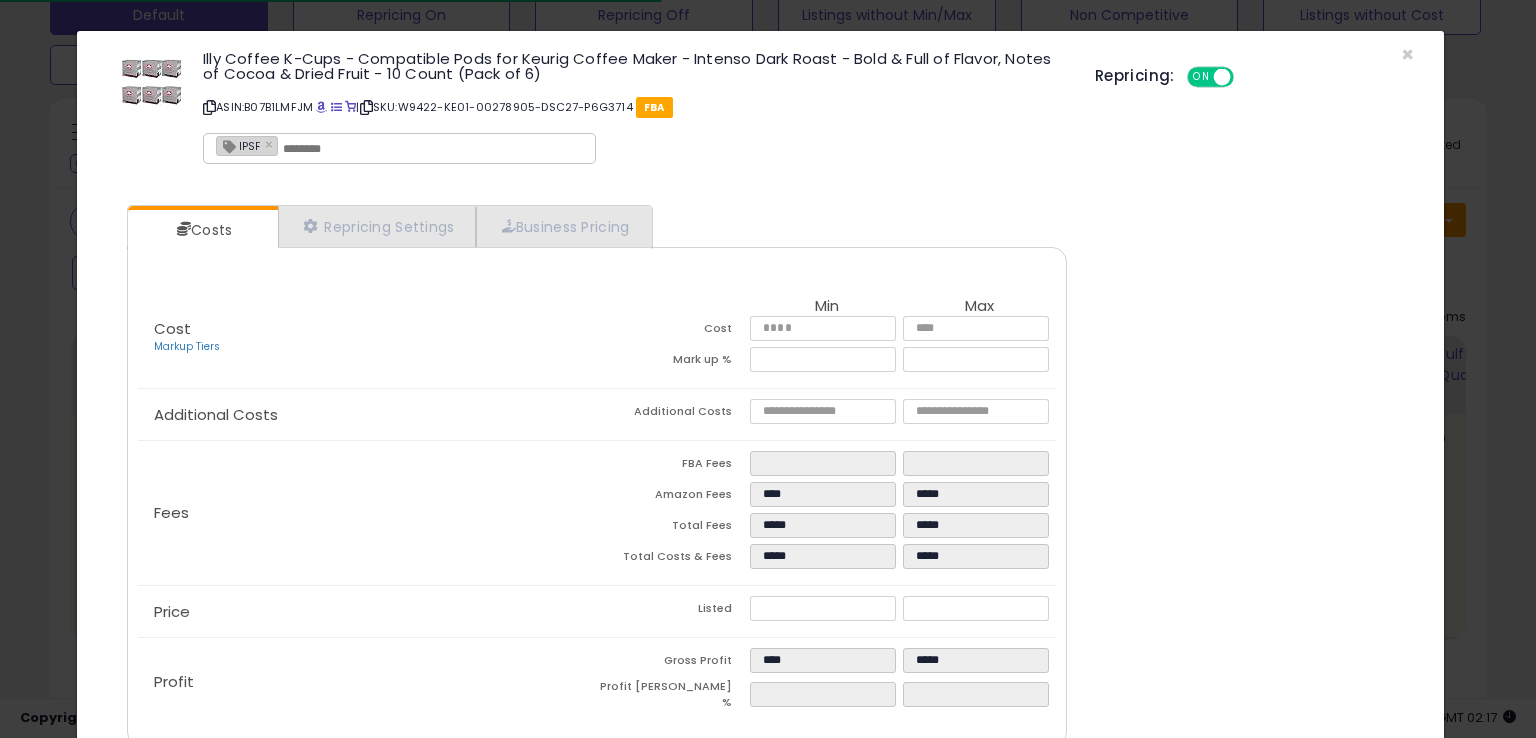 click on "IPSF ×" at bounding box center (399, 148) 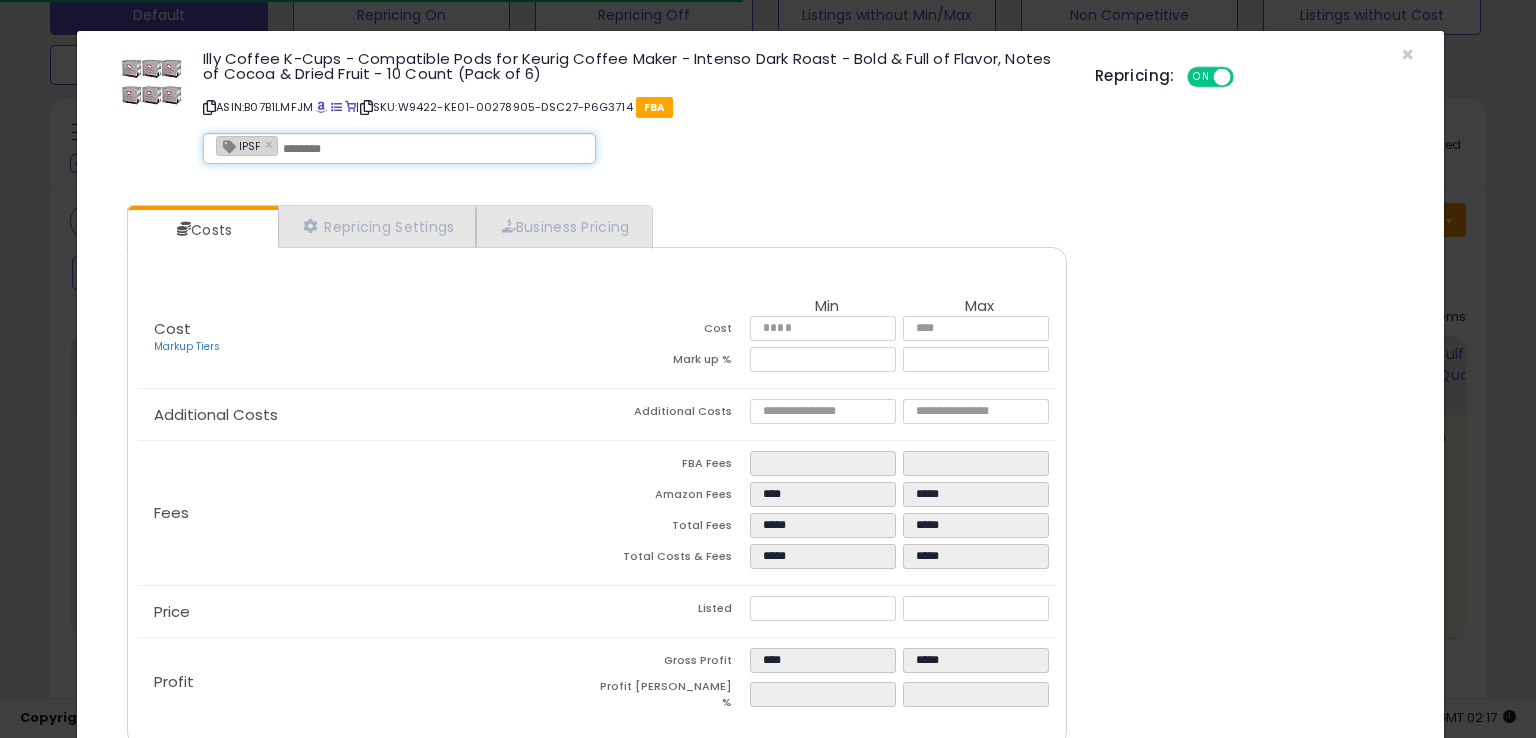 paste on "**********" 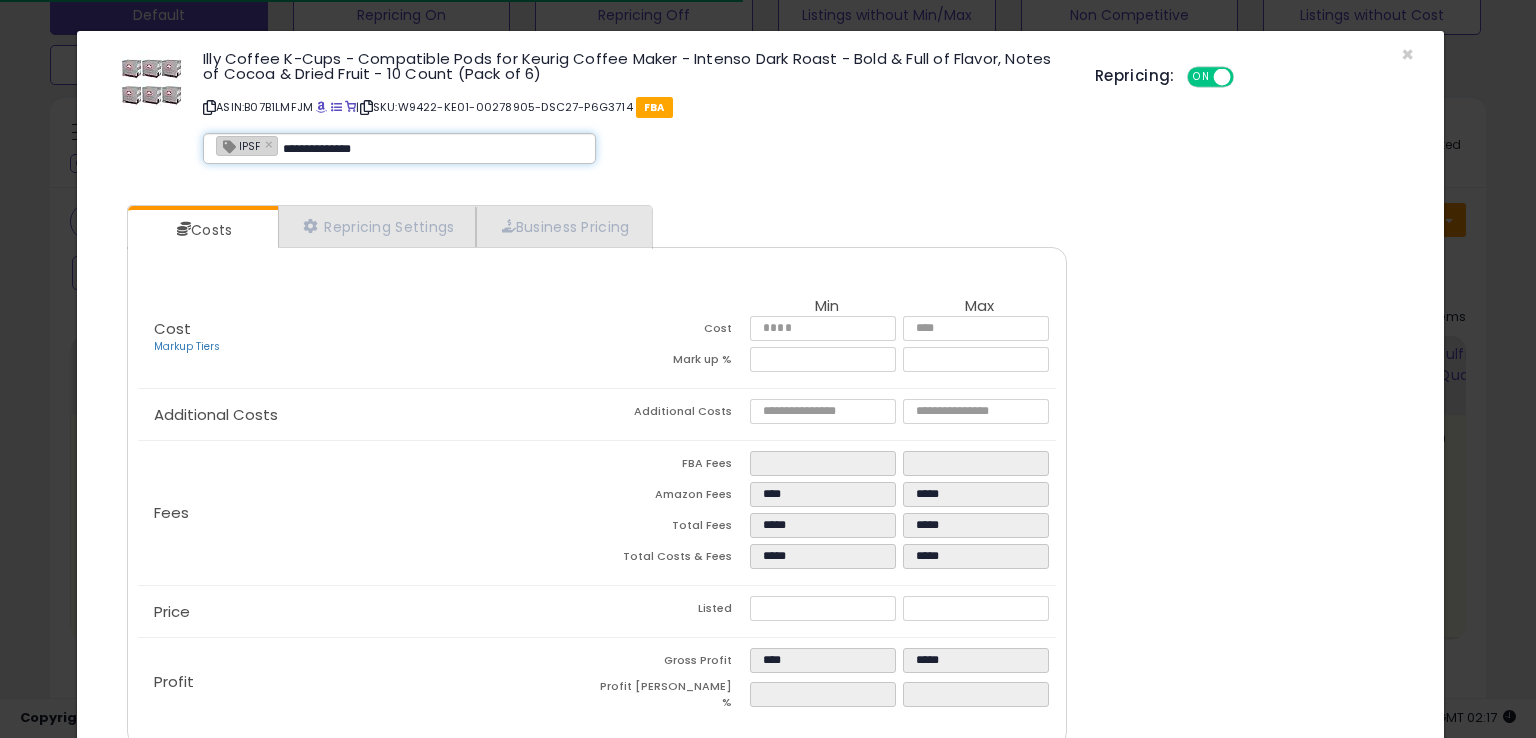 type on "**********" 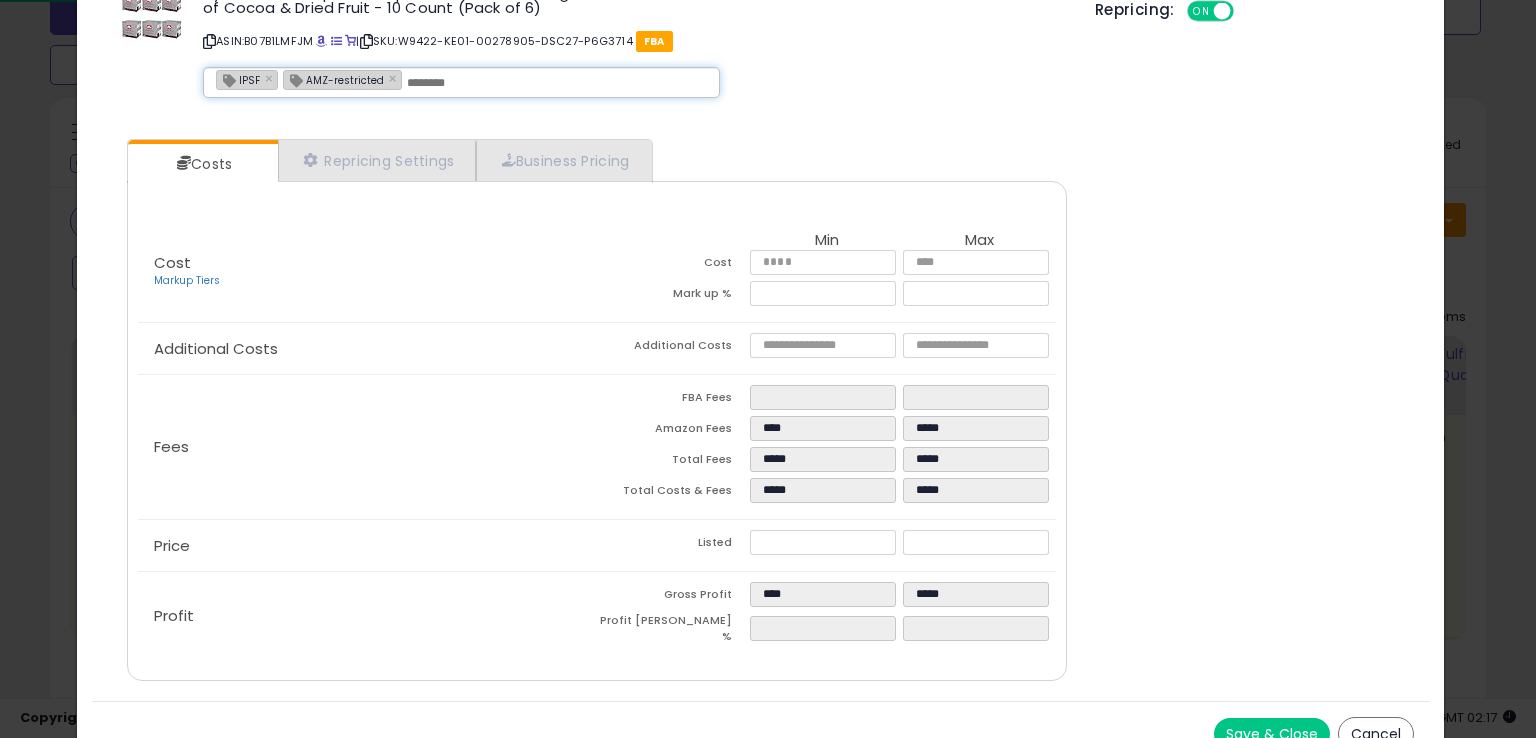 scroll, scrollTop: 86, scrollLeft: 0, axis: vertical 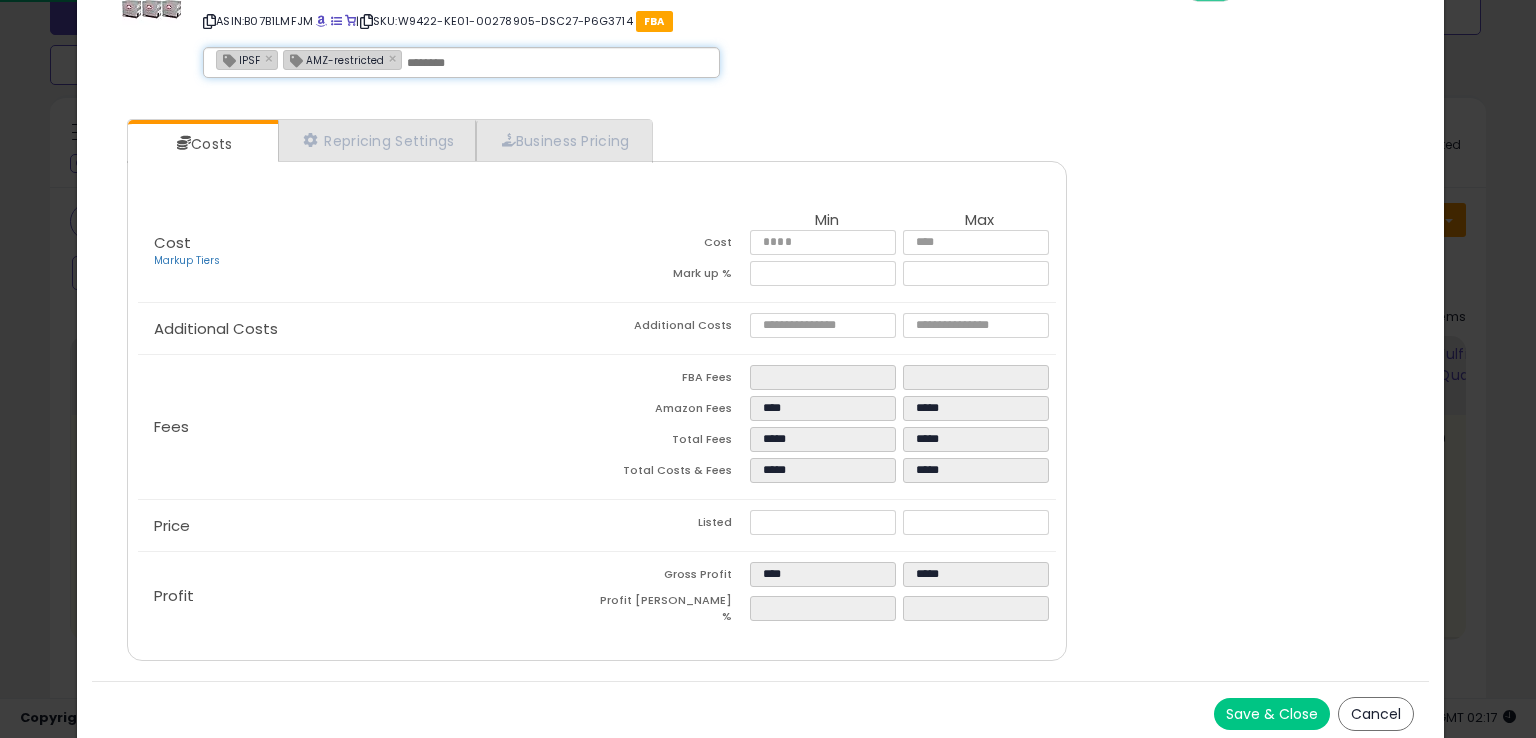 click on "Save & Close" at bounding box center (1272, 714) 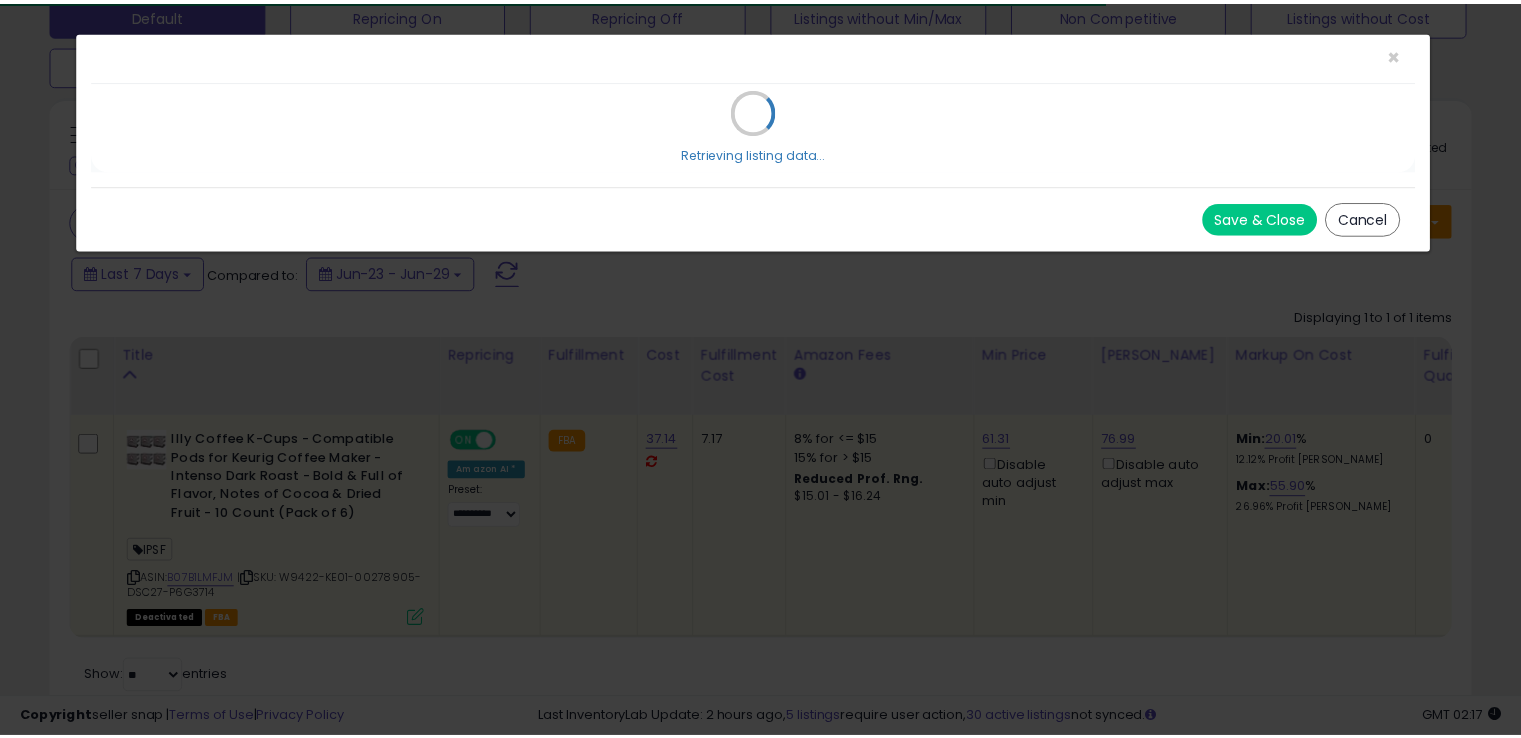 scroll, scrollTop: 0, scrollLeft: 0, axis: both 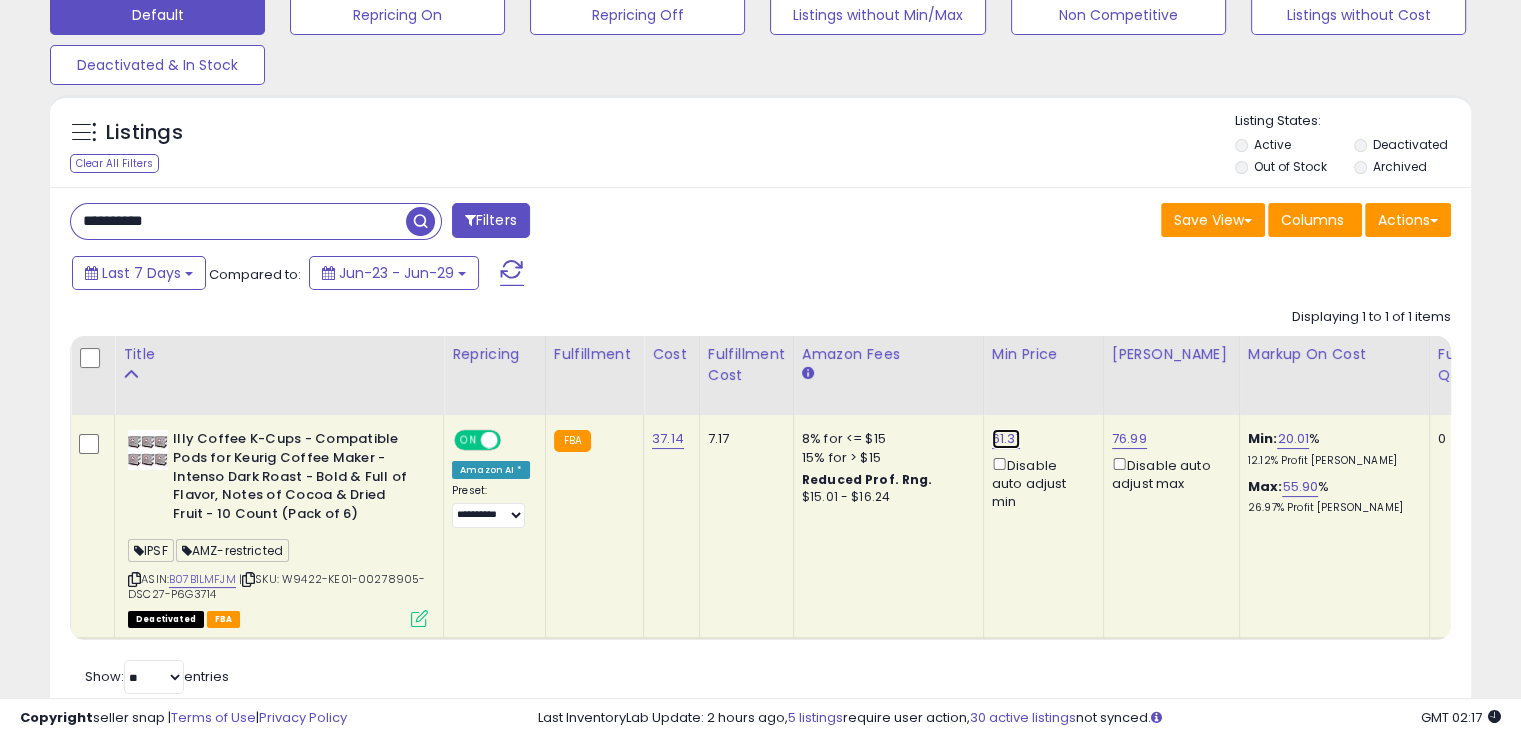 click on "61.31" at bounding box center (1006, 439) 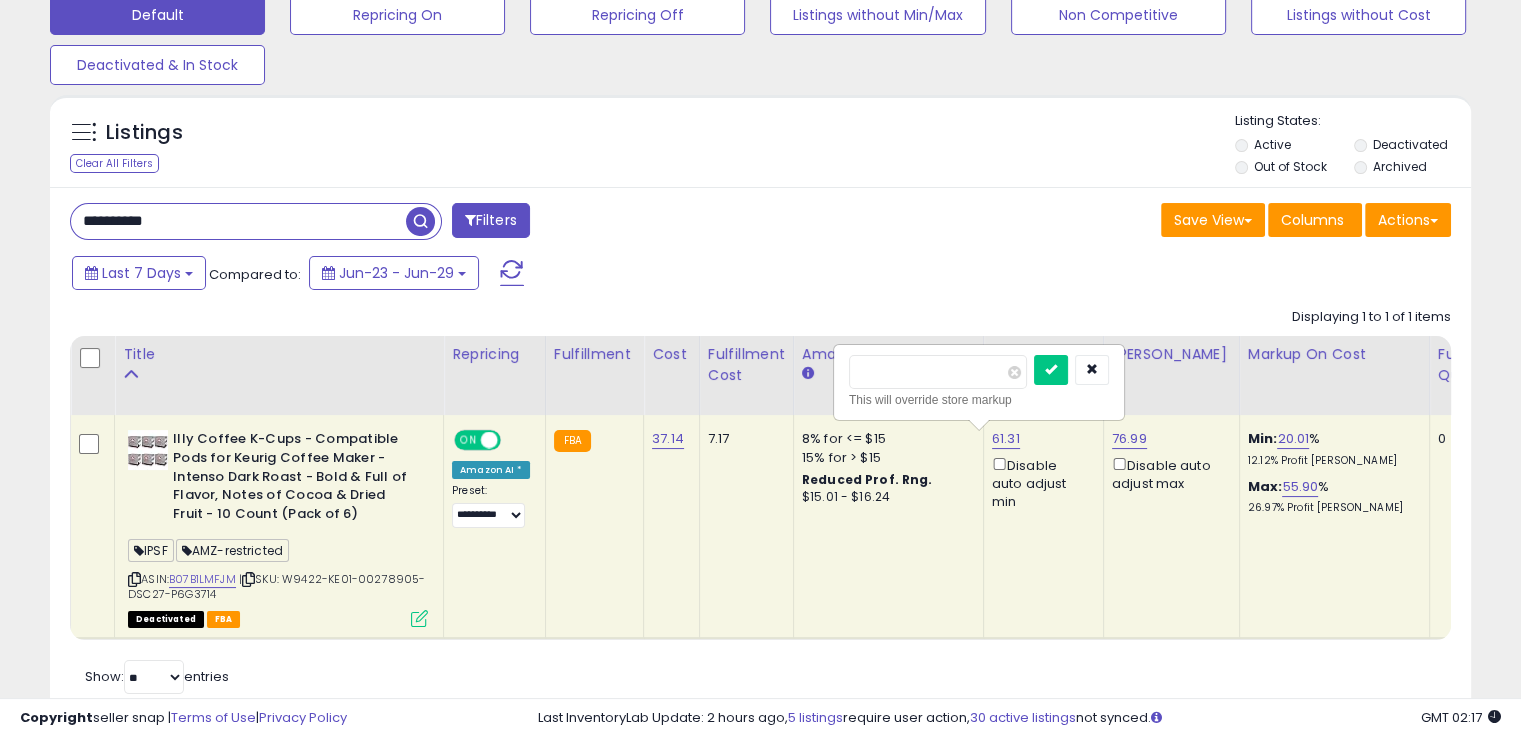 drag, startPoint x: 892, startPoint y: 369, endPoint x: 833, endPoint y: 385, distance: 61.13101 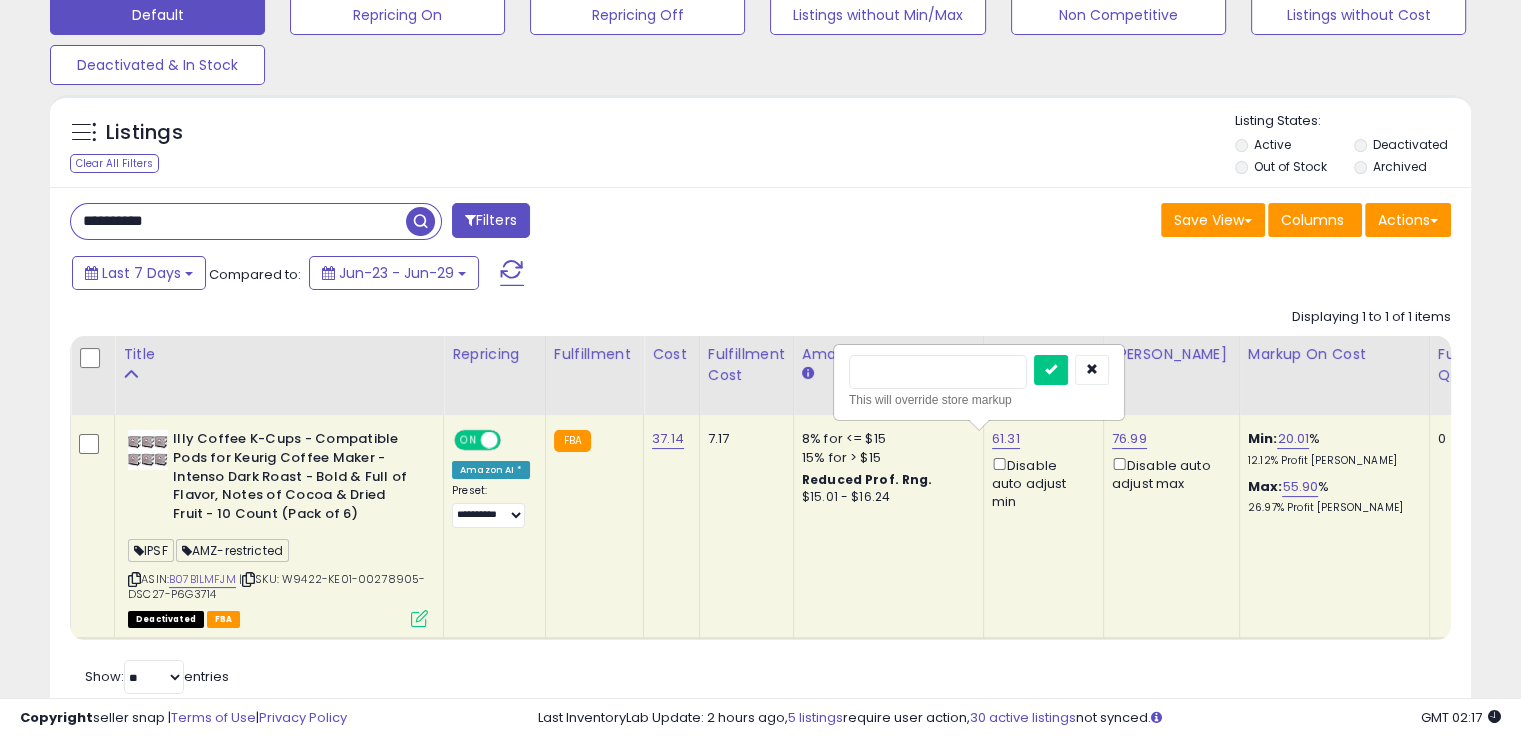 type on "**" 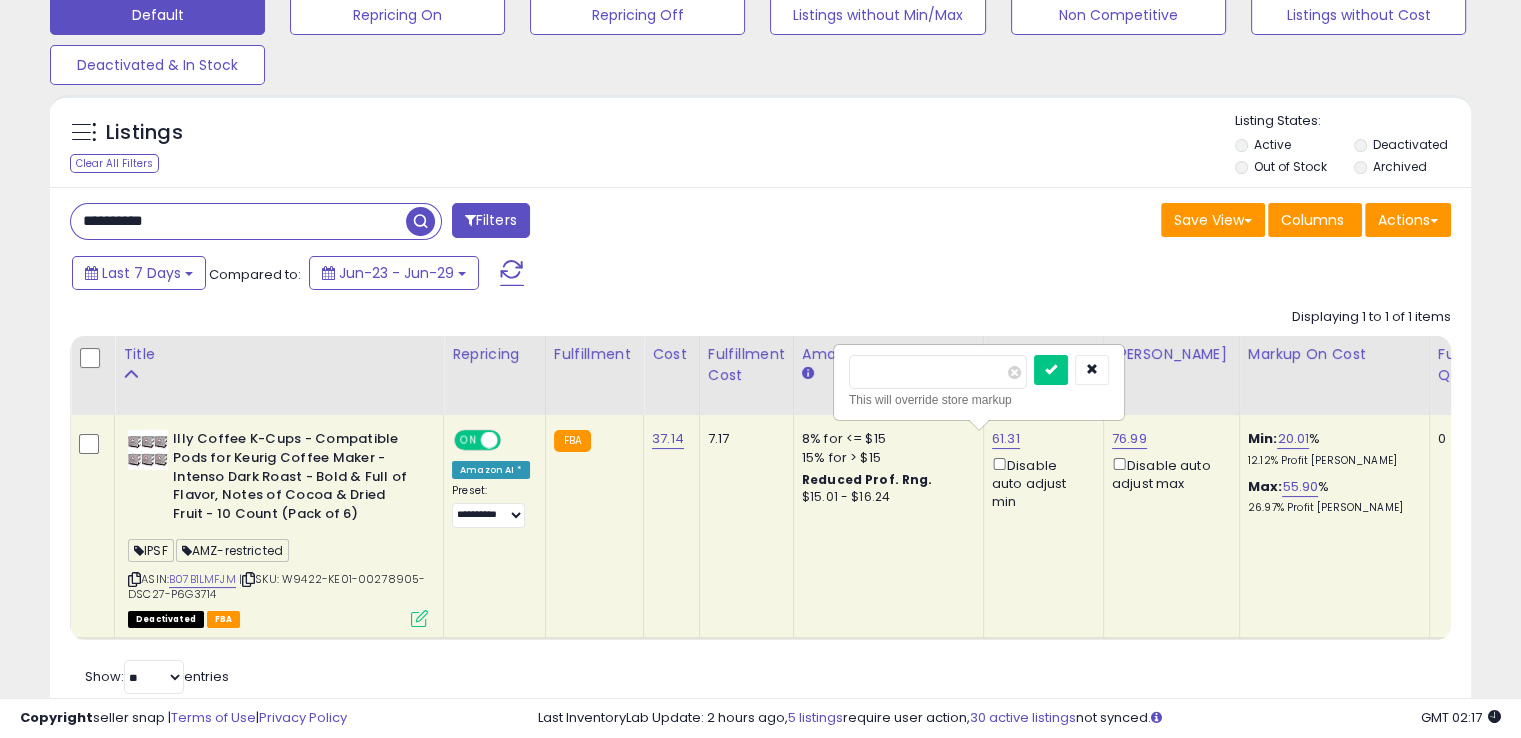type on "*****" 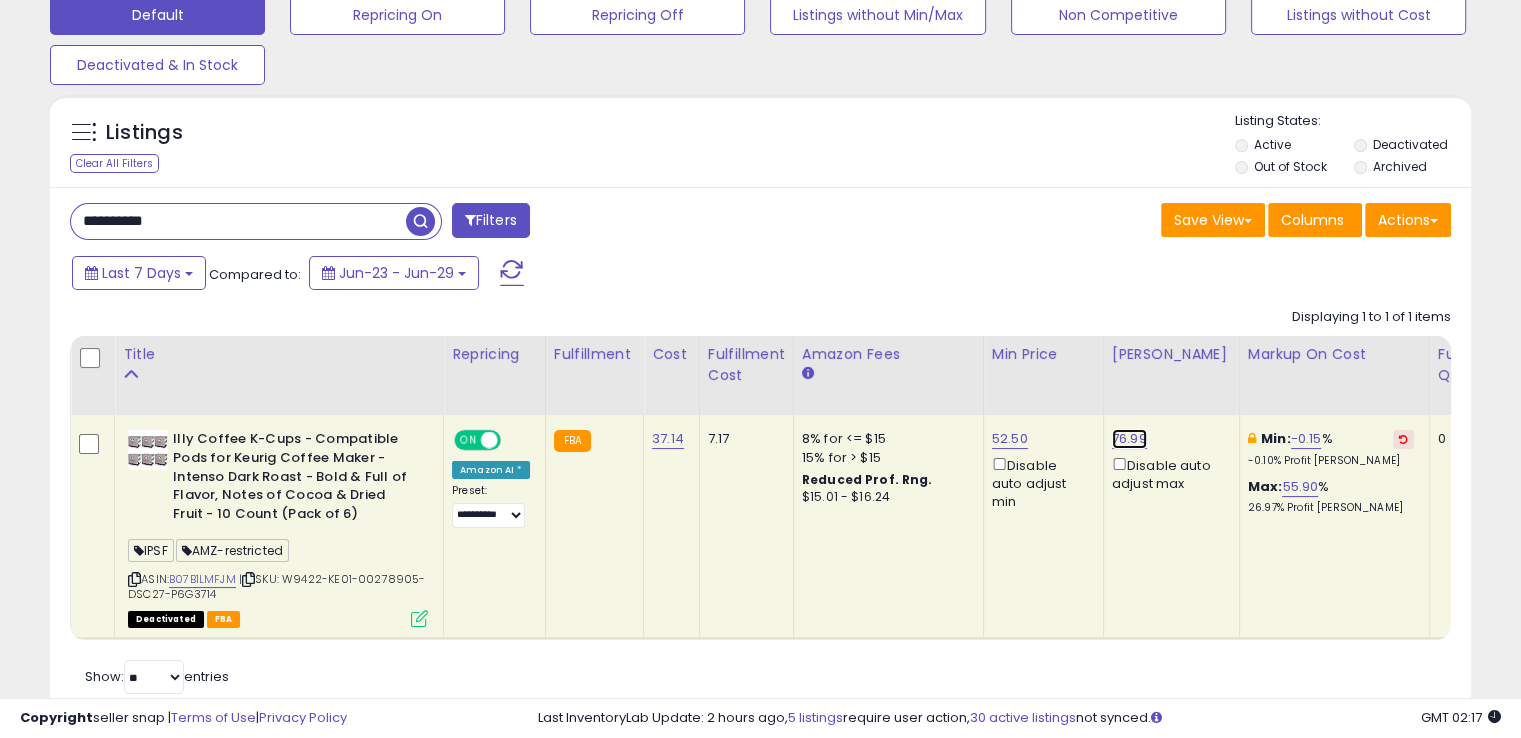 drag, startPoint x: 1113, startPoint y: 433, endPoint x: 1104, endPoint y: 428, distance: 10.29563 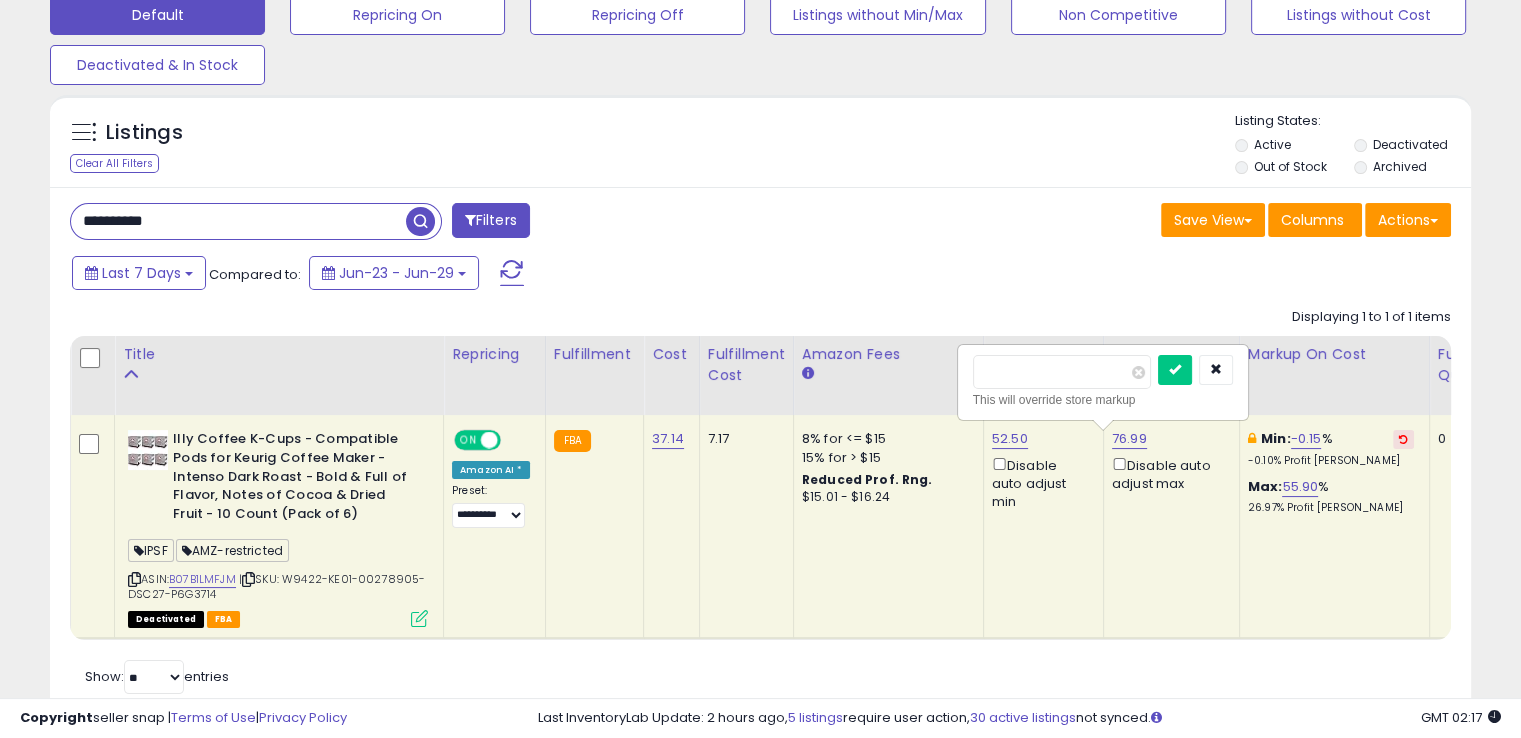 drag, startPoint x: 1068, startPoint y: 383, endPoint x: 917, endPoint y: 369, distance: 151.64761 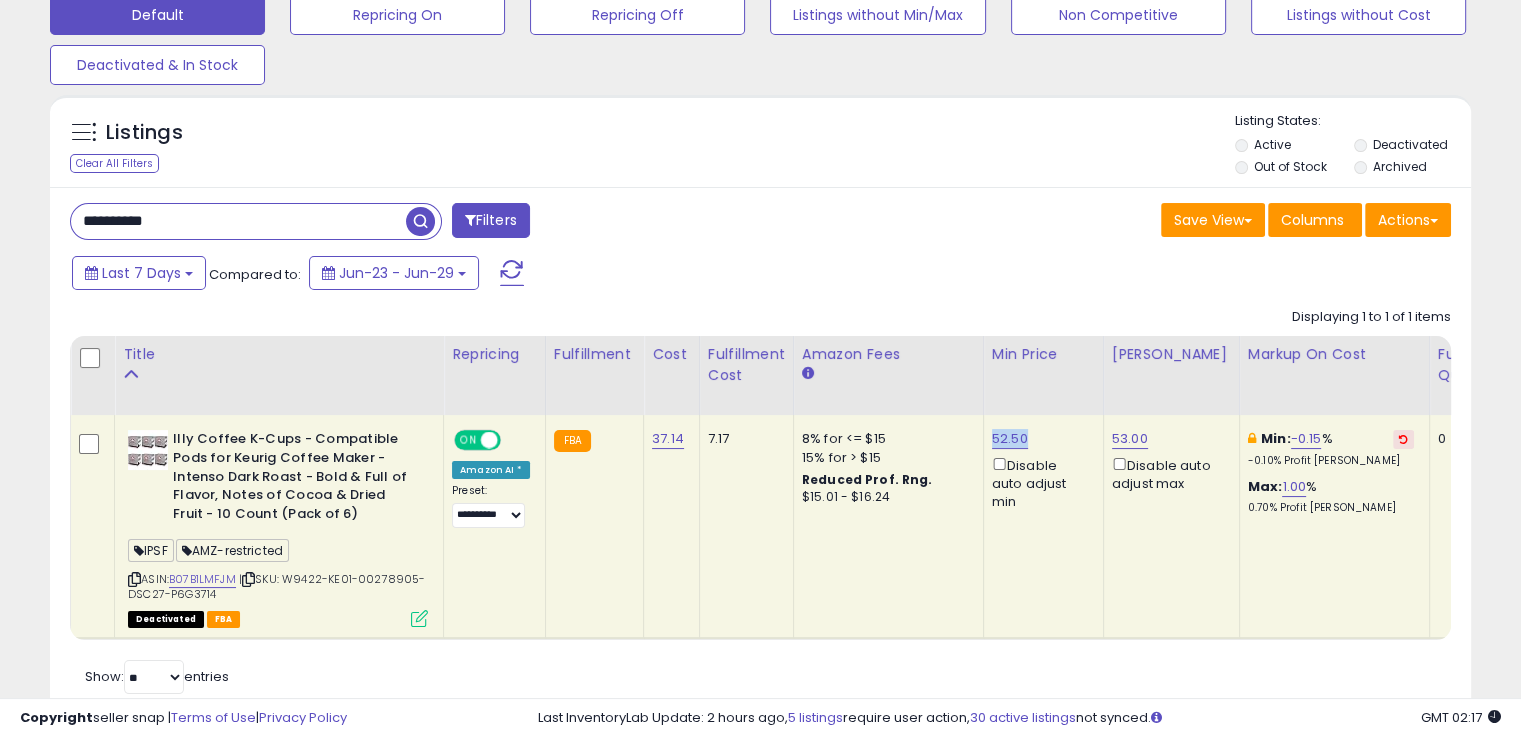 drag, startPoint x: 1032, startPoint y: 440, endPoint x: 984, endPoint y: 425, distance: 50.289165 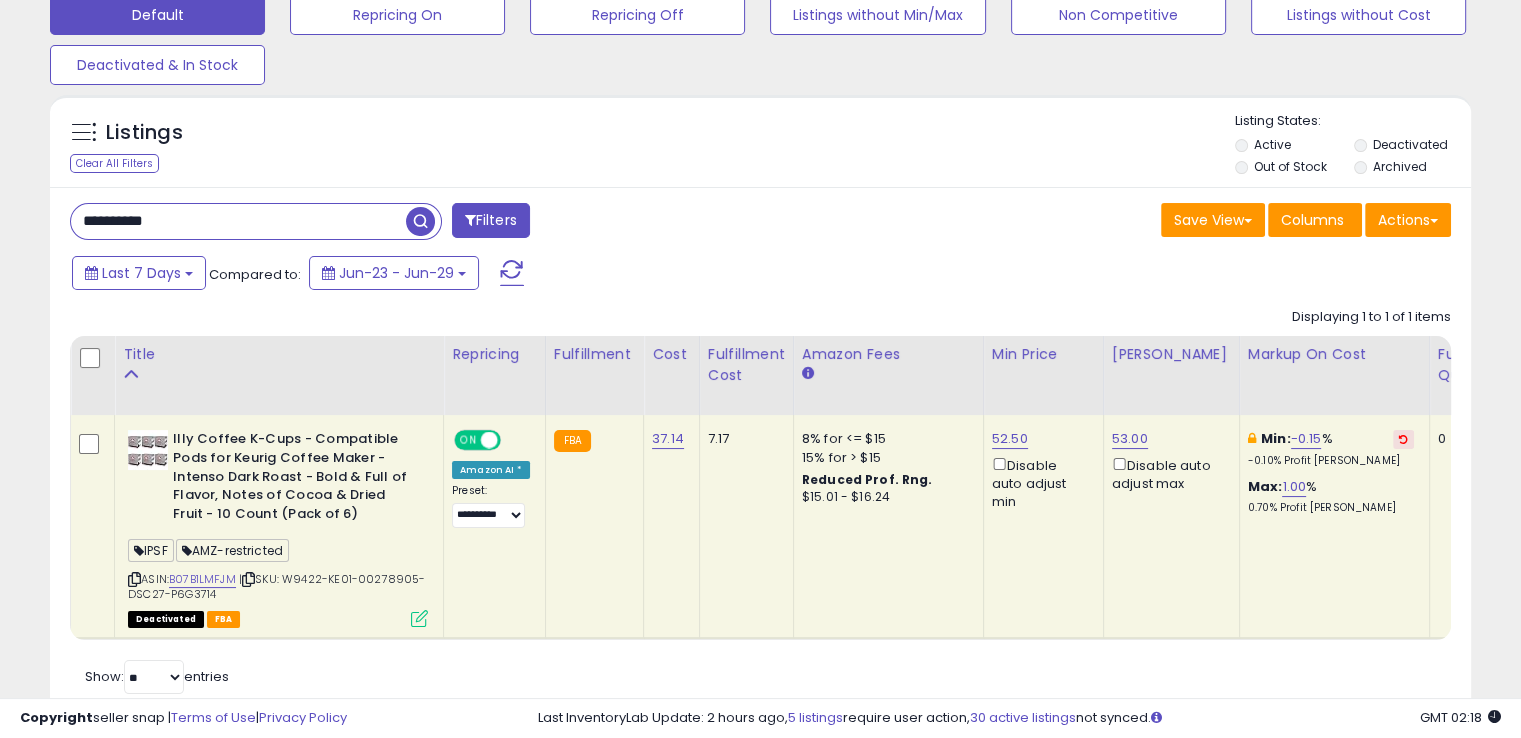 click on "ON" at bounding box center [468, 440] 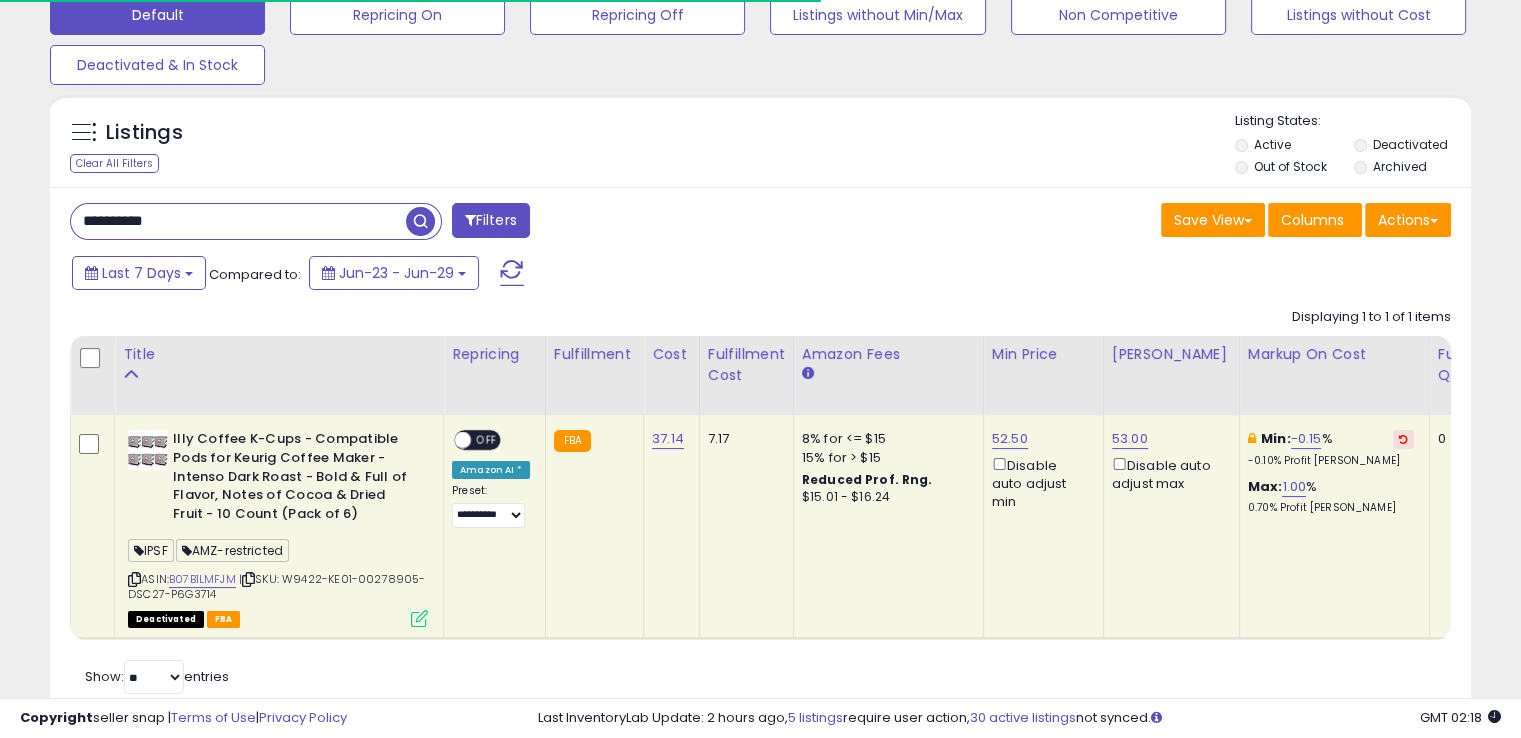 click on "Save View
Save As New View
Update Current View
Columns
Actions
Import  Export Visible Columns" at bounding box center (1114, 222) 